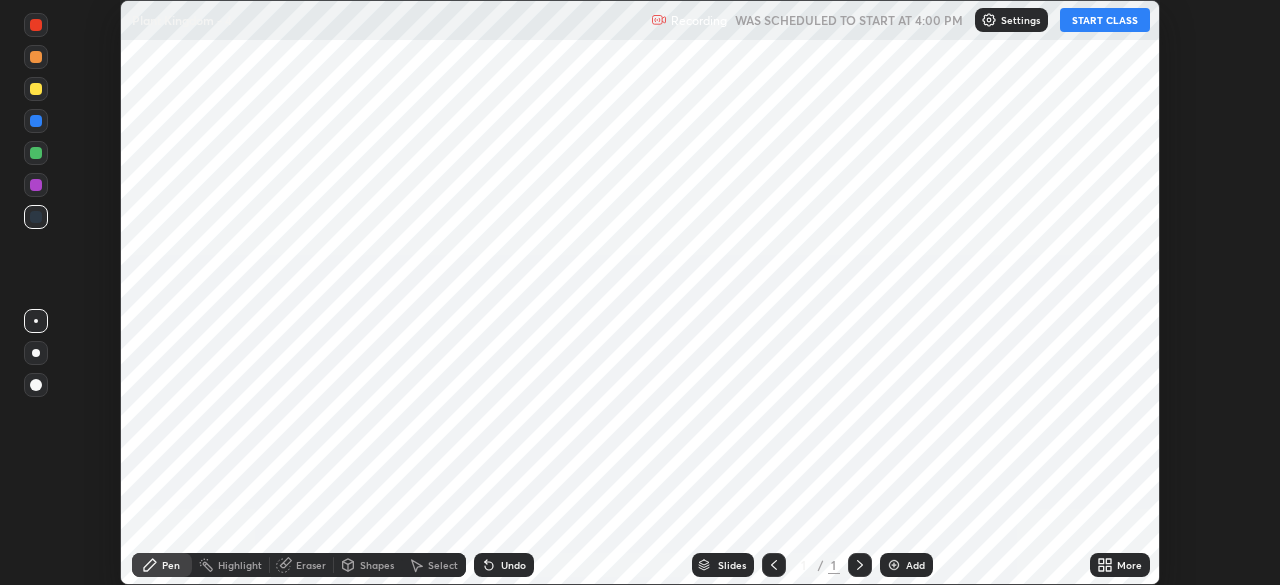 scroll, scrollTop: 0, scrollLeft: 0, axis: both 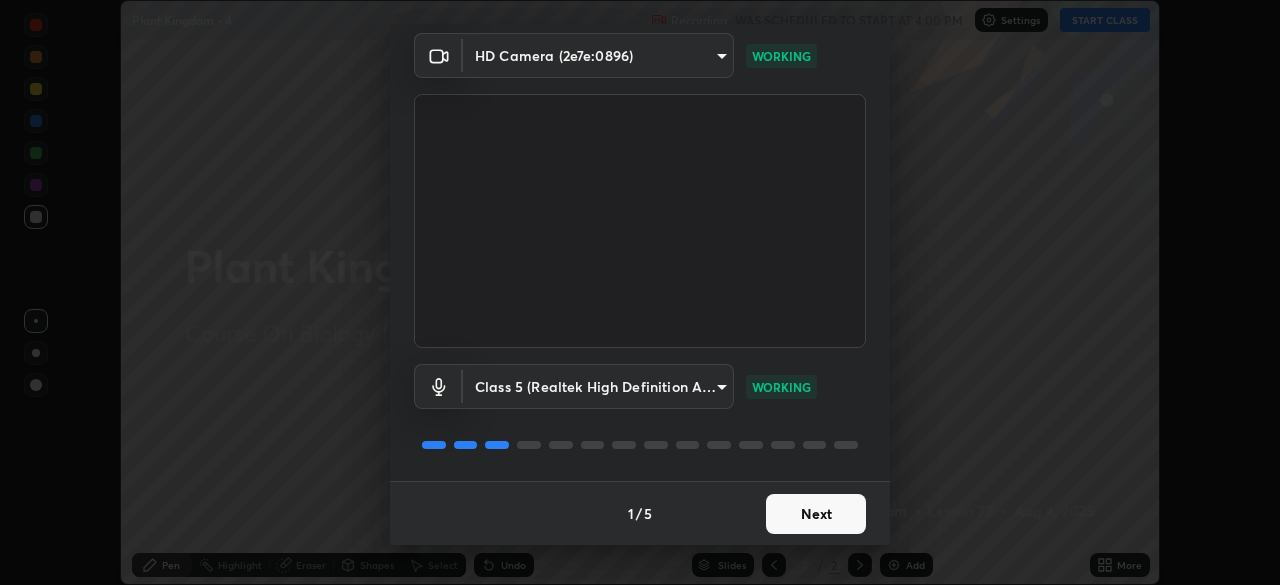 click on "Next" at bounding box center (816, 514) 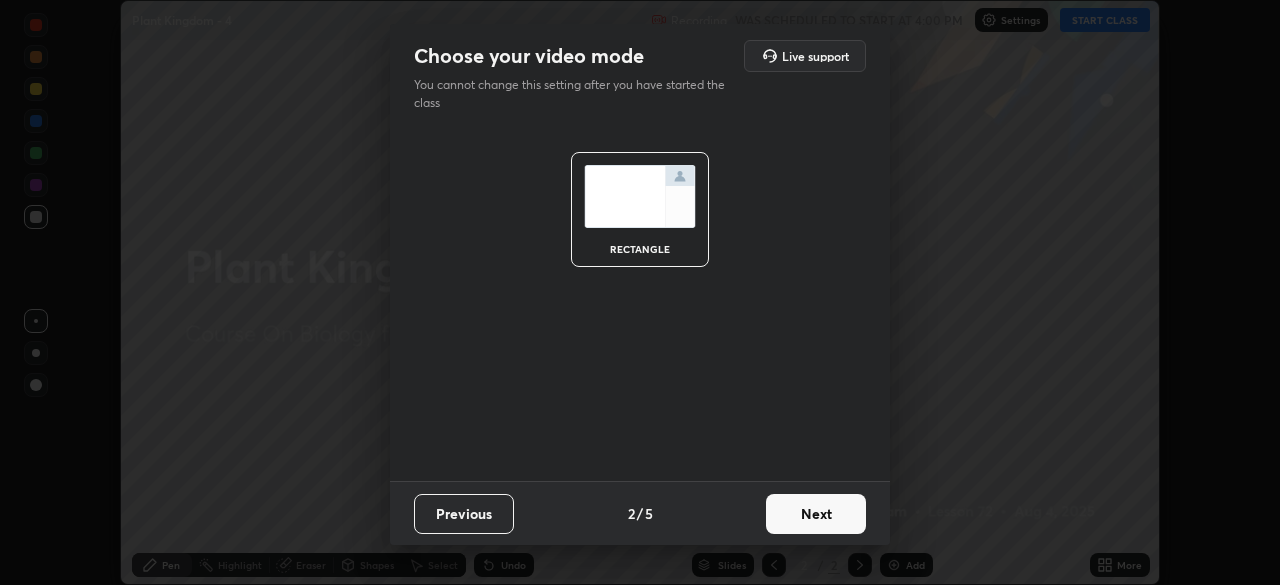 click on "Next" at bounding box center [816, 514] 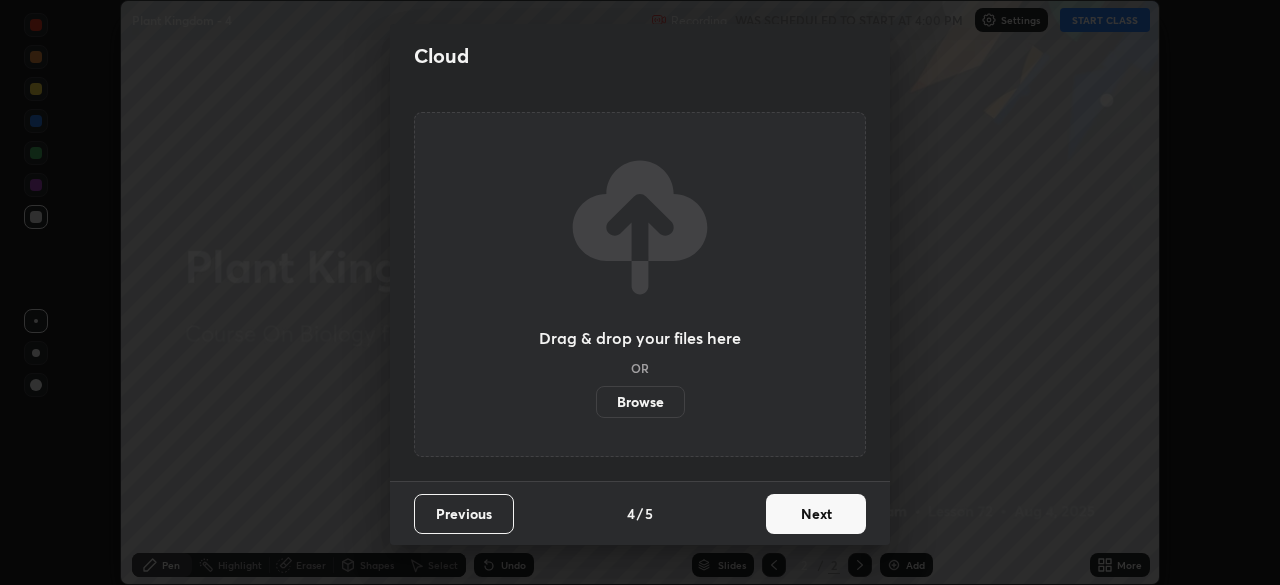 click on "Next" at bounding box center (816, 514) 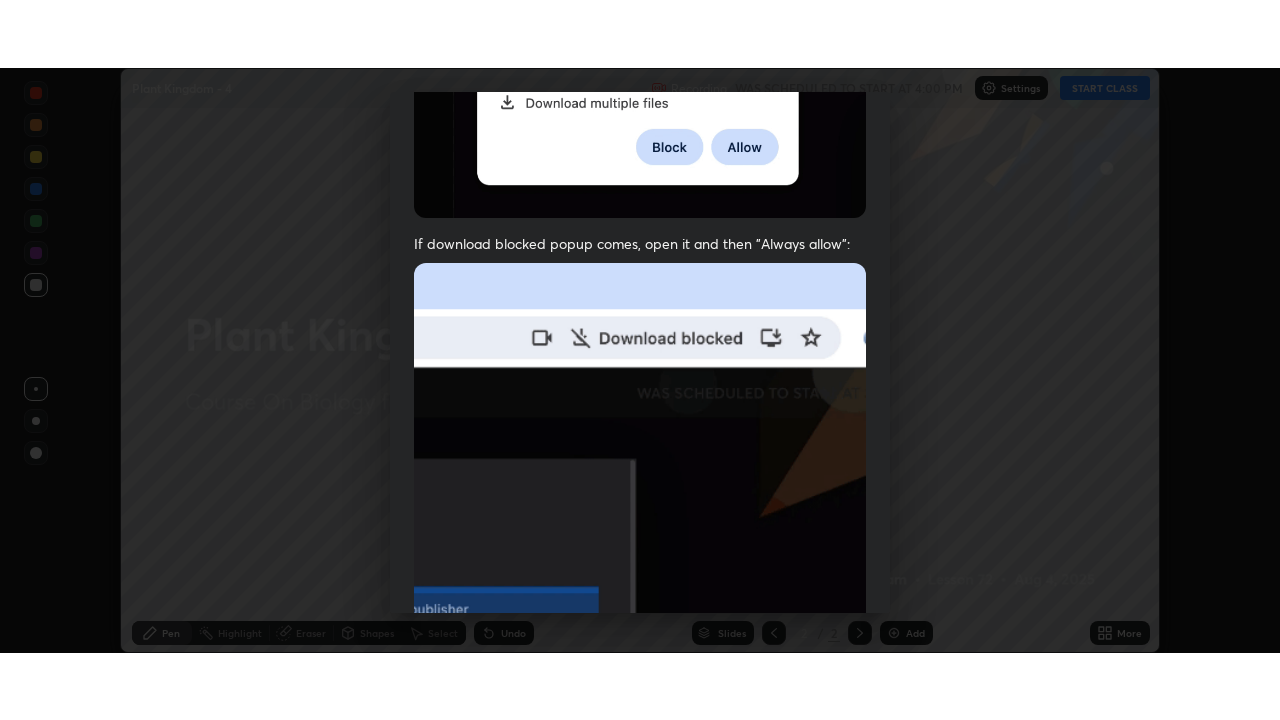 scroll, scrollTop: 479, scrollLeft: 0, axis: vertical 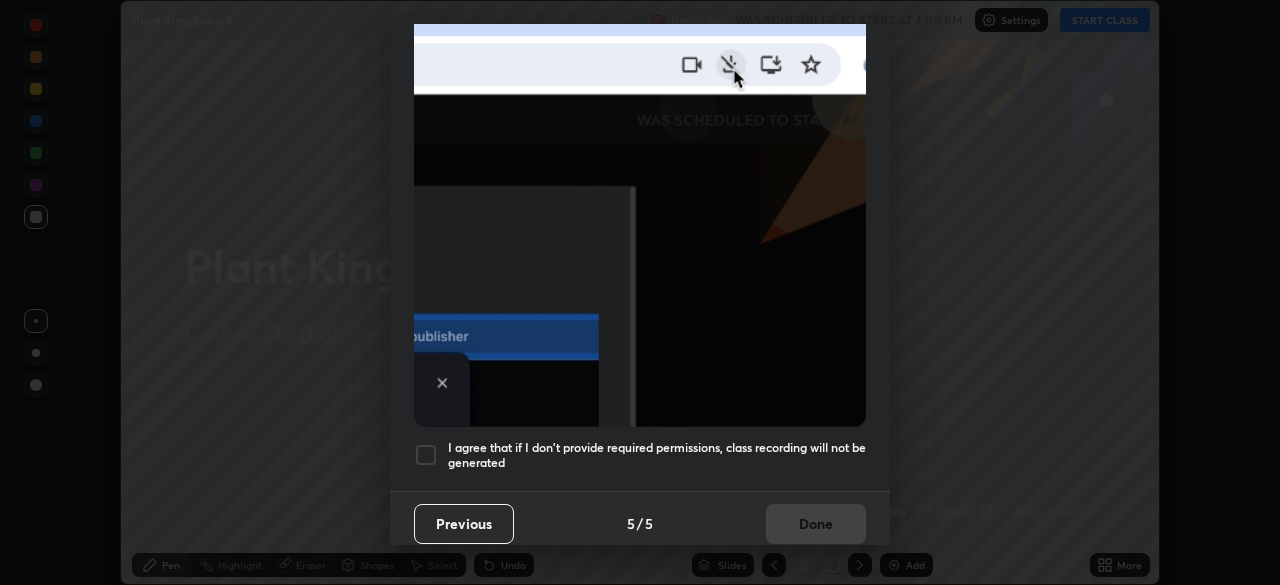 click at bounding box center (426, 455) 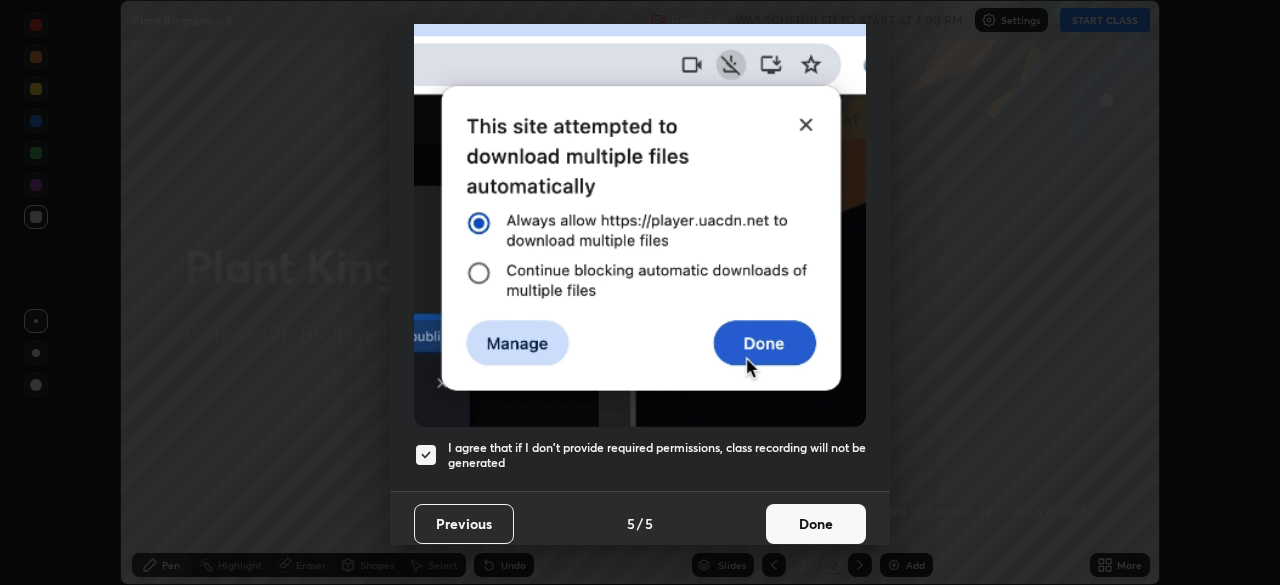 click on "Done" at bounding box center [816, 524] 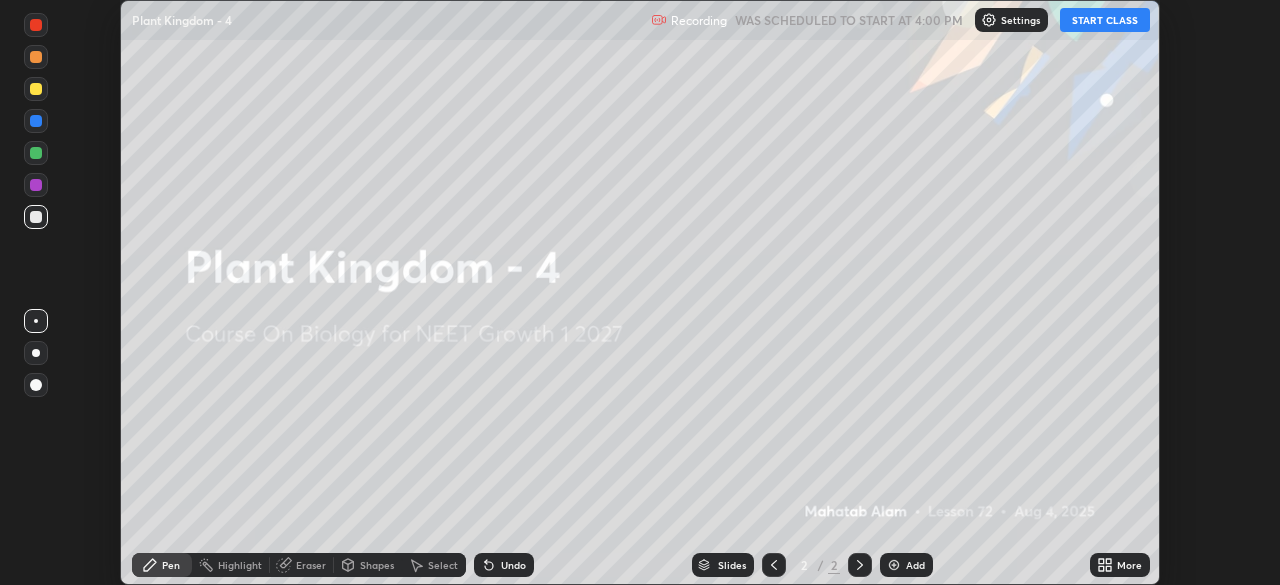 click on "START CLASS" at bounding box center (1105, 20) 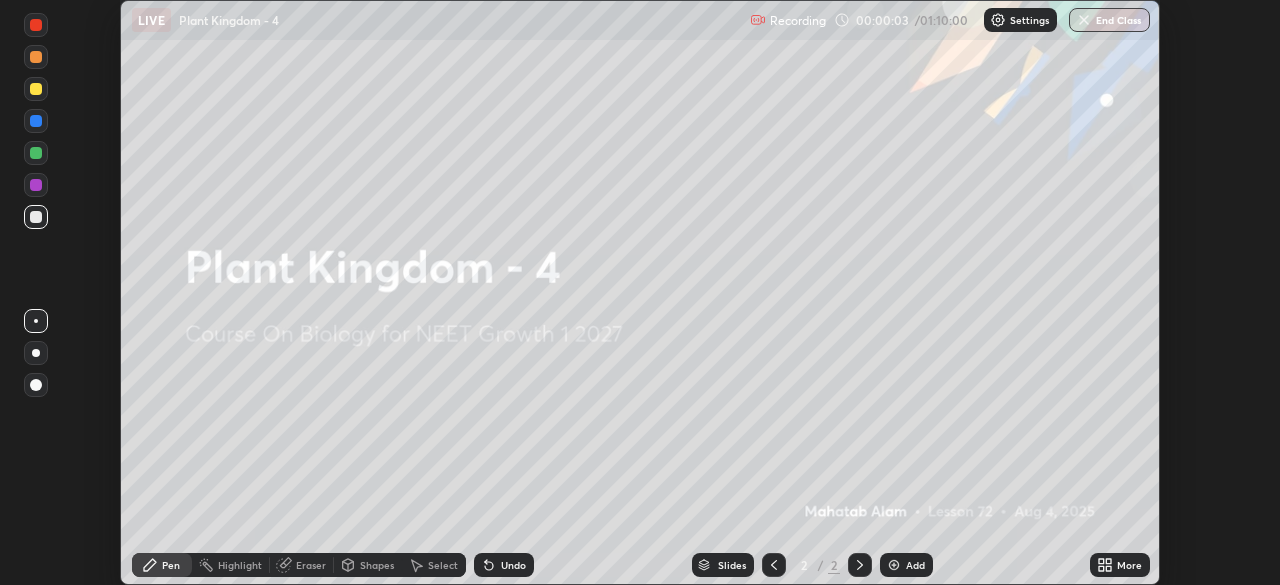 click on "More" at bounding box center (1120, 565) 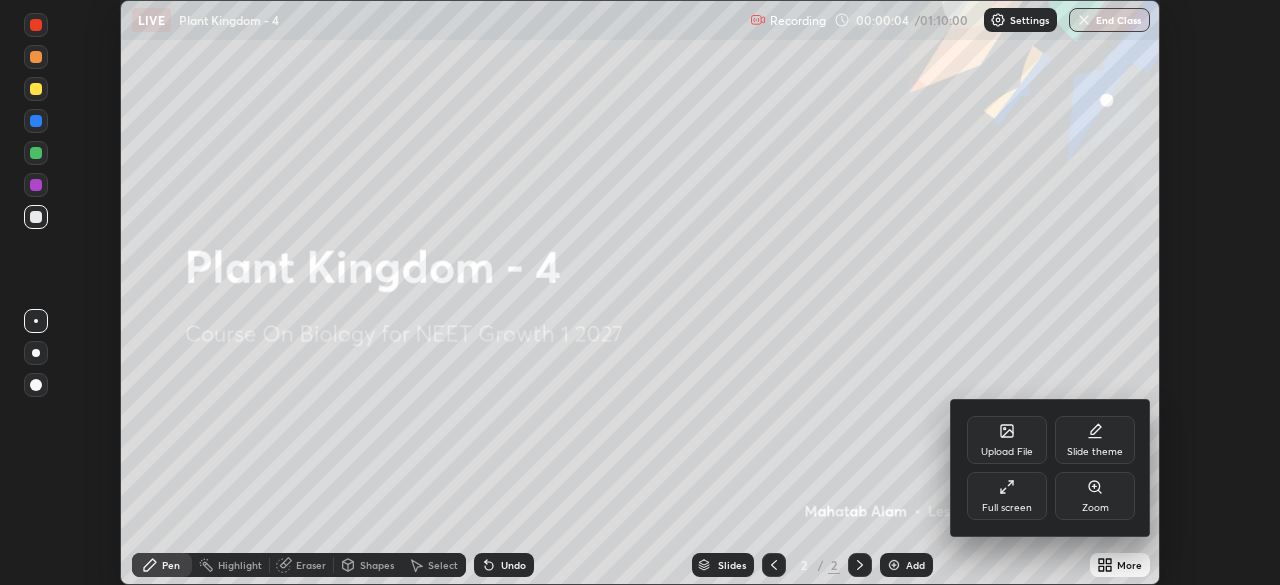 click on "Full screen" at bounding box center (1007, 508) 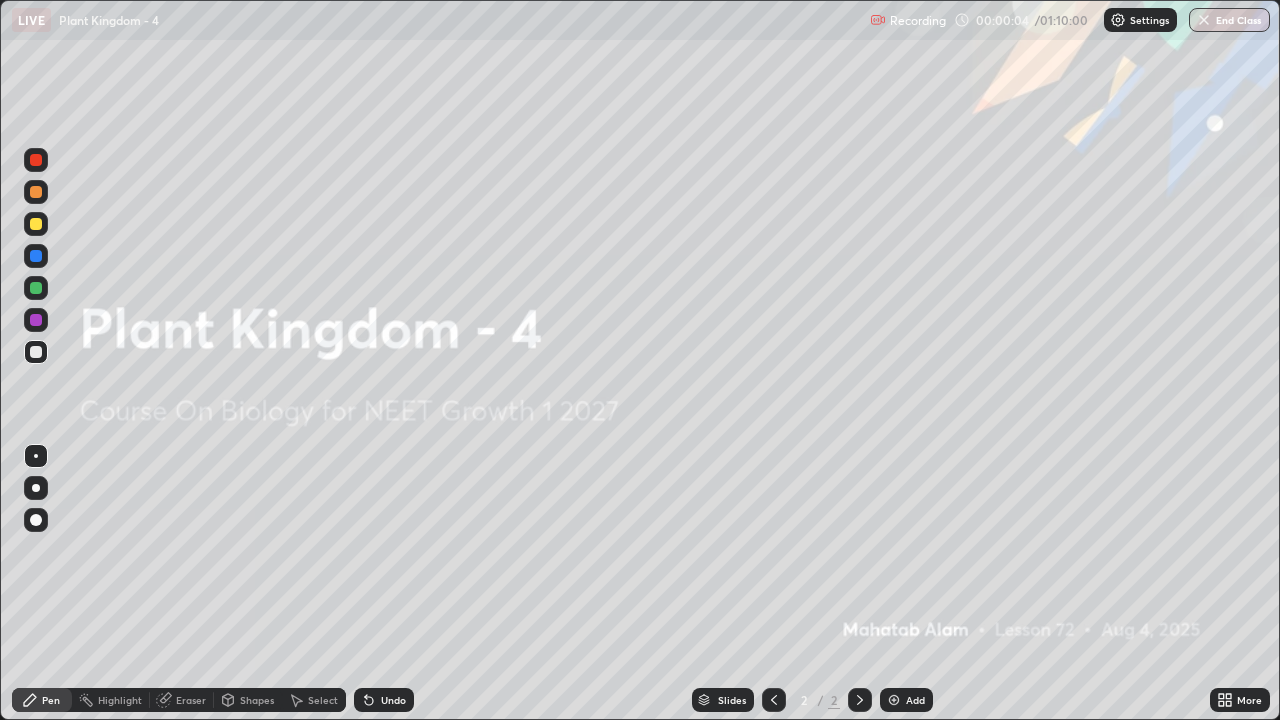 scroll, scrollTop: 99280, scrollLeft: 98720, axis: both 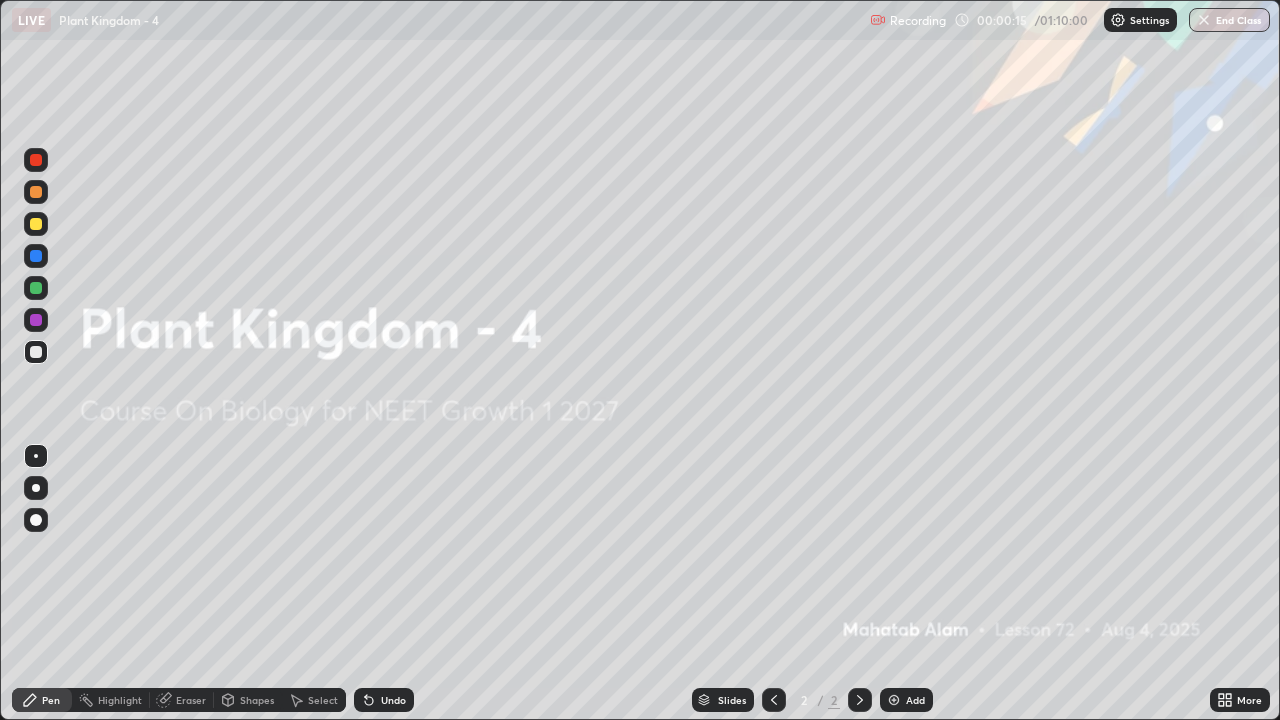 click at bounding box center [894, 700] 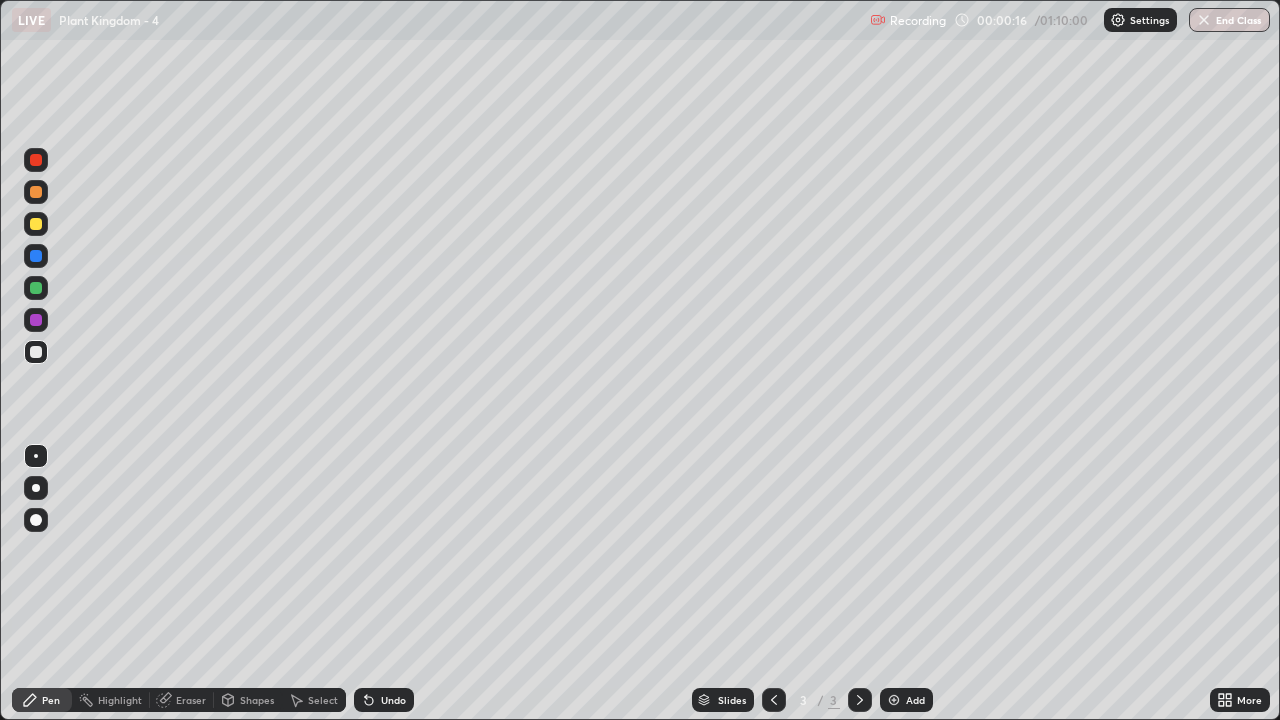 click at bounding box center (36, 160) 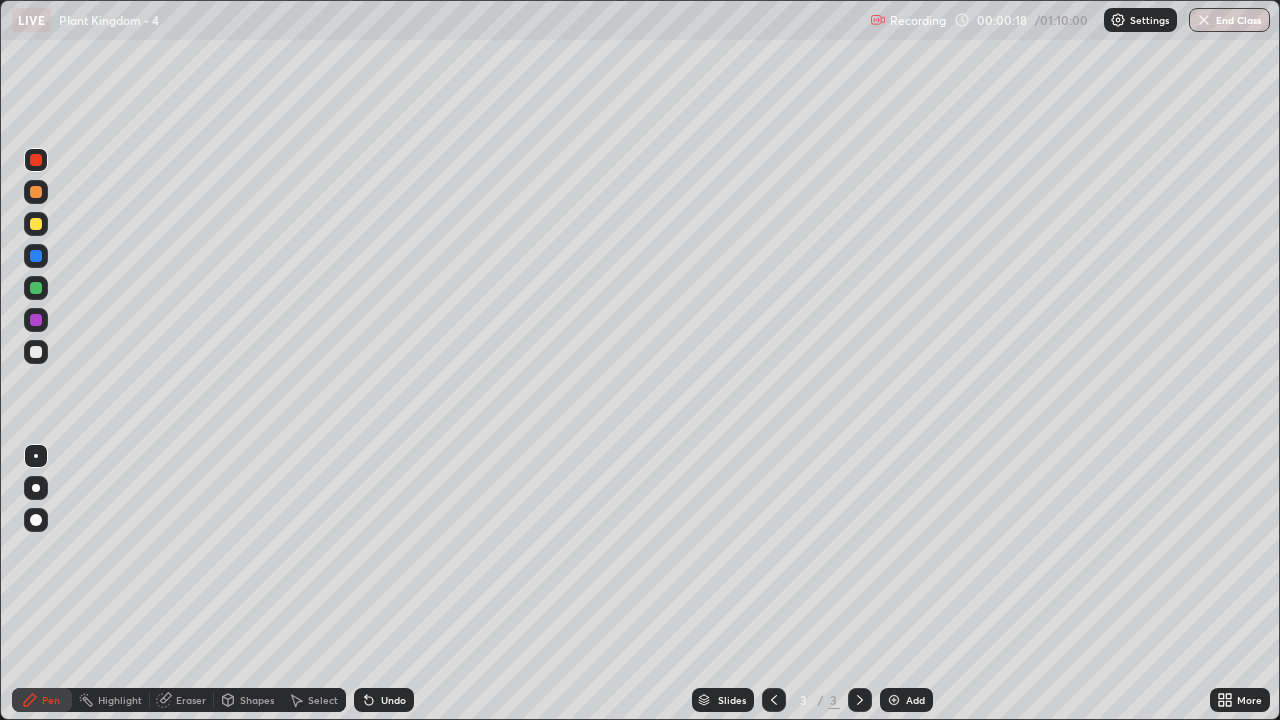 click at bounding box center [36, 488] 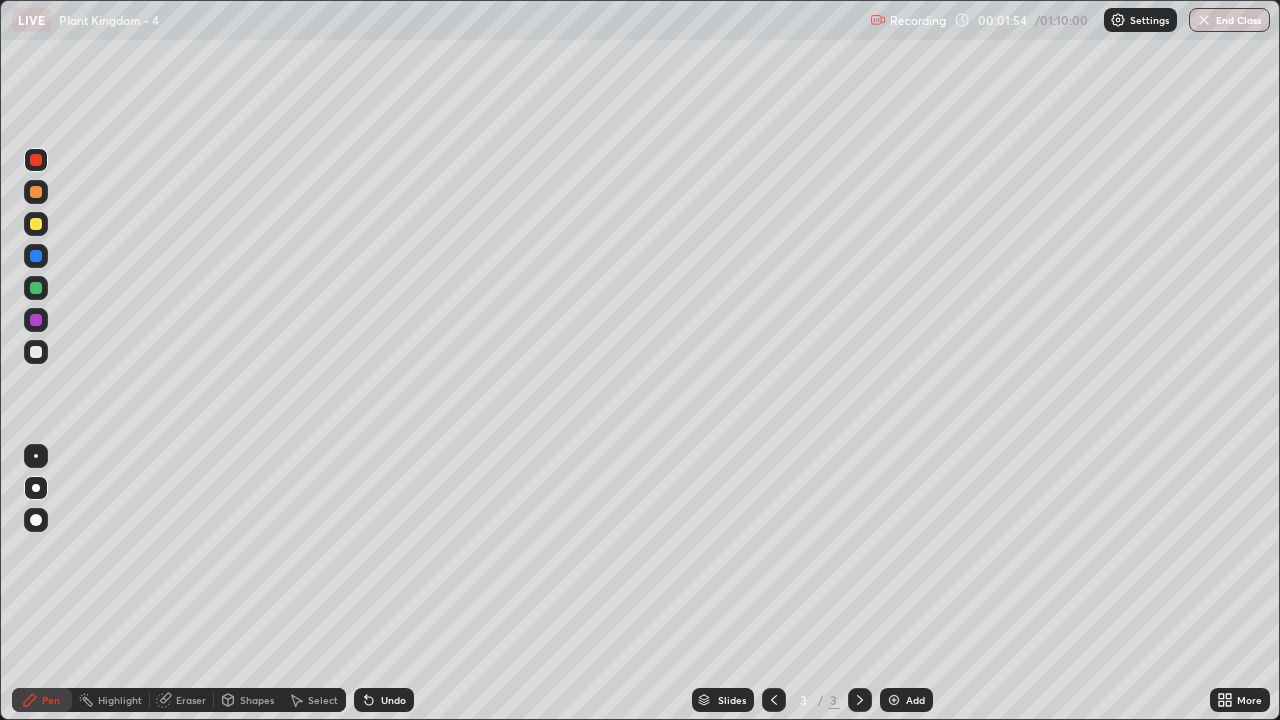 click at bounding box center [36, 224] 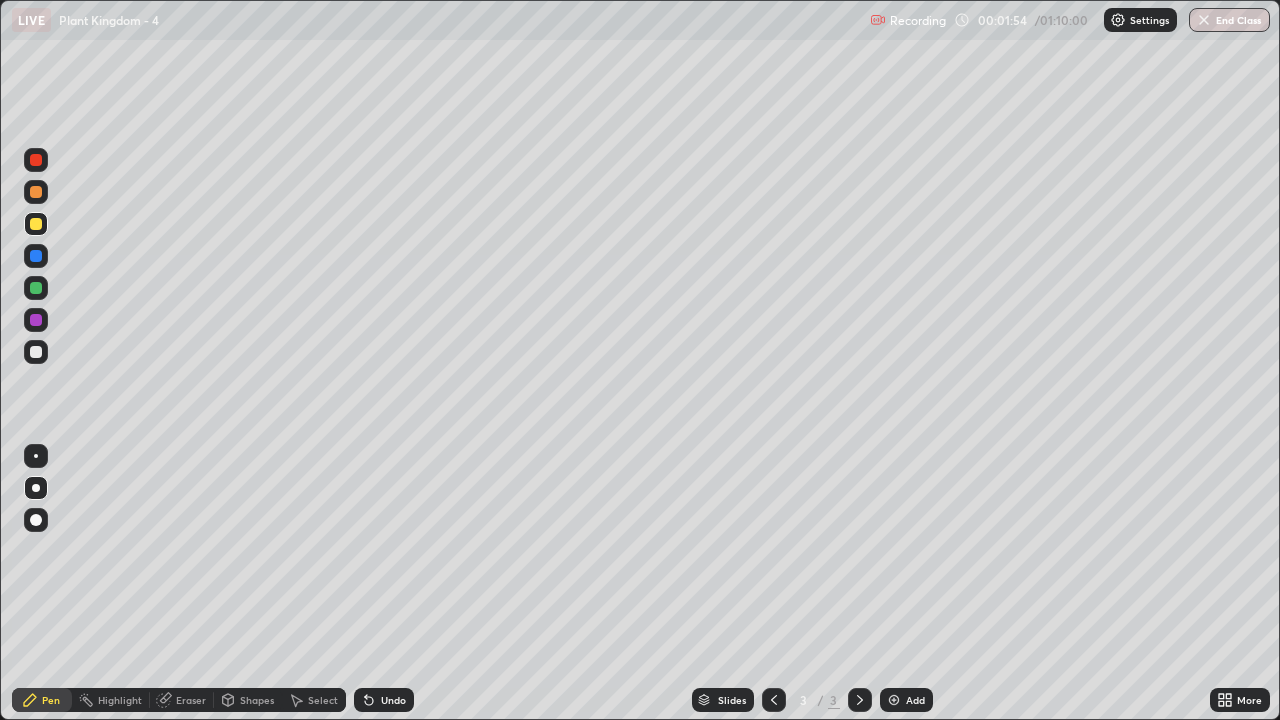 click at bounding box center [36, 456] 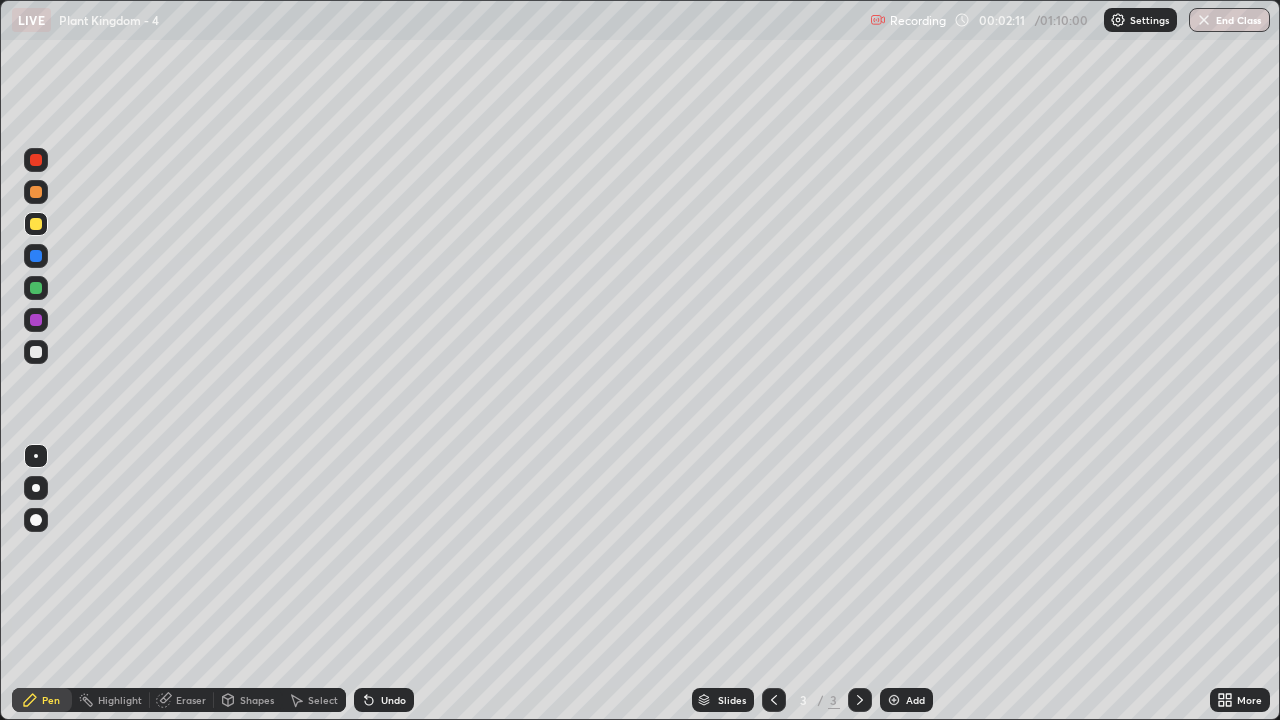 click at bounding box center [36, 352] 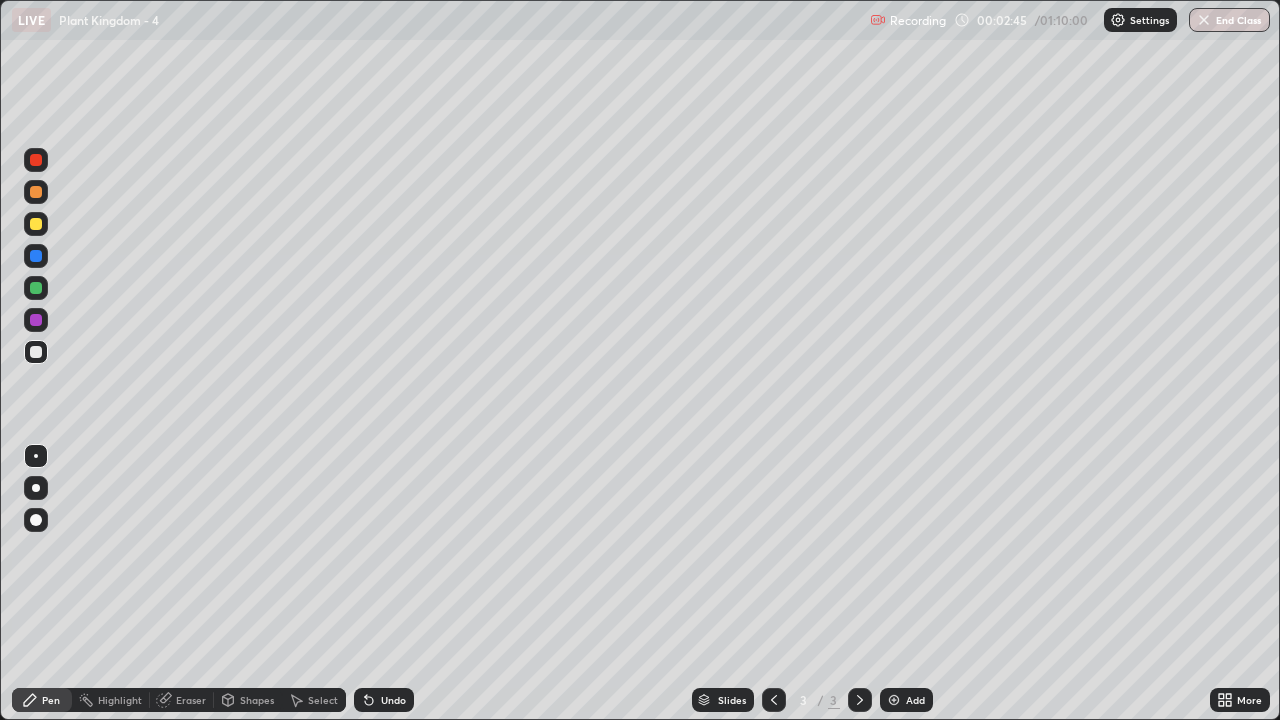 click on "Eraser" at bounding box center [191, 700] 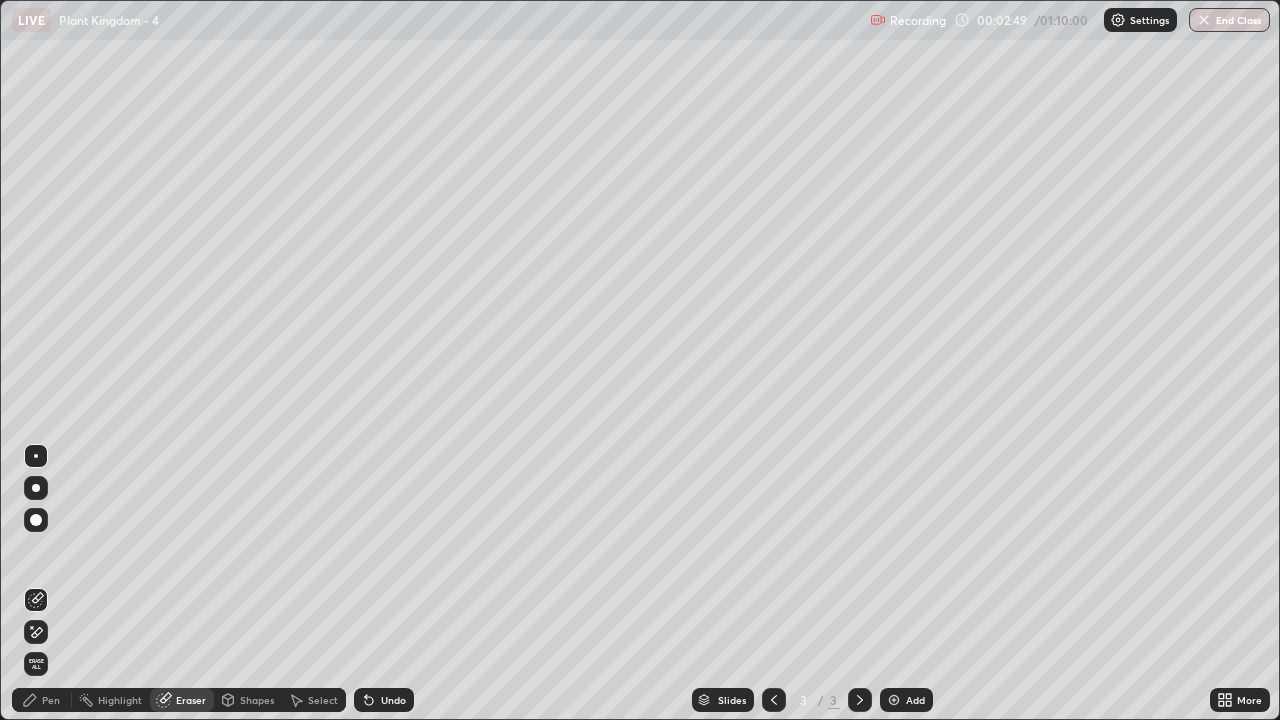 click on "Pen" at bounding box center [51, 700] 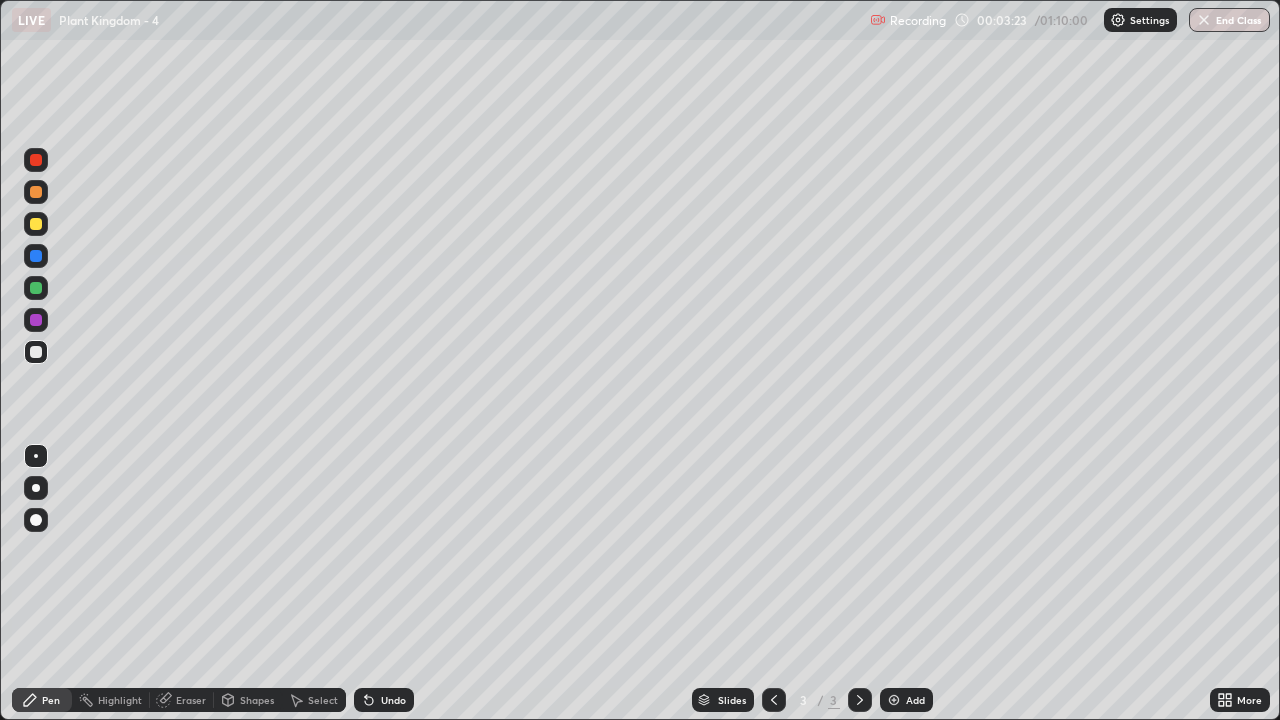 click at bounding box center [36, 160] 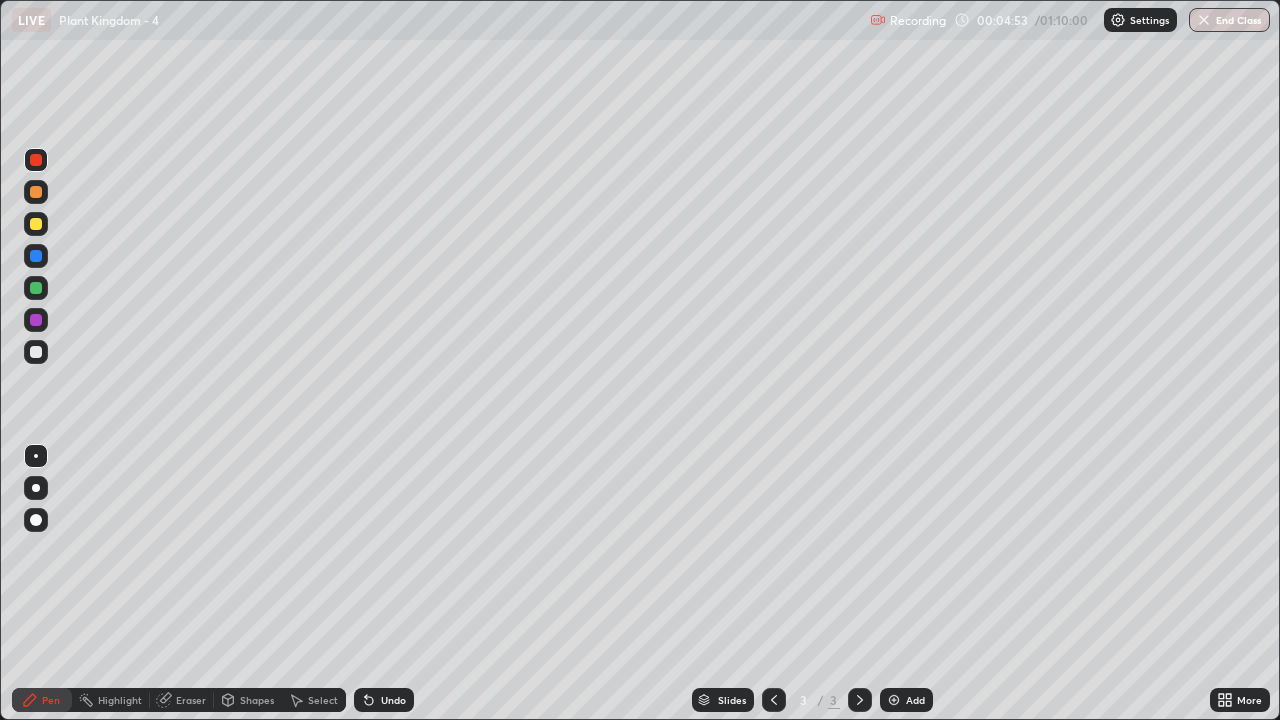 click at bounding box center (894, 700) 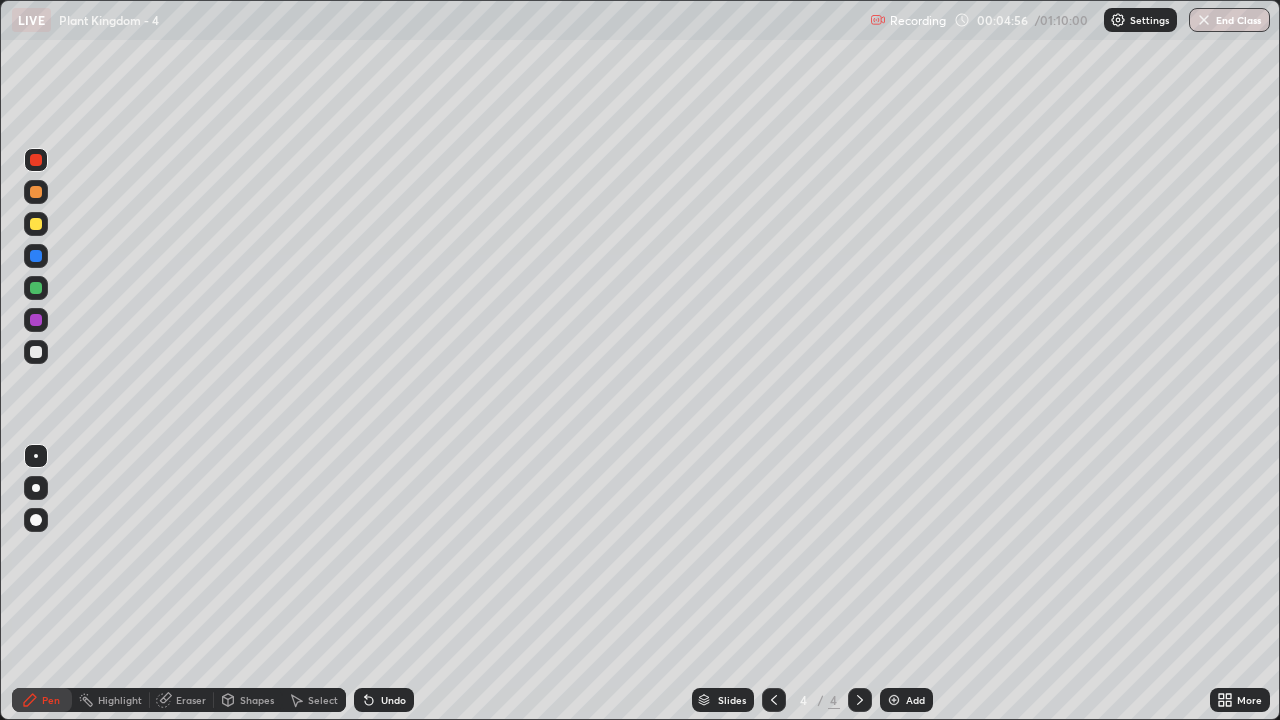 click at bounding box center (36, 160) 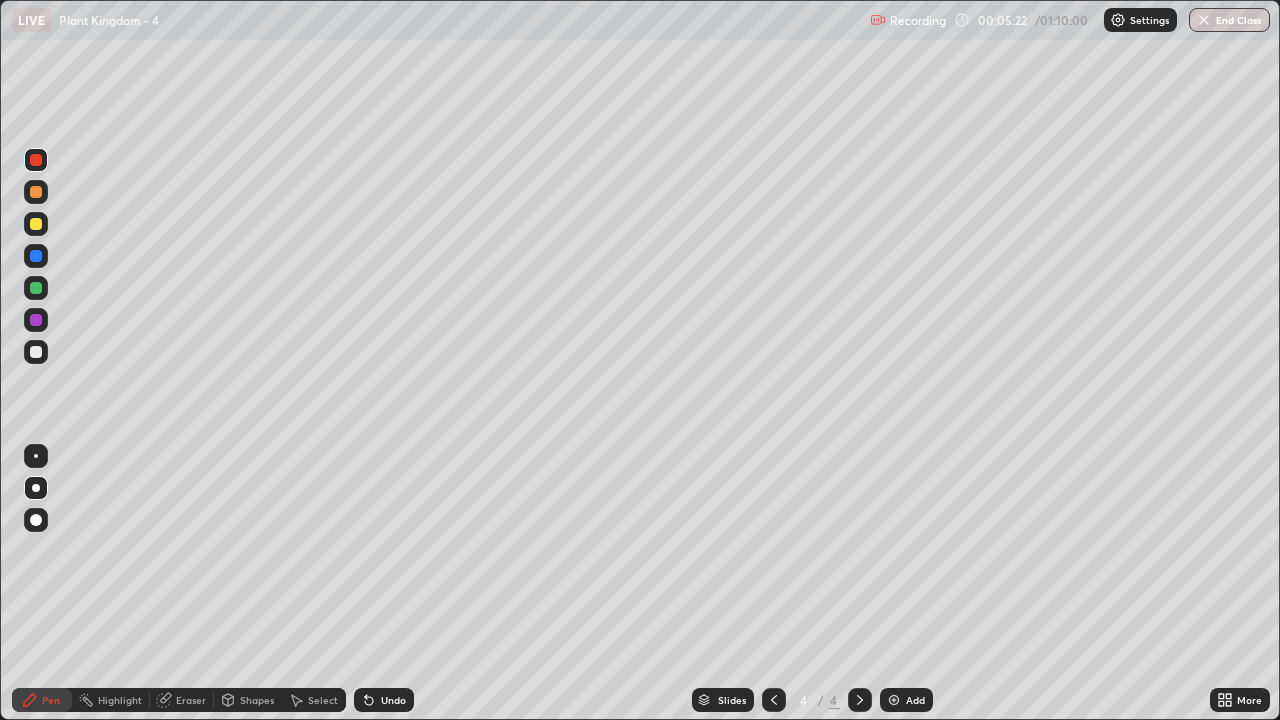 click at bounding box center [36, 224] 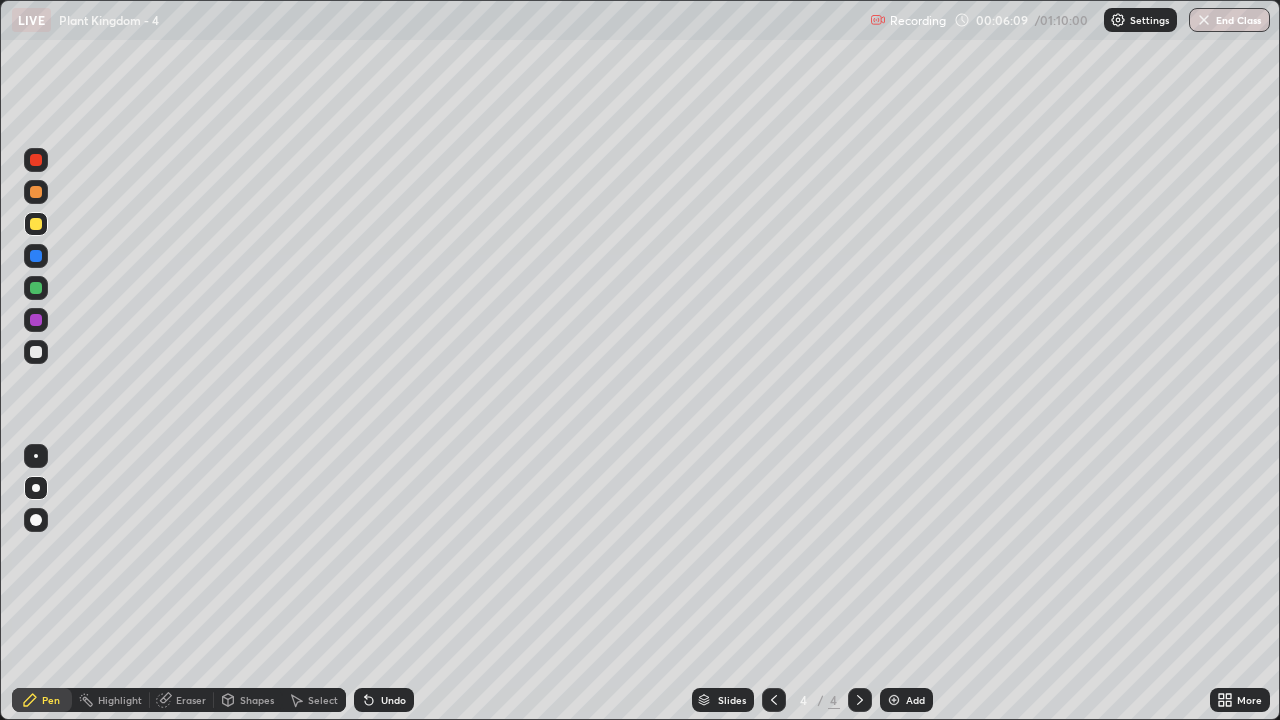 click at bounding box center [36, 352] 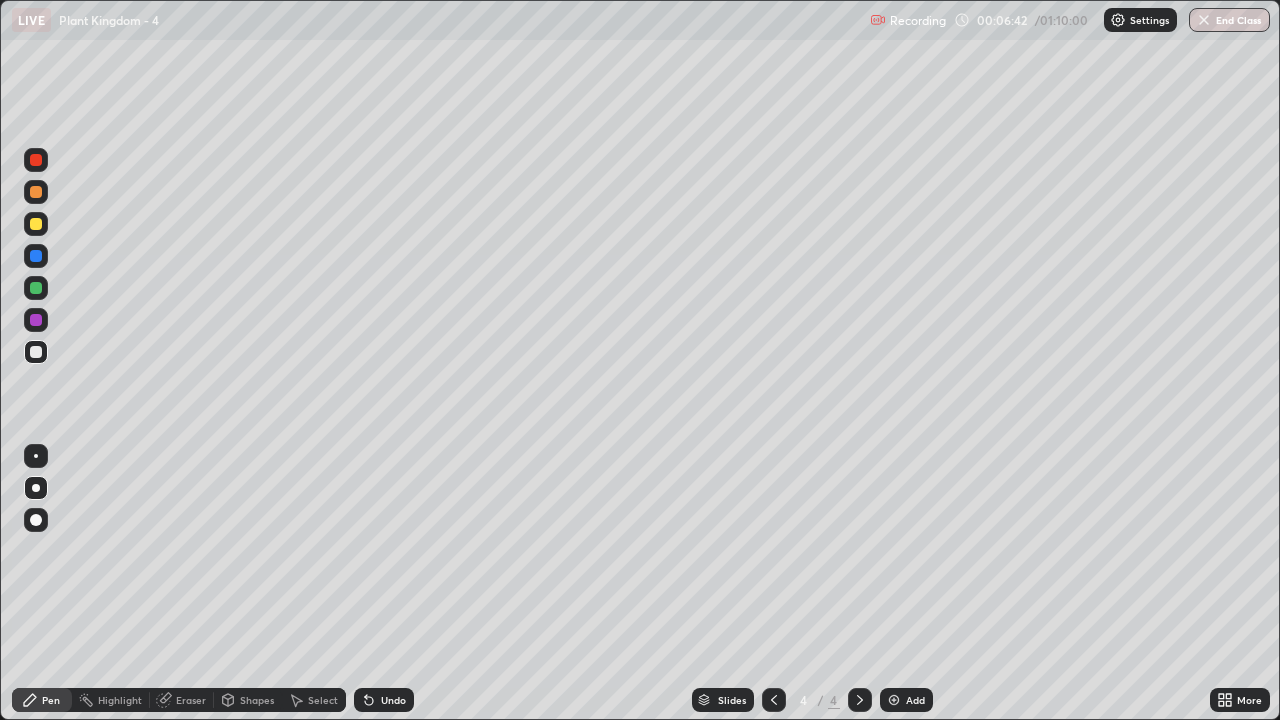 click at bounding box center [36, 224] 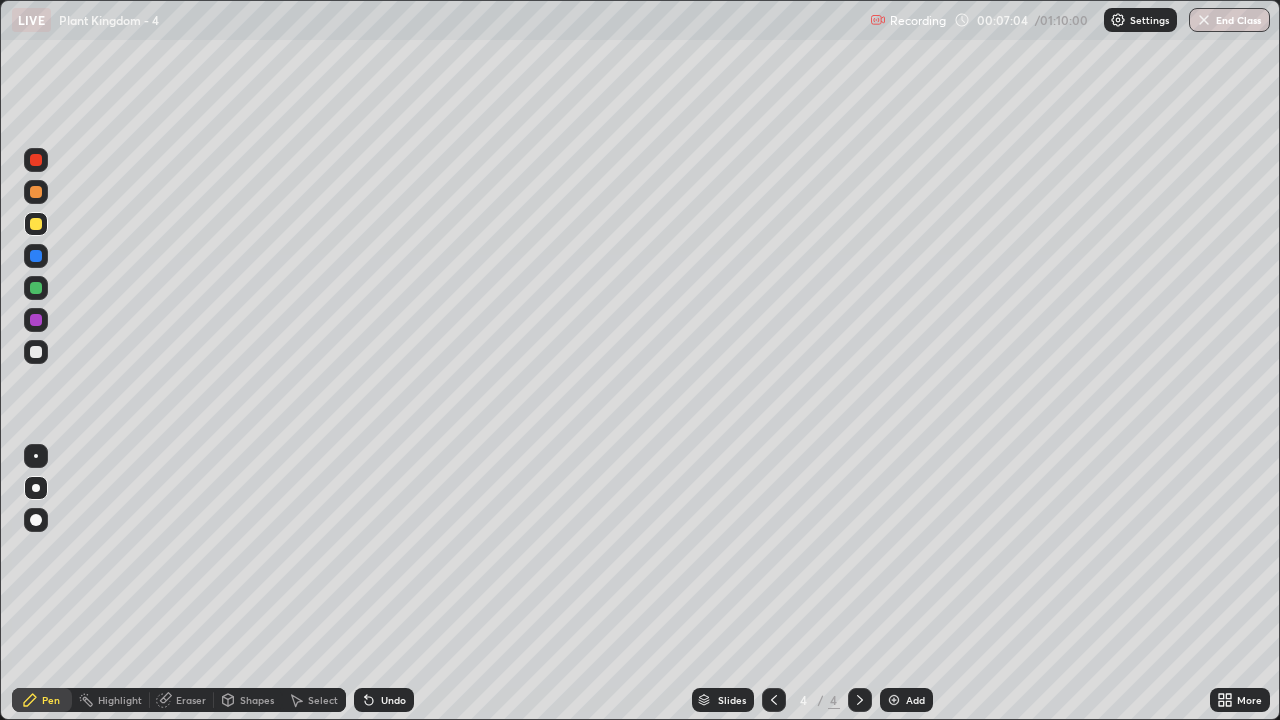 click on "Eraser" at bounding box center (182, 700) 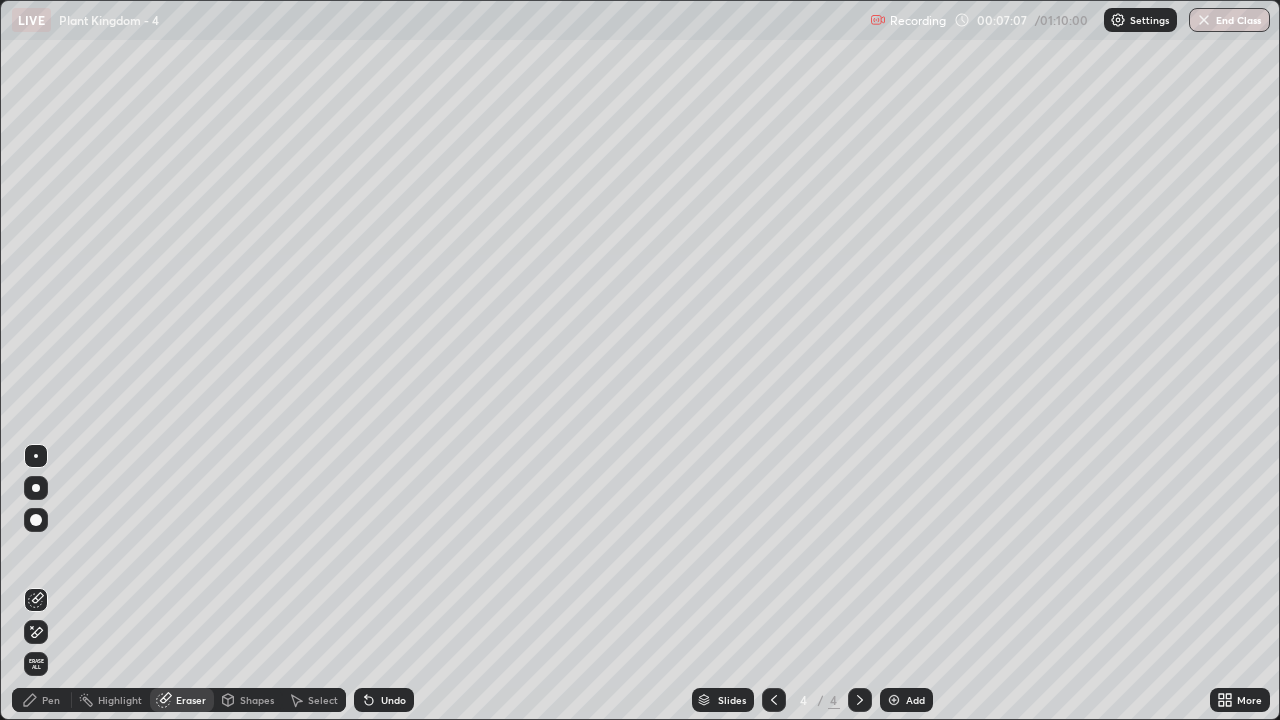click on "Pen" at bounding box center [42, 700] 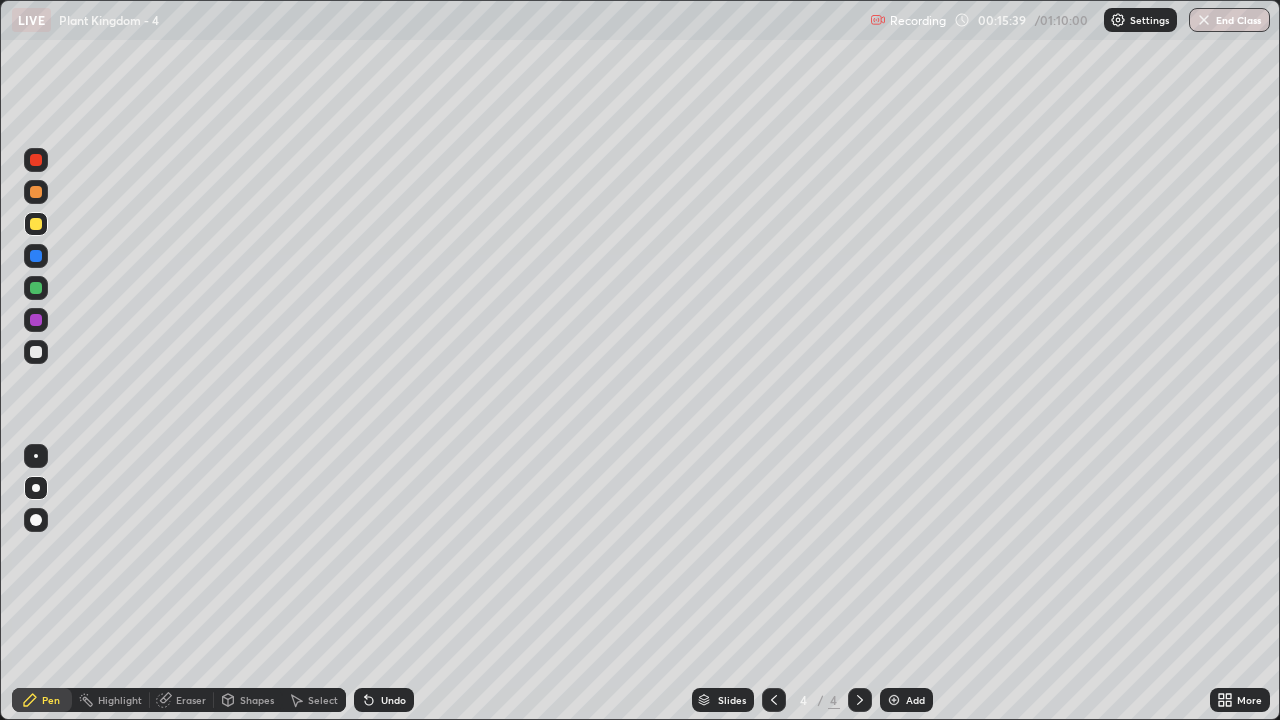 click at bounding box center [894, 700] 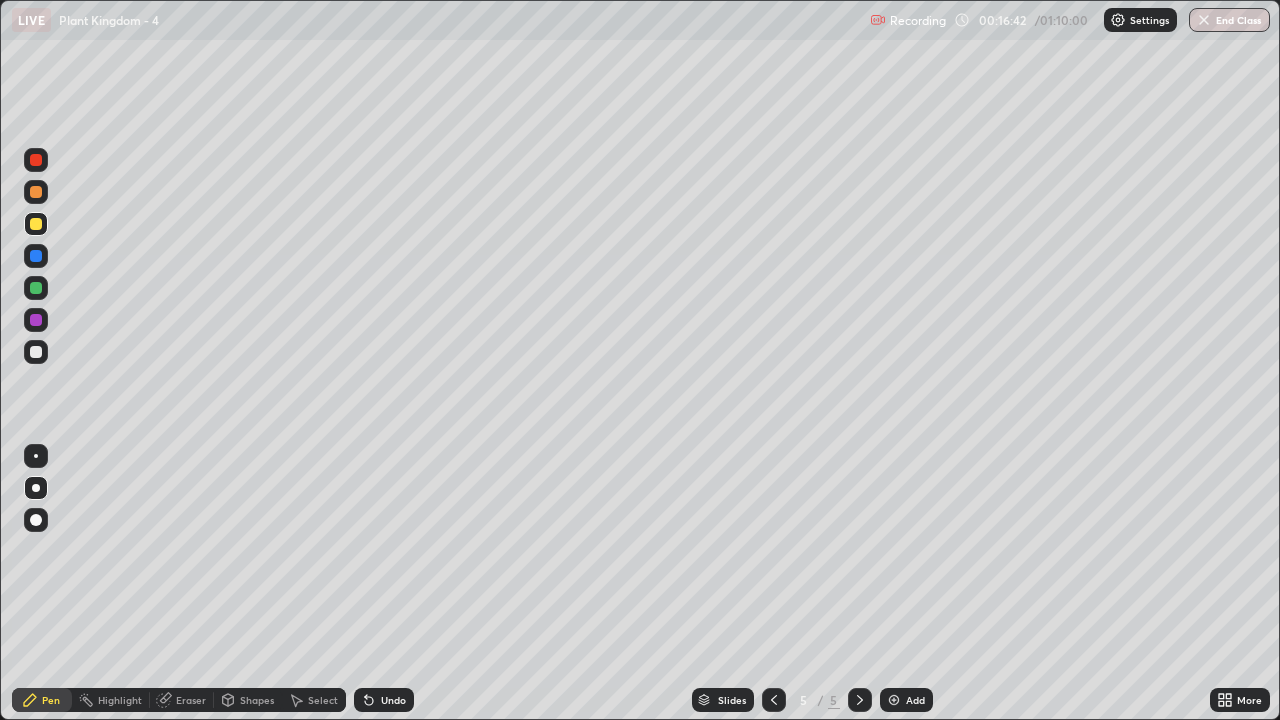 click at bounding box center (36, 288) 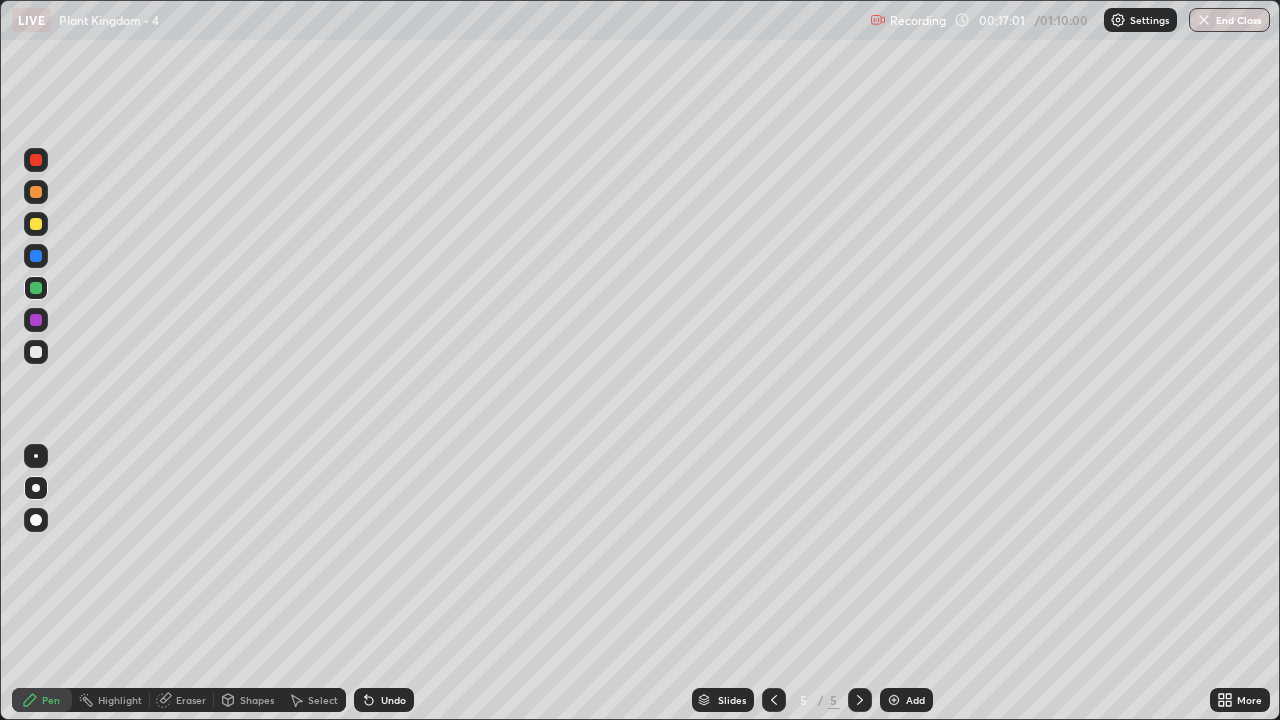 click at bounding box center (36, 192) 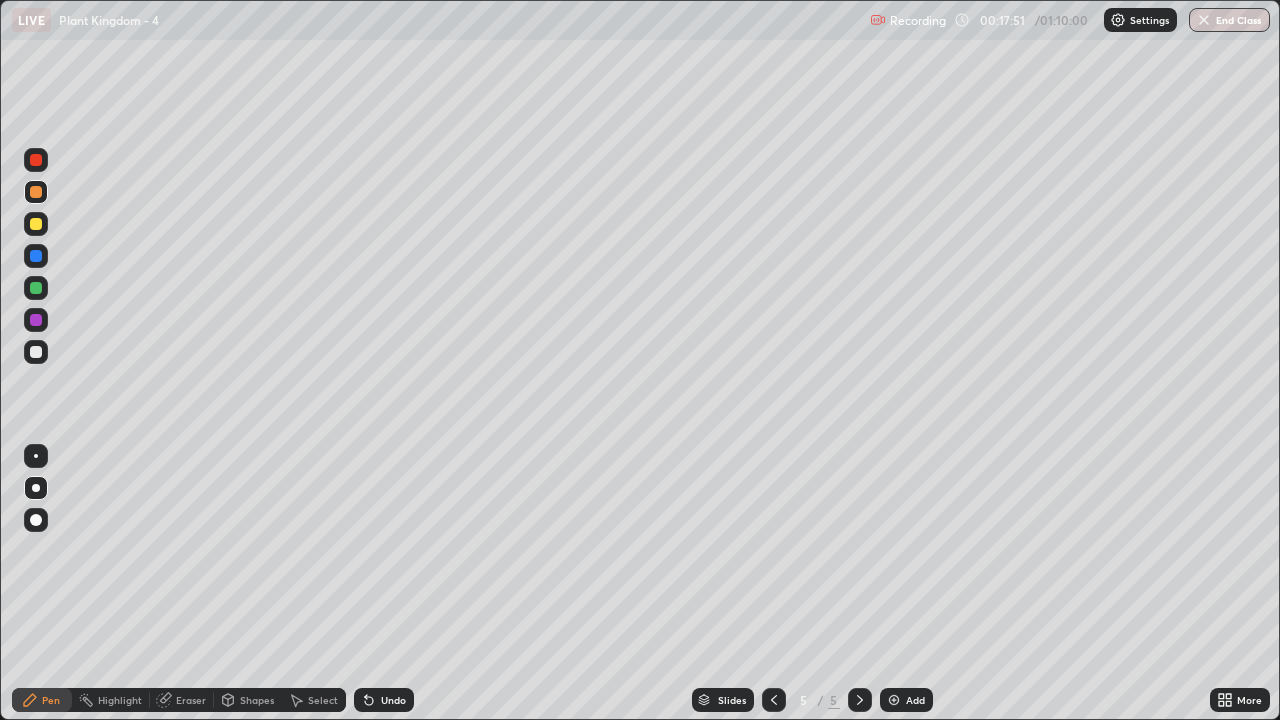 click at bounding box center [894, 700] 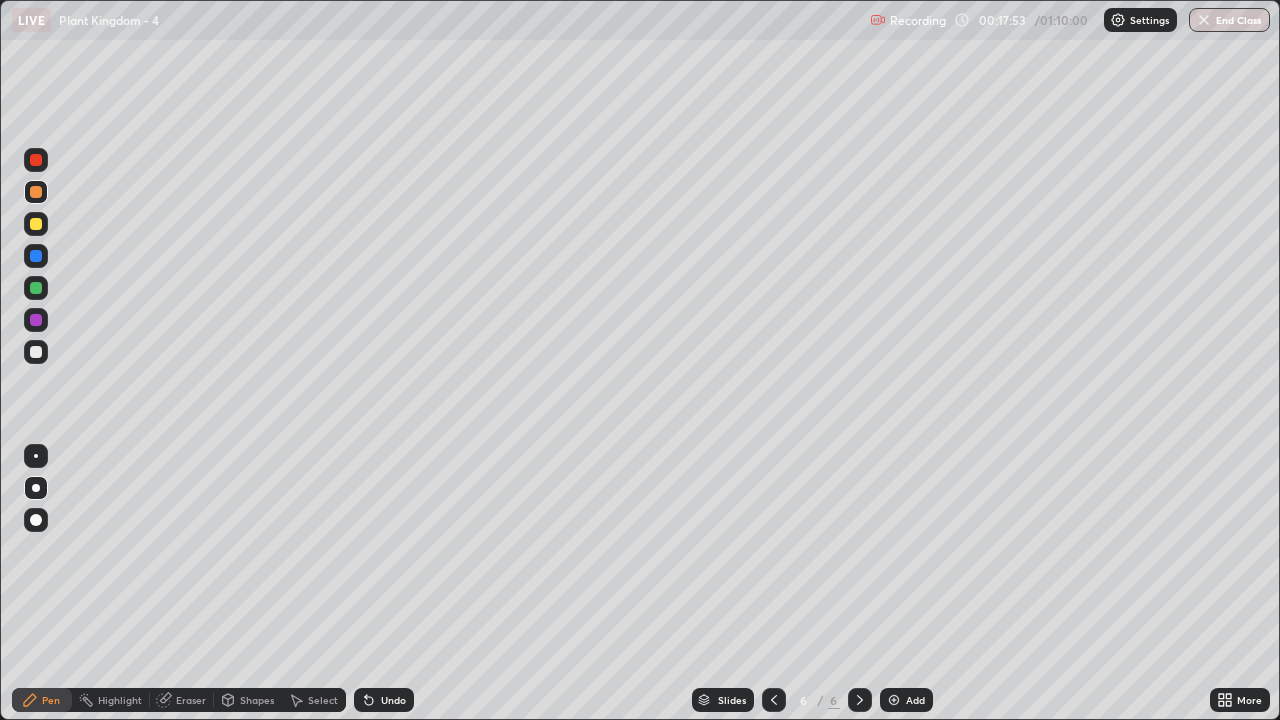 click at bounding box center (36, 160) 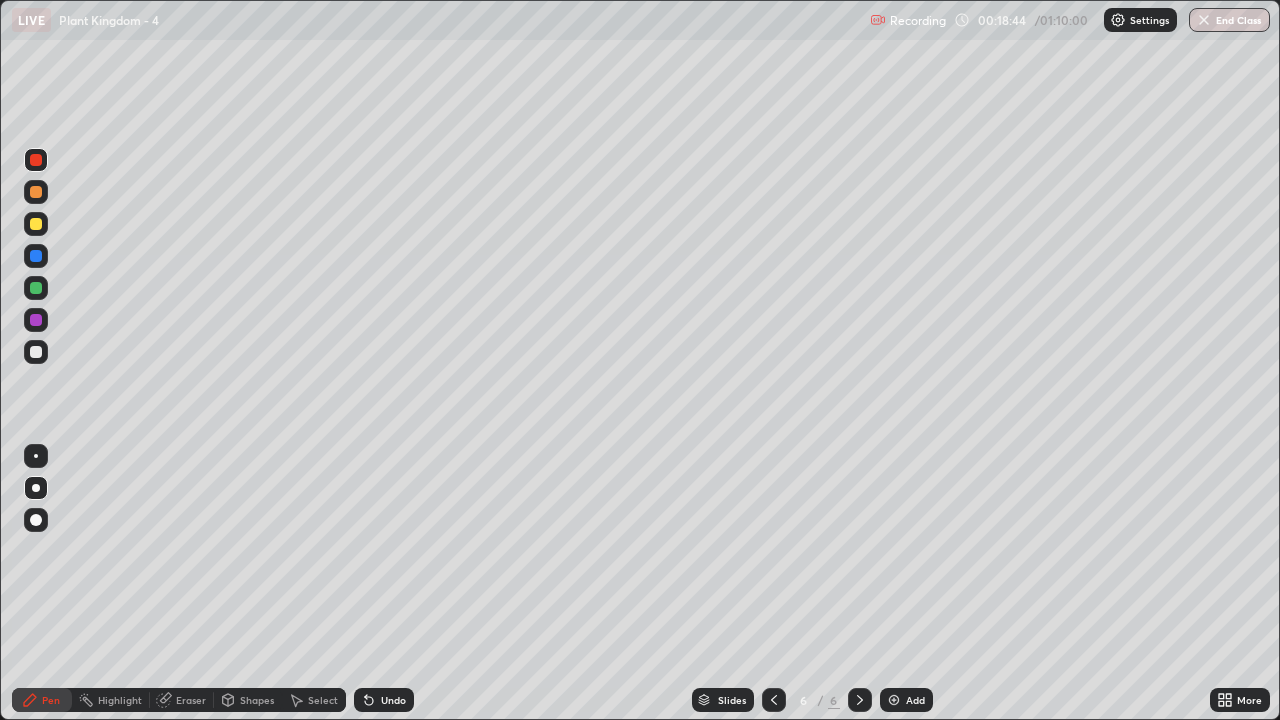 click at bounding box center [36, 224] 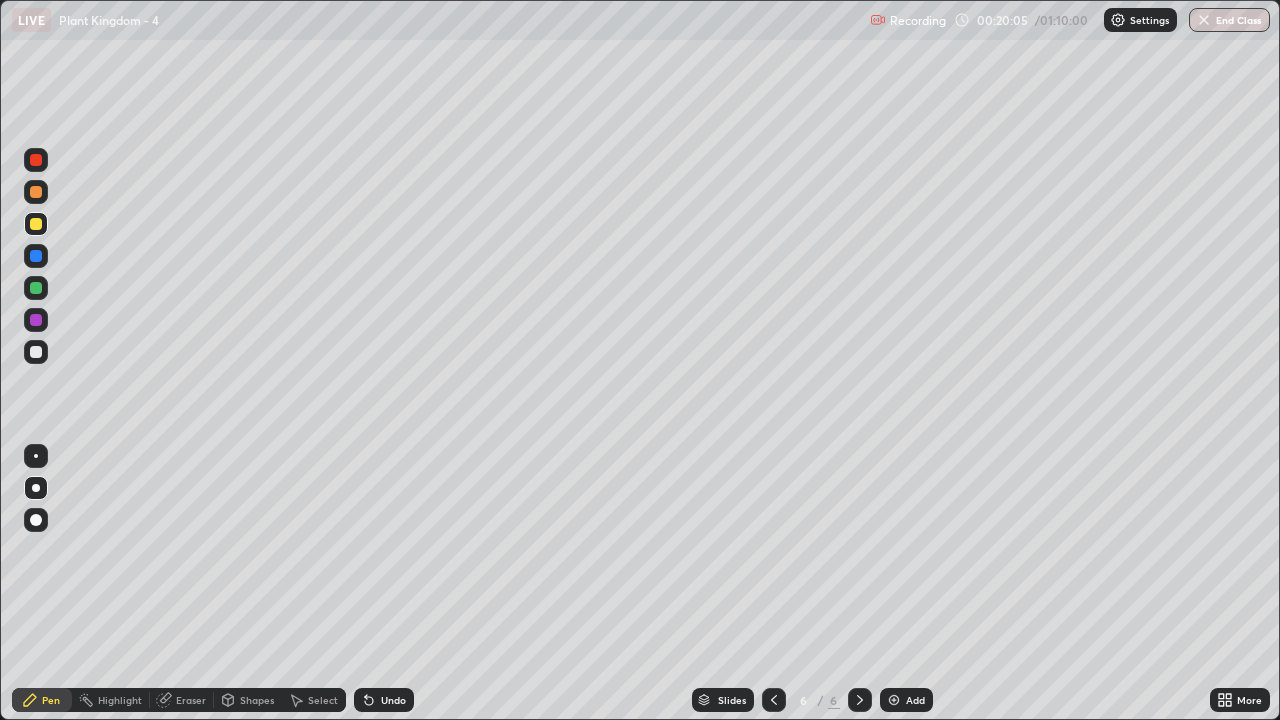 click on "Eraser" at bounding box center (191, 700) 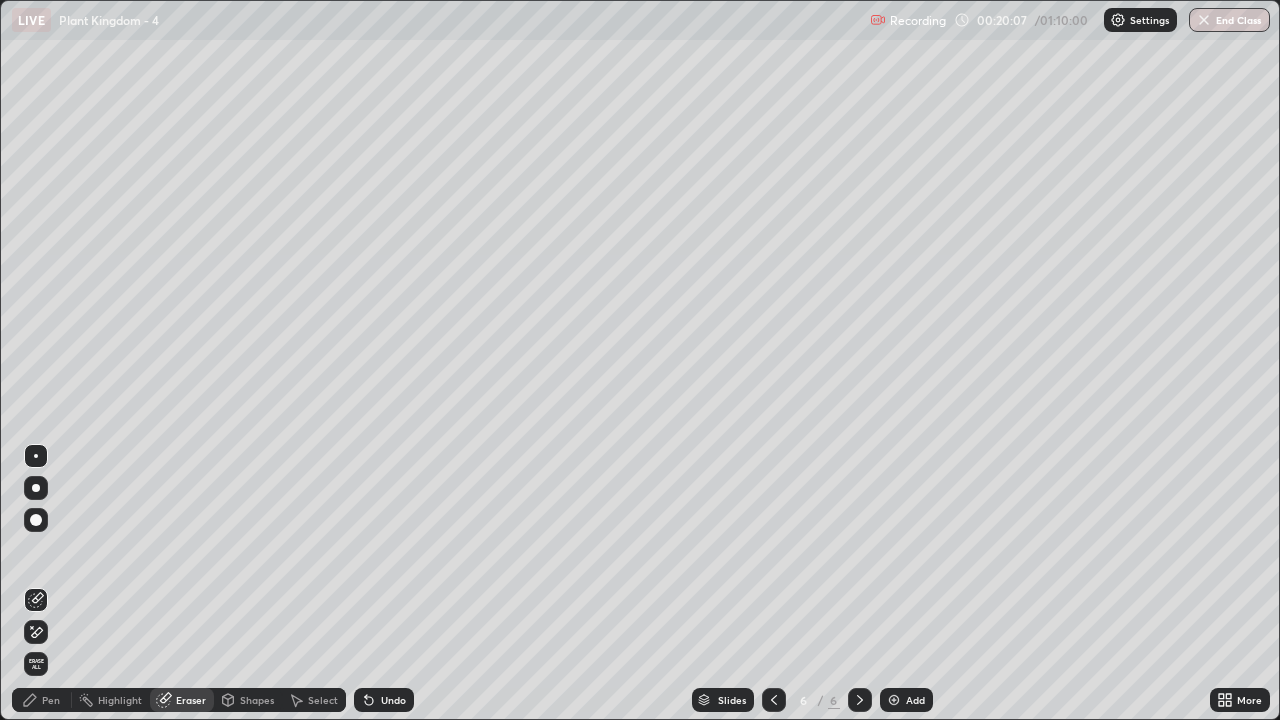 click on "Pen" at bounding box center (51, 700) 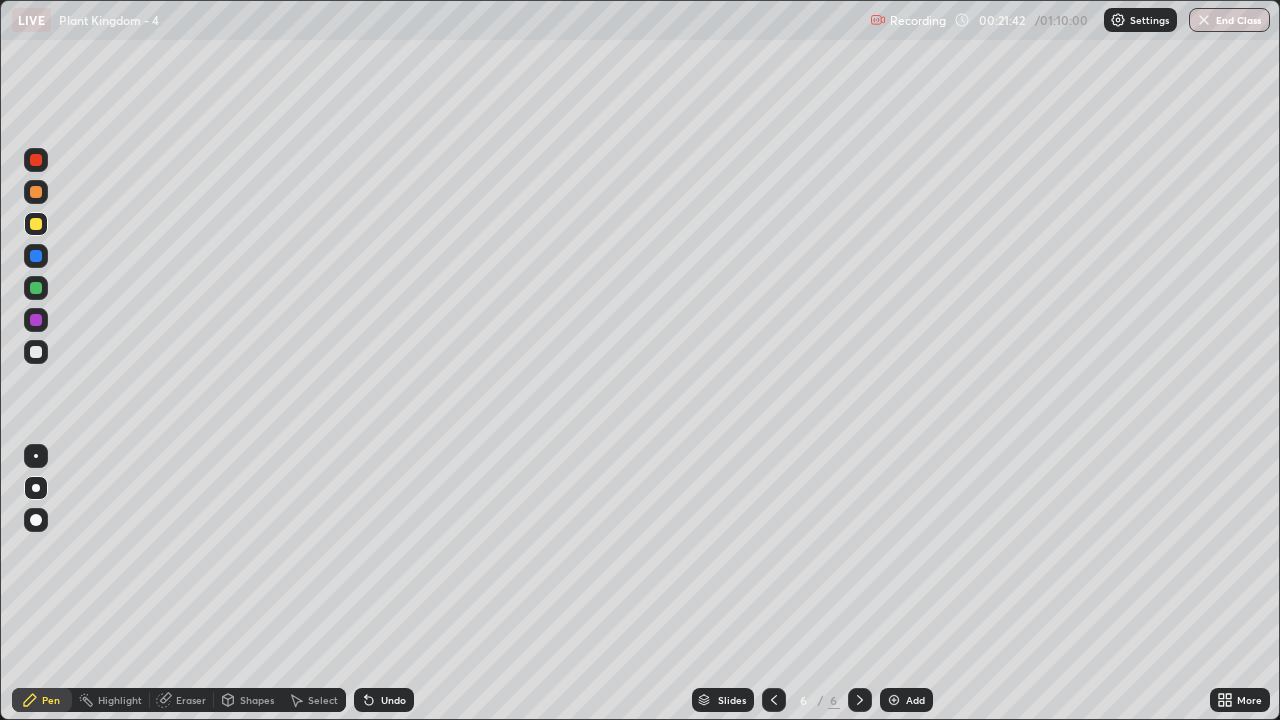 click on "Eraser" at bounding box center [182, 700] 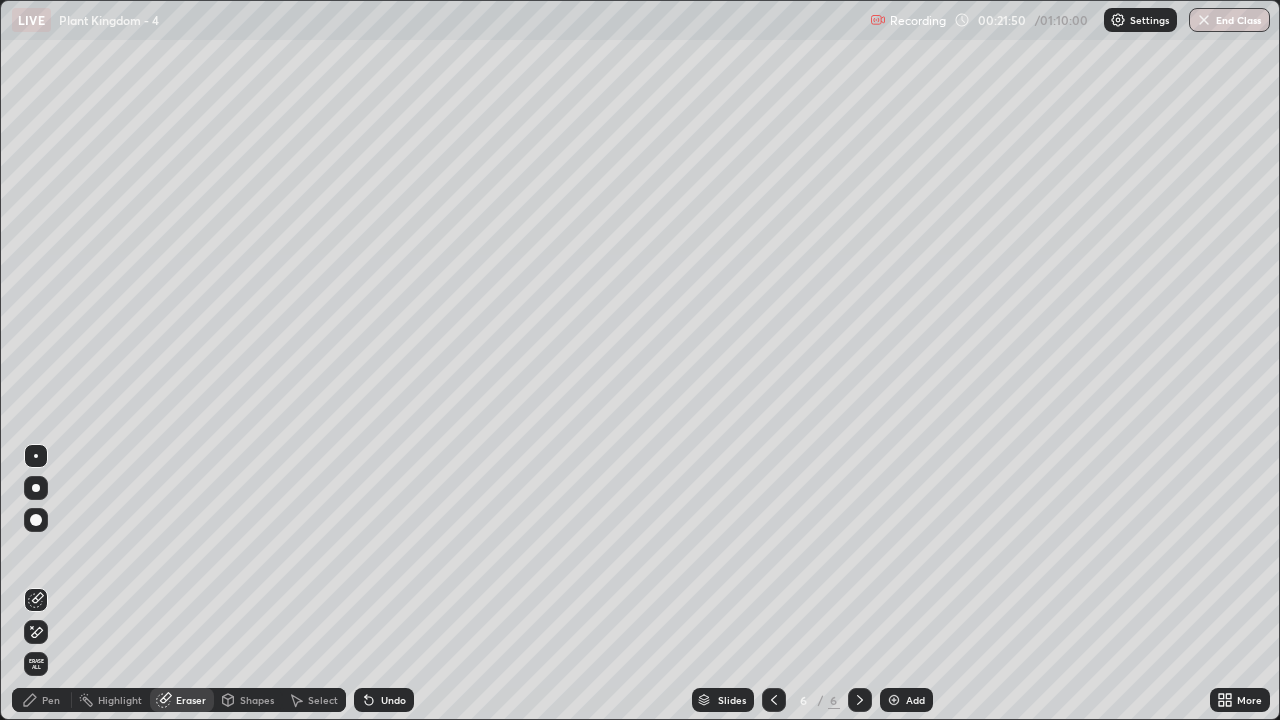 click on "Pen" at bounding box center (51, 700) 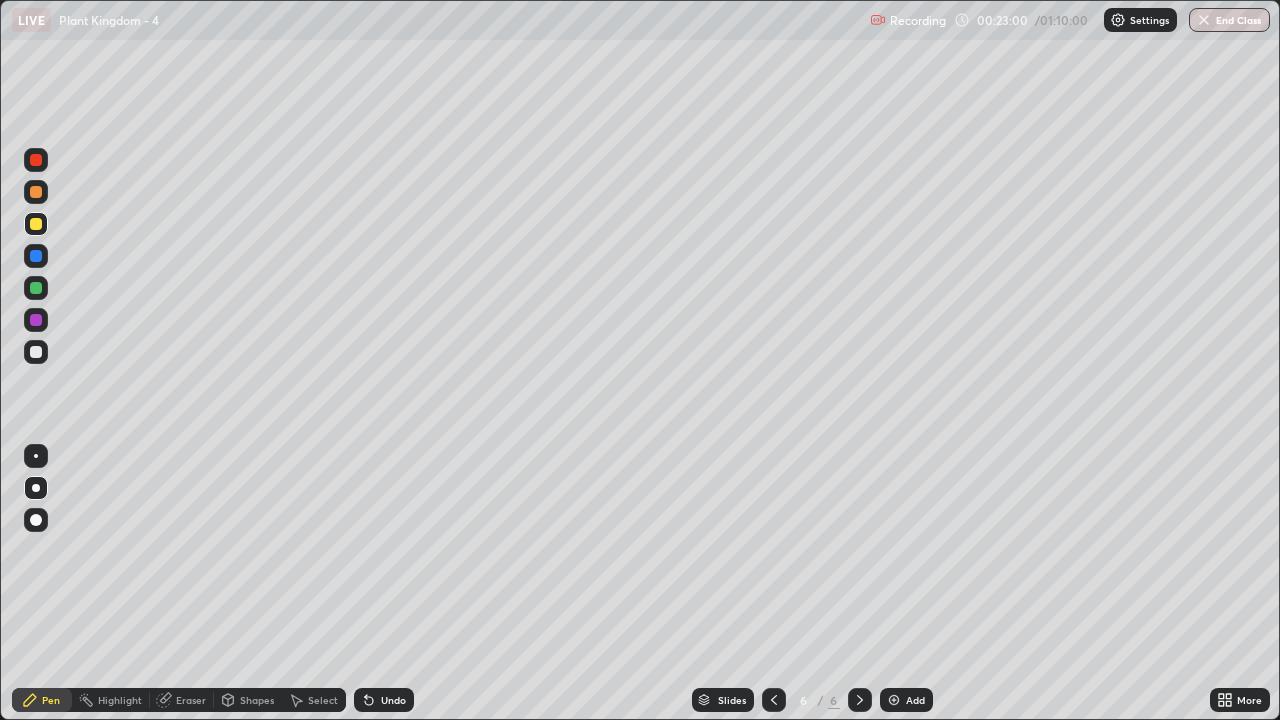 click 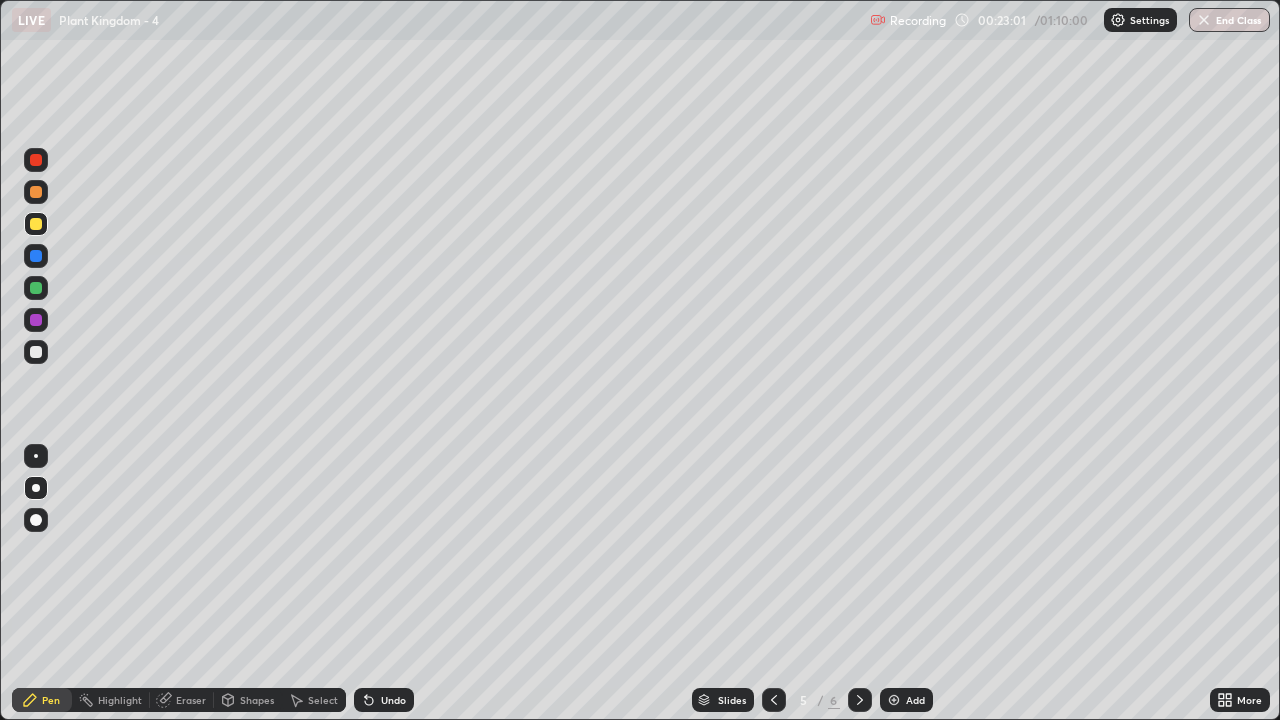 click 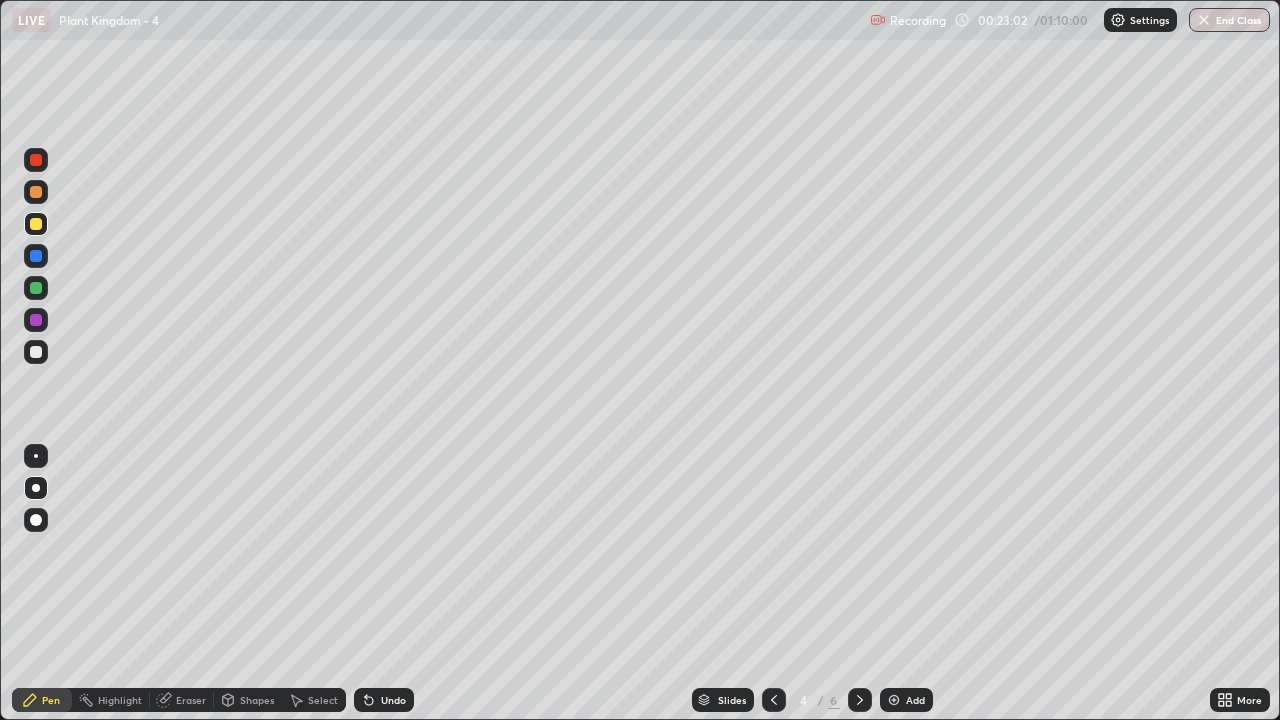 click 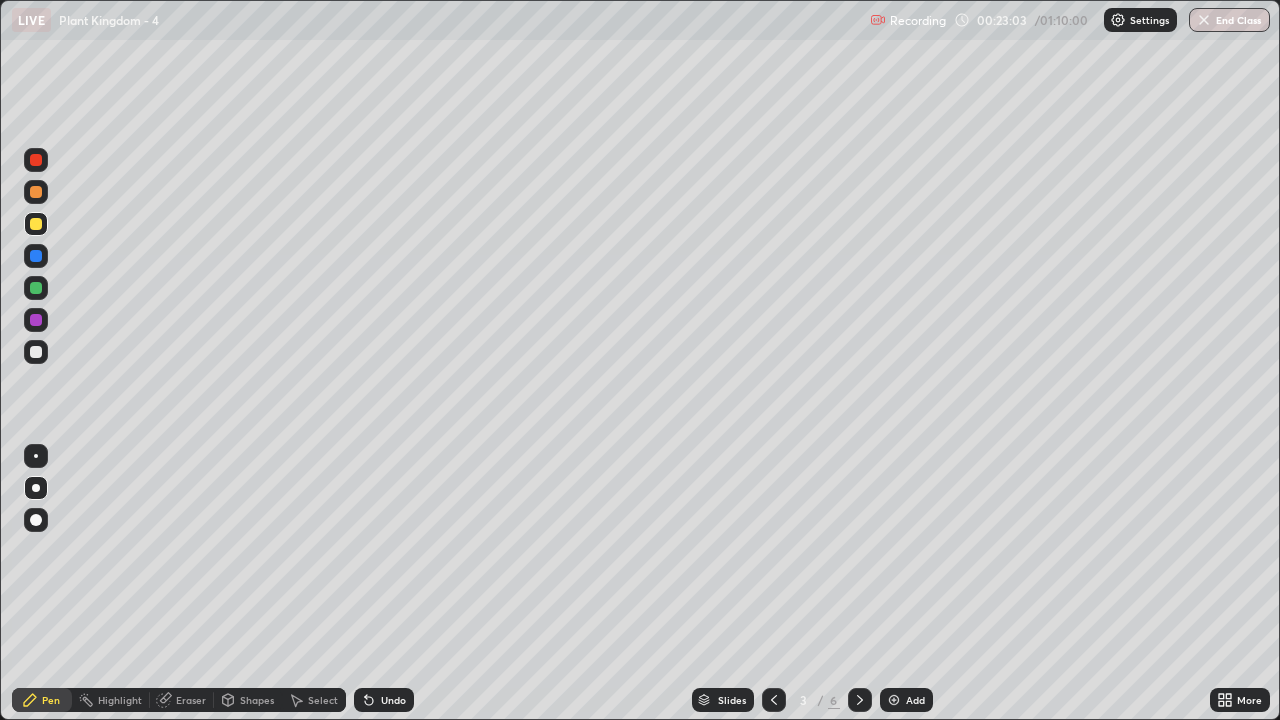 click 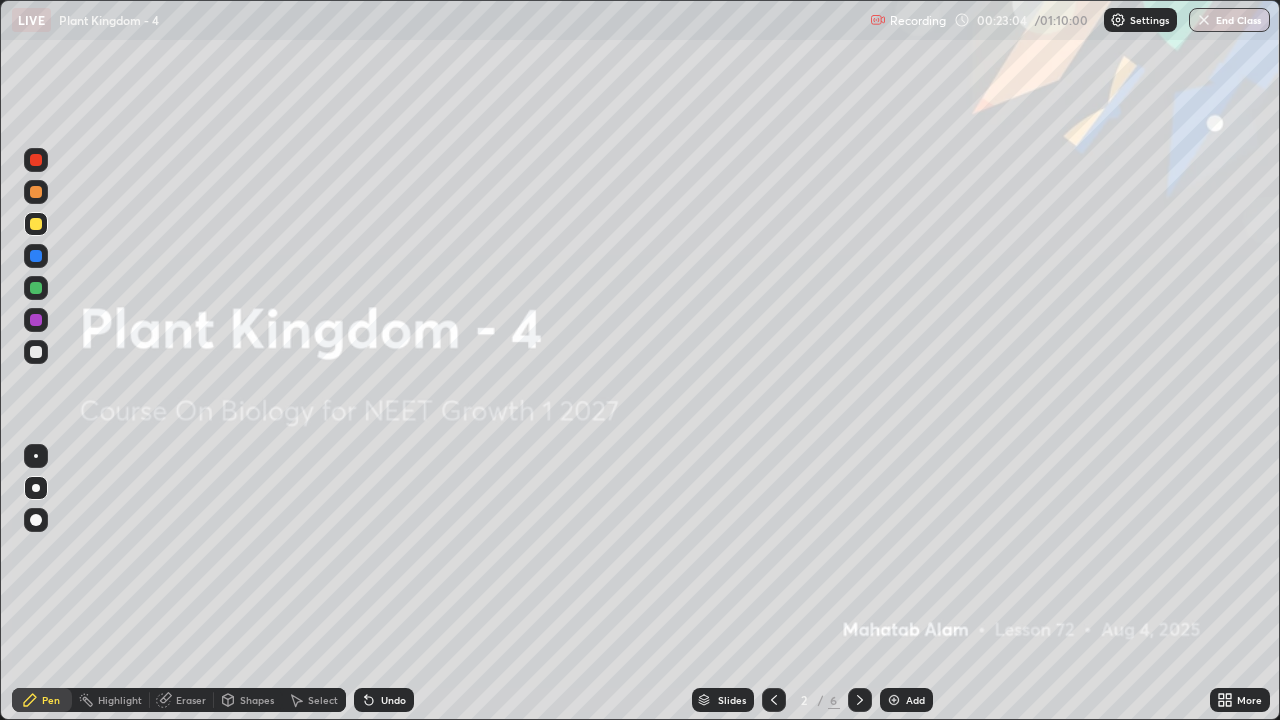click at bounding box center (860, 700) 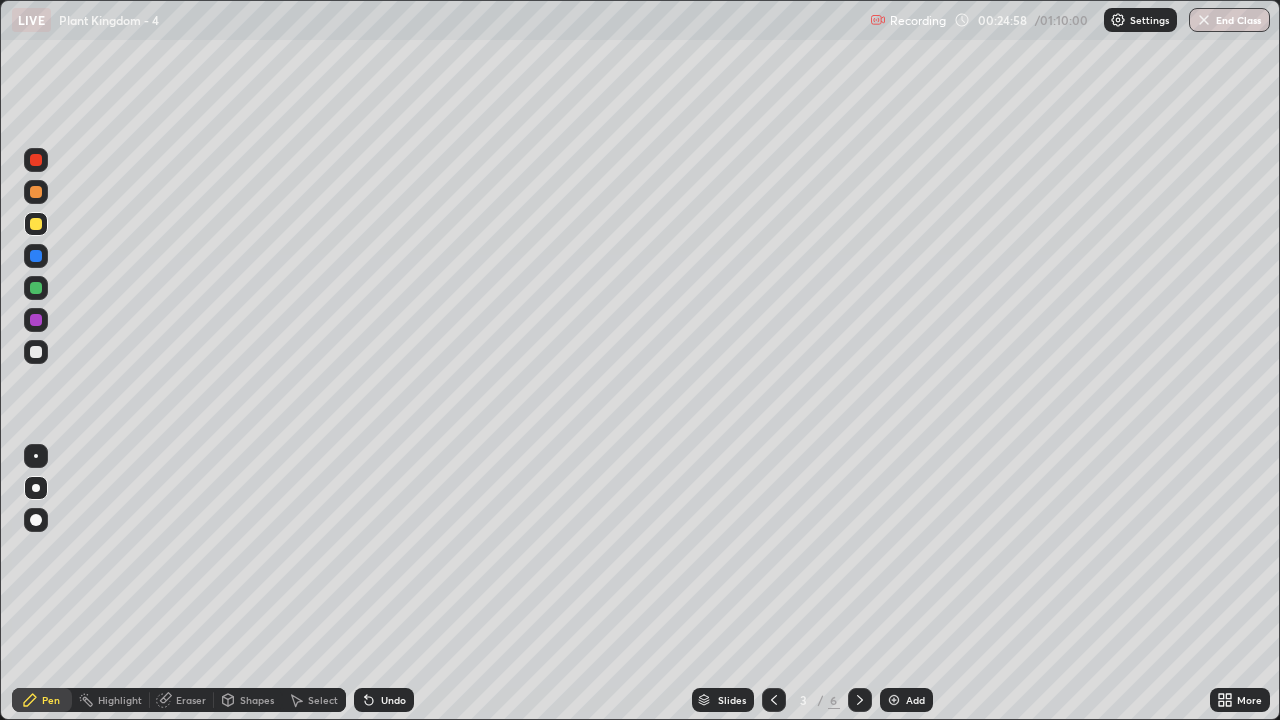 click 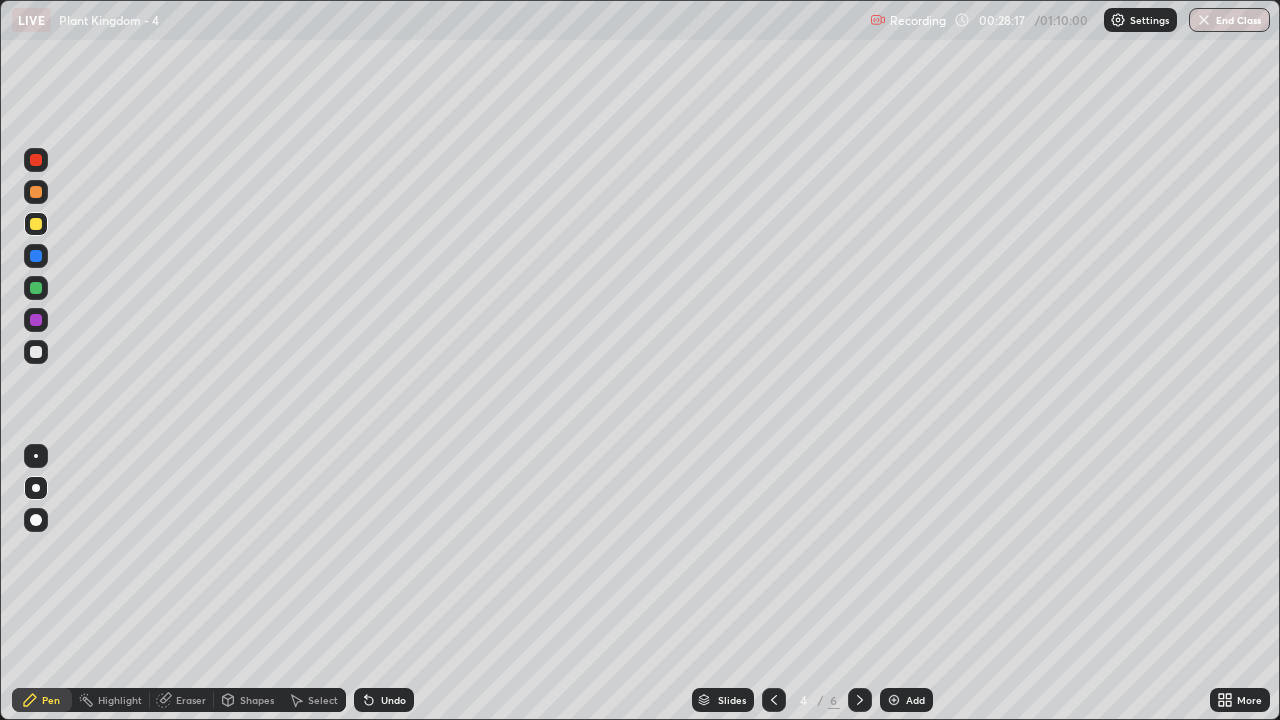 click 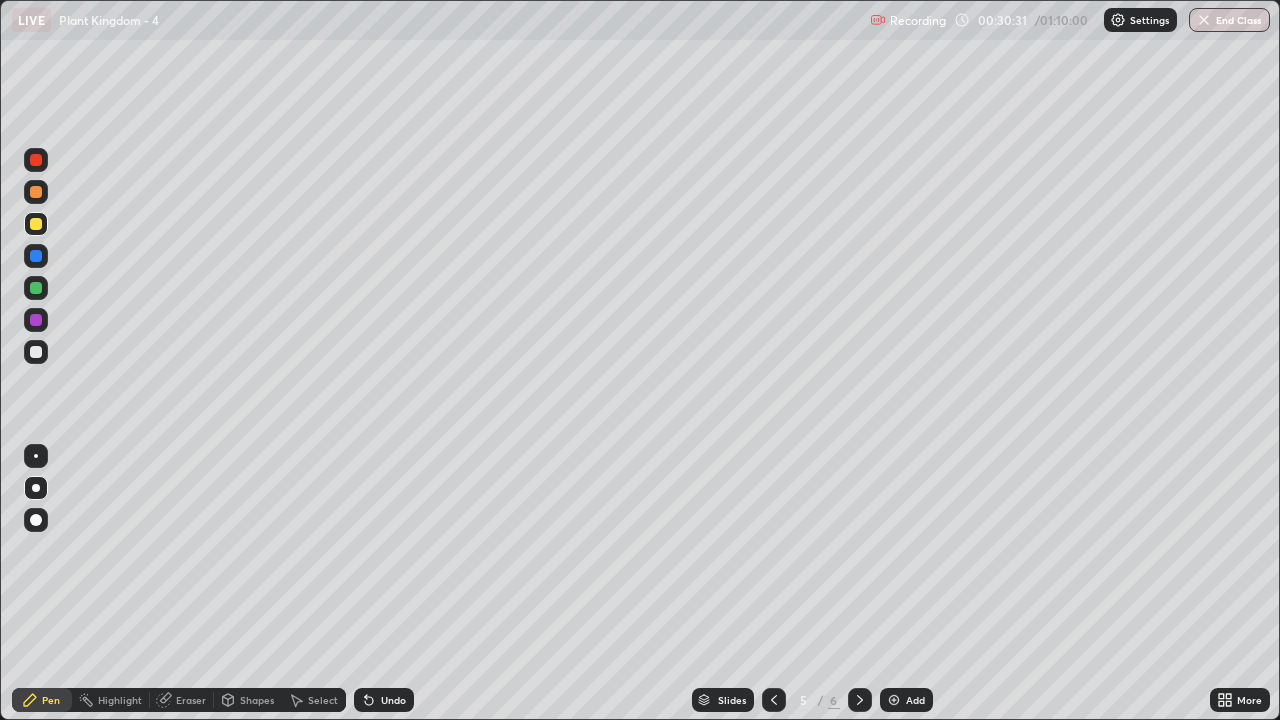 click 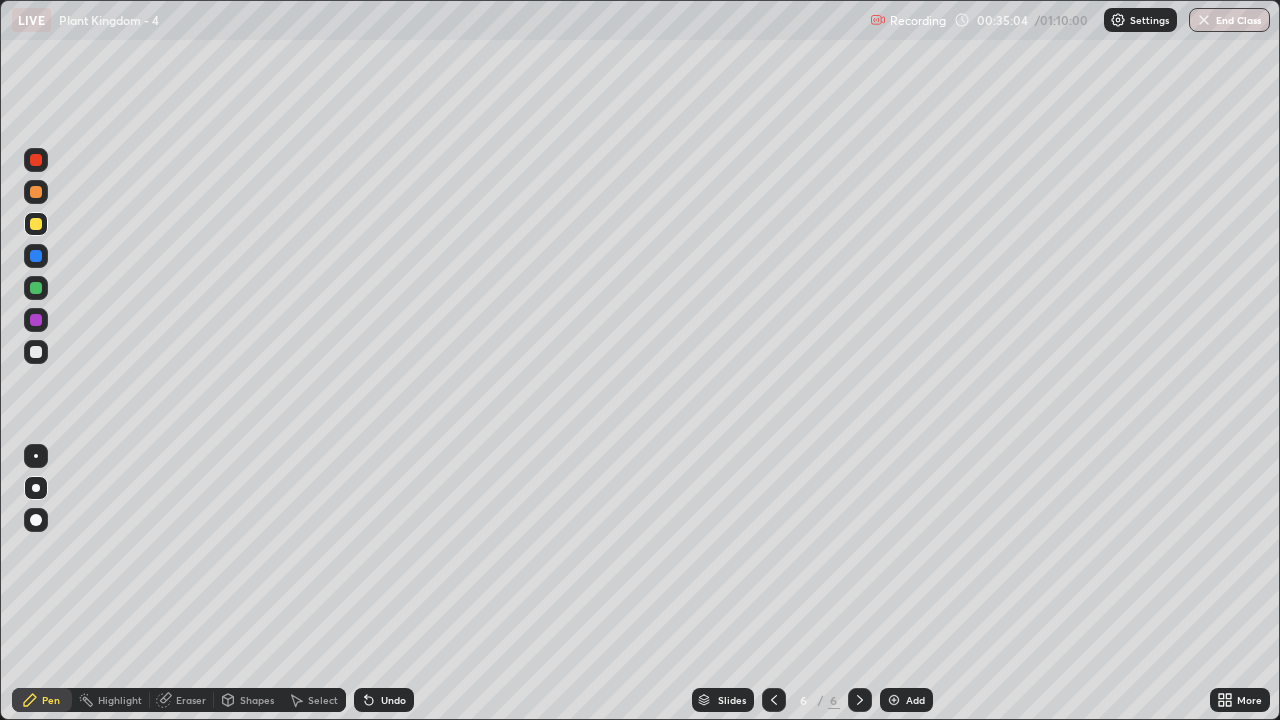 click at bounding box center [894, 700] 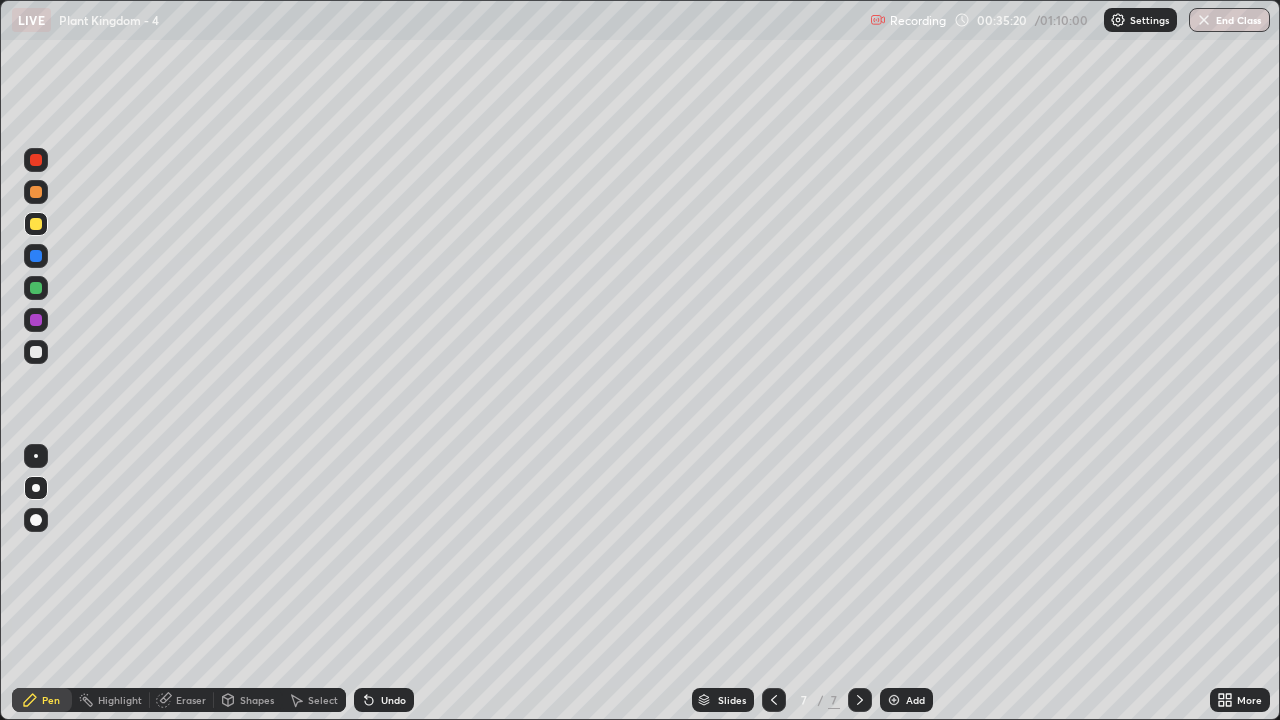 click at bounding box center [36, 160] 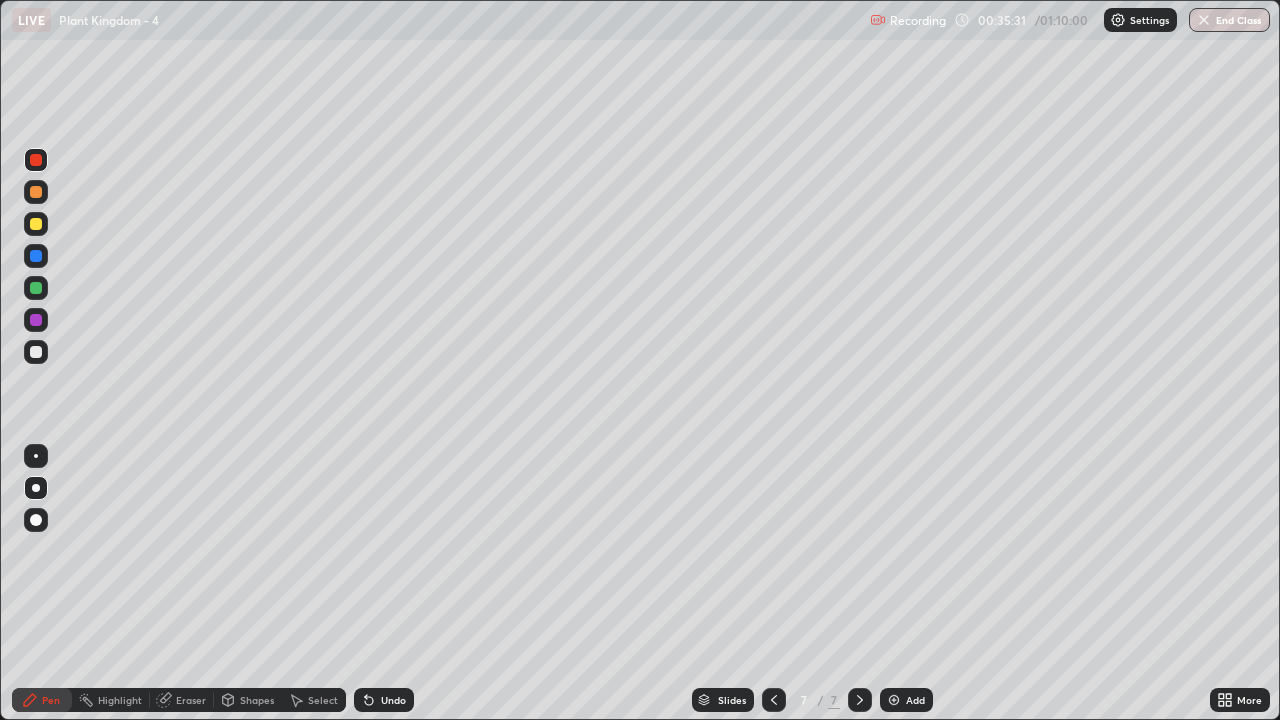 click at bounding box center [36, 224] 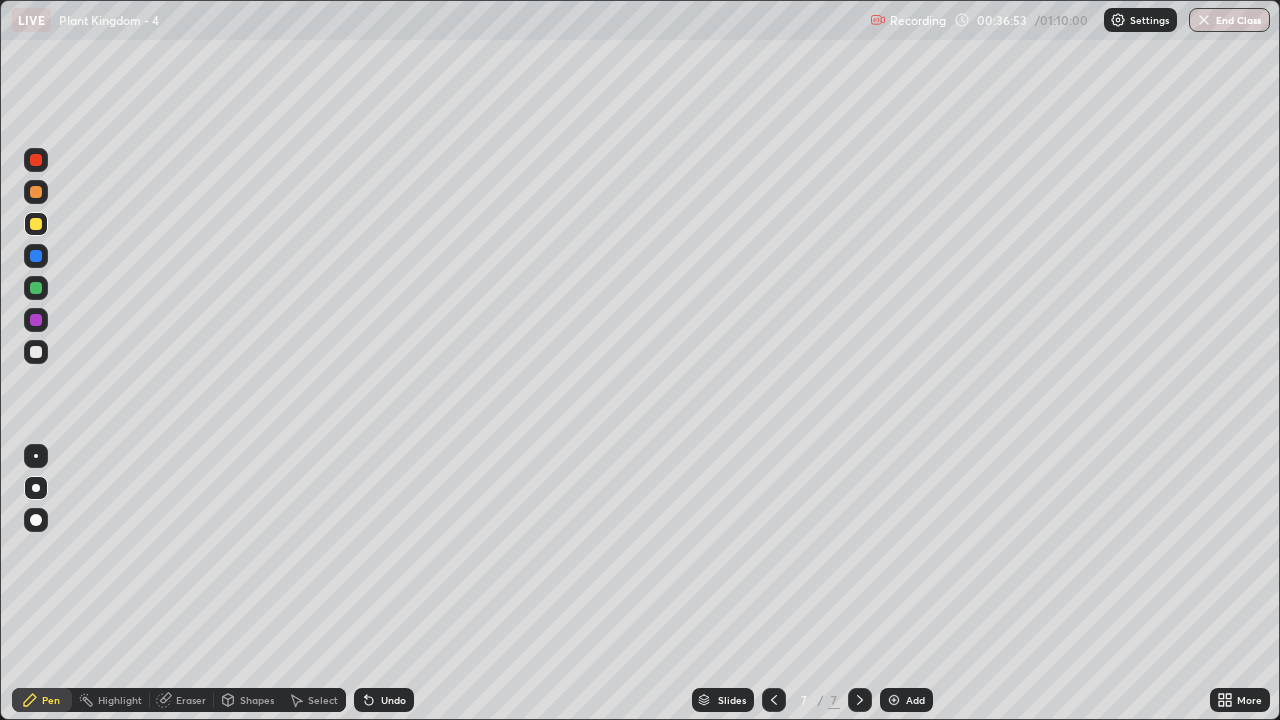 click at bounding box center (36, 288) 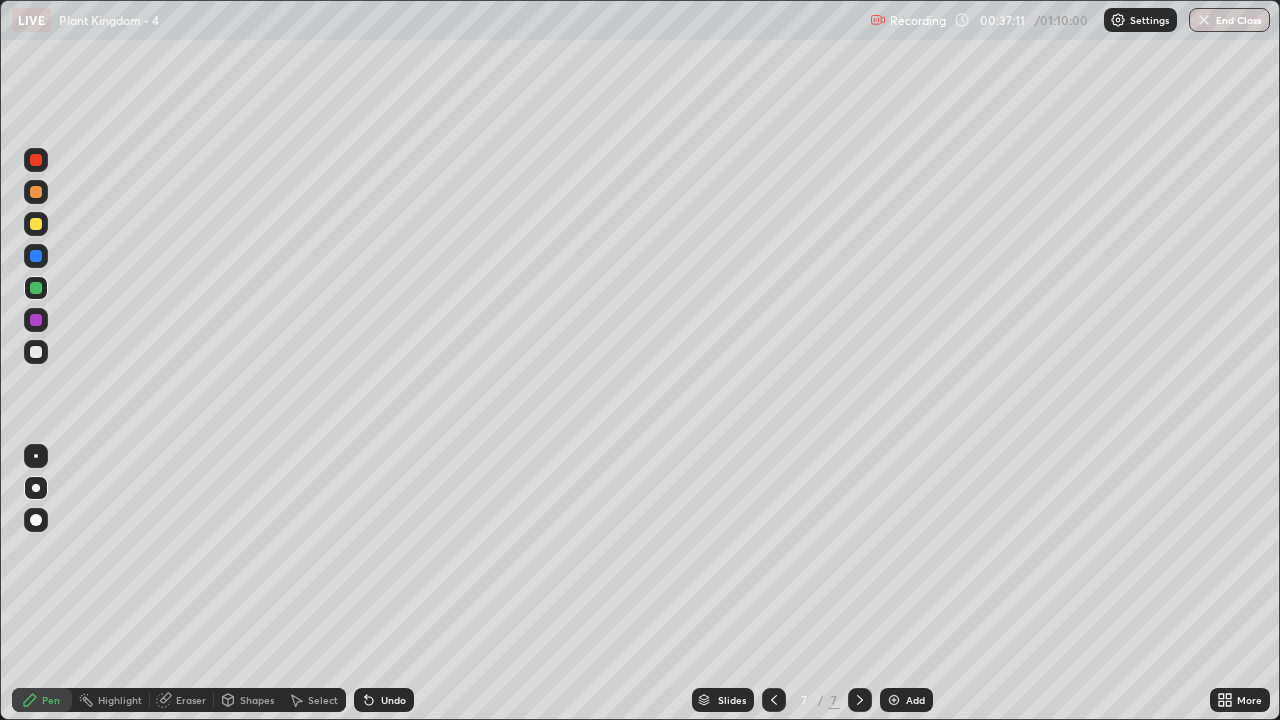 click at bounding box center [894, 700] 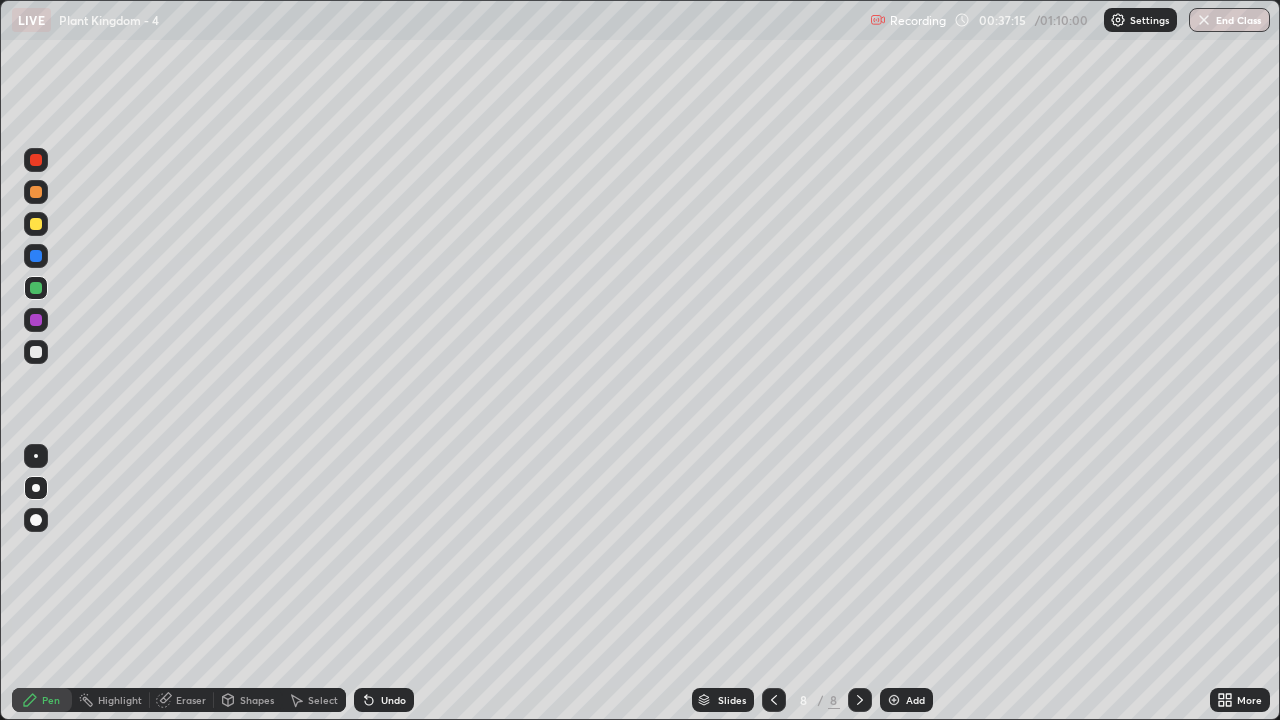 click at bounding box center [36, 224] 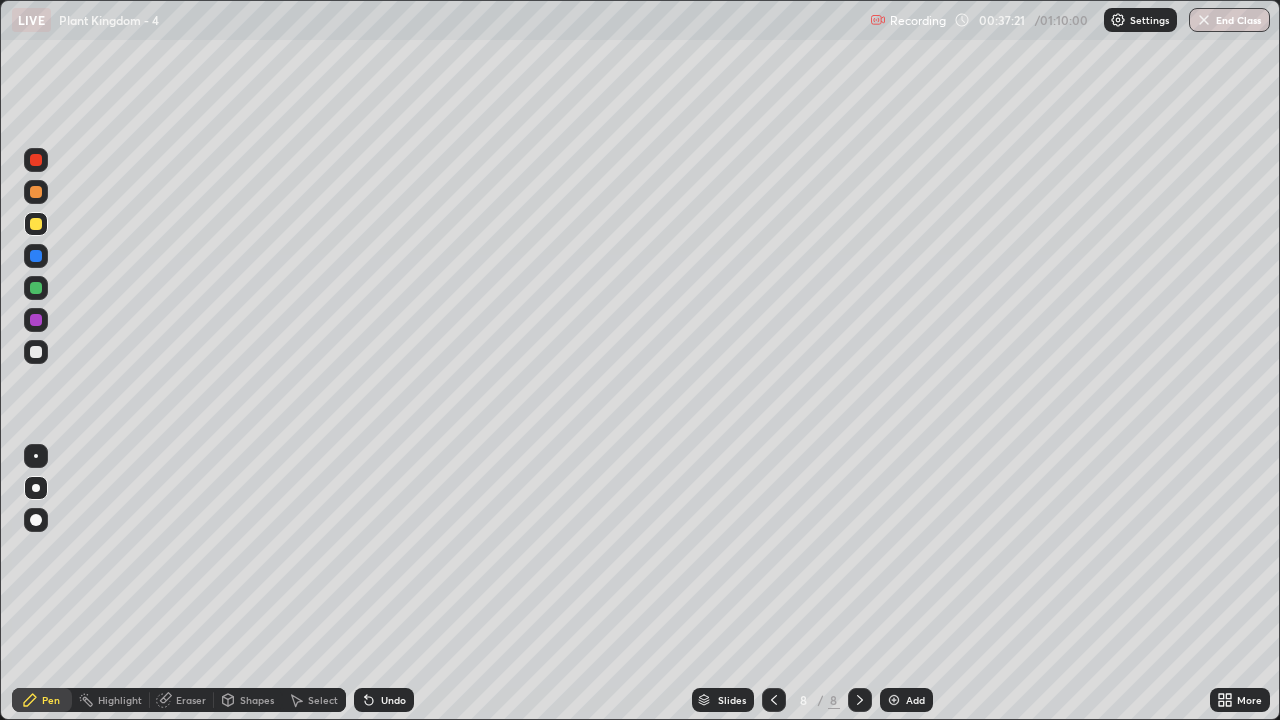 click at bounding box center [36, 320] 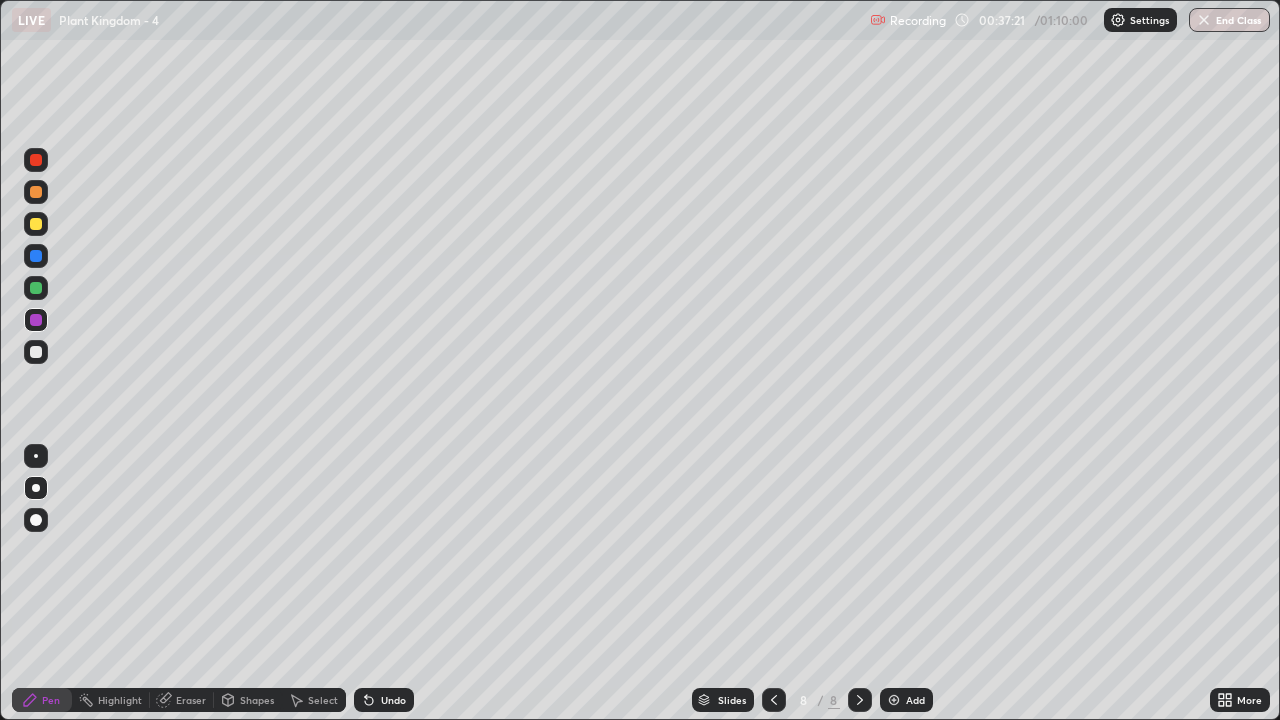 click at bounding box center (36, 160) 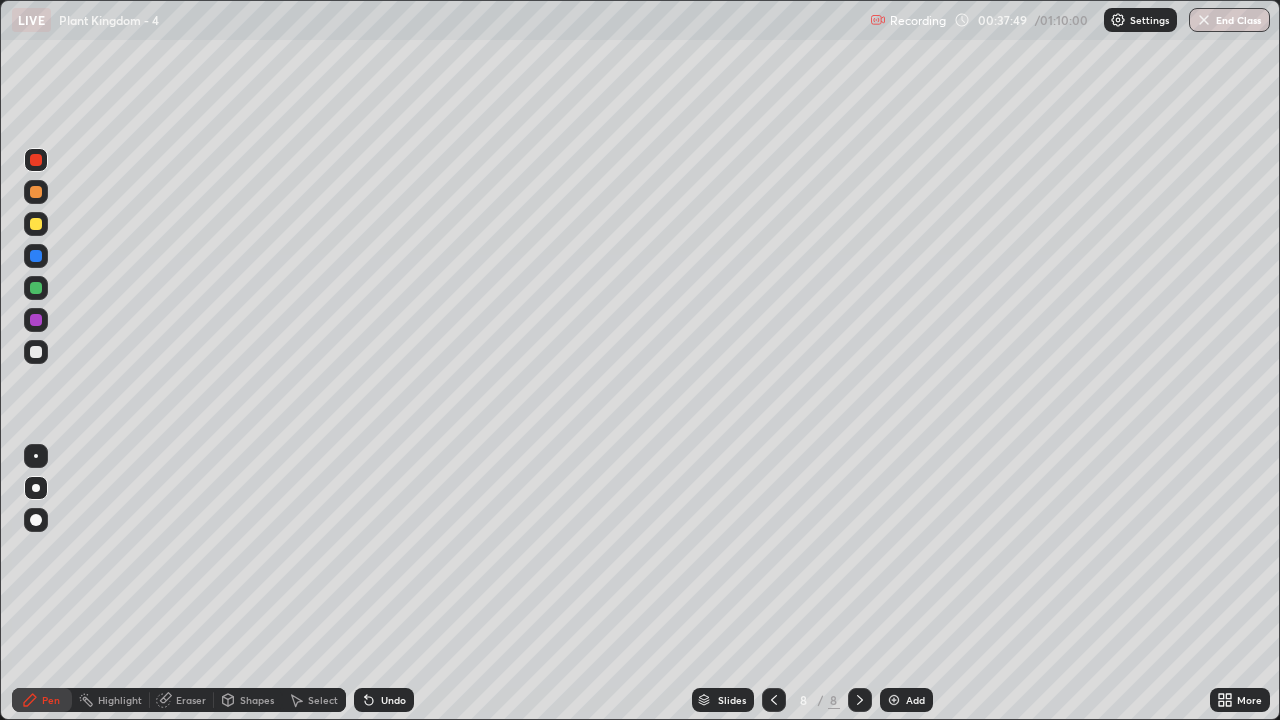 click at bounding box center (36, 352) 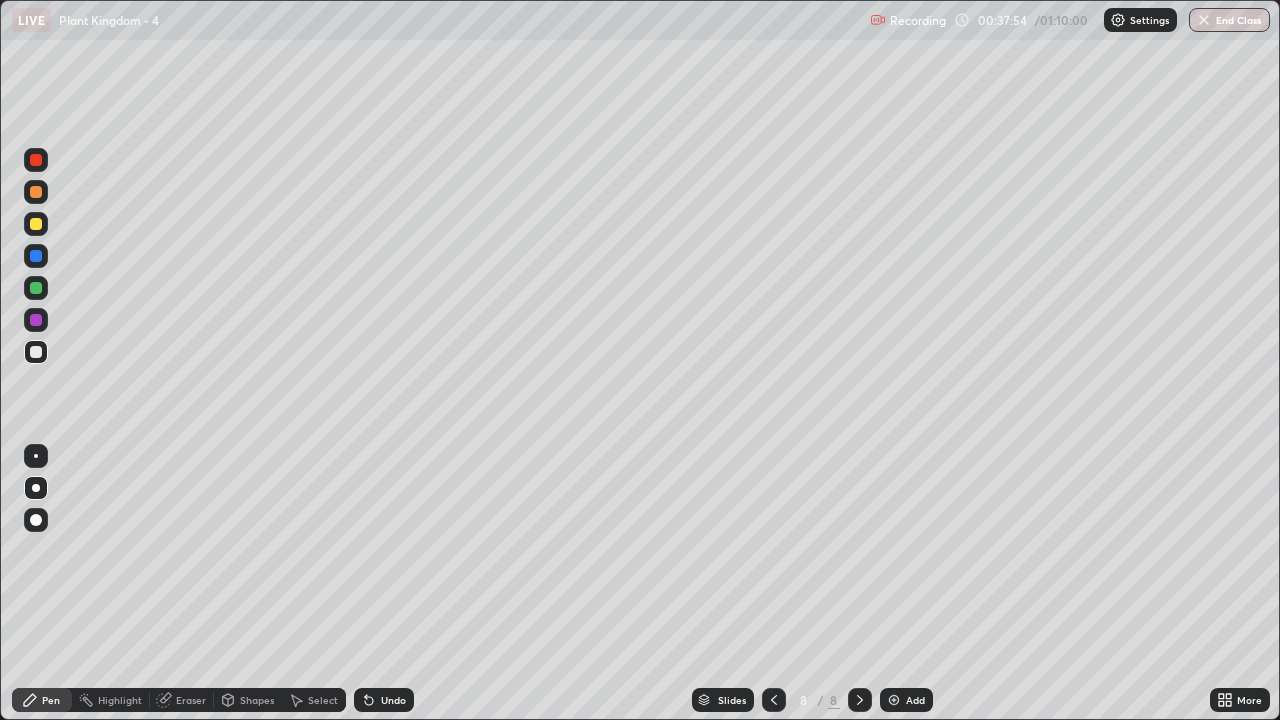 click at bounding box center [36, 320] 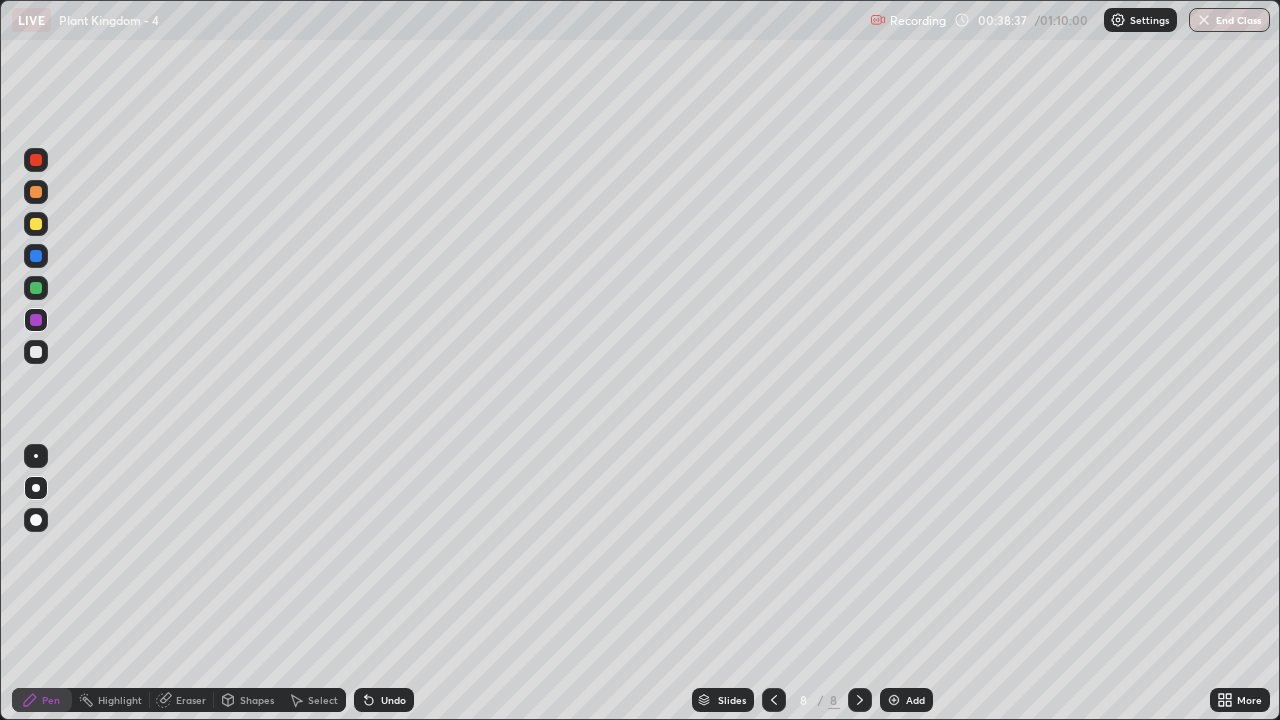 click at bounding box center [36, 224] 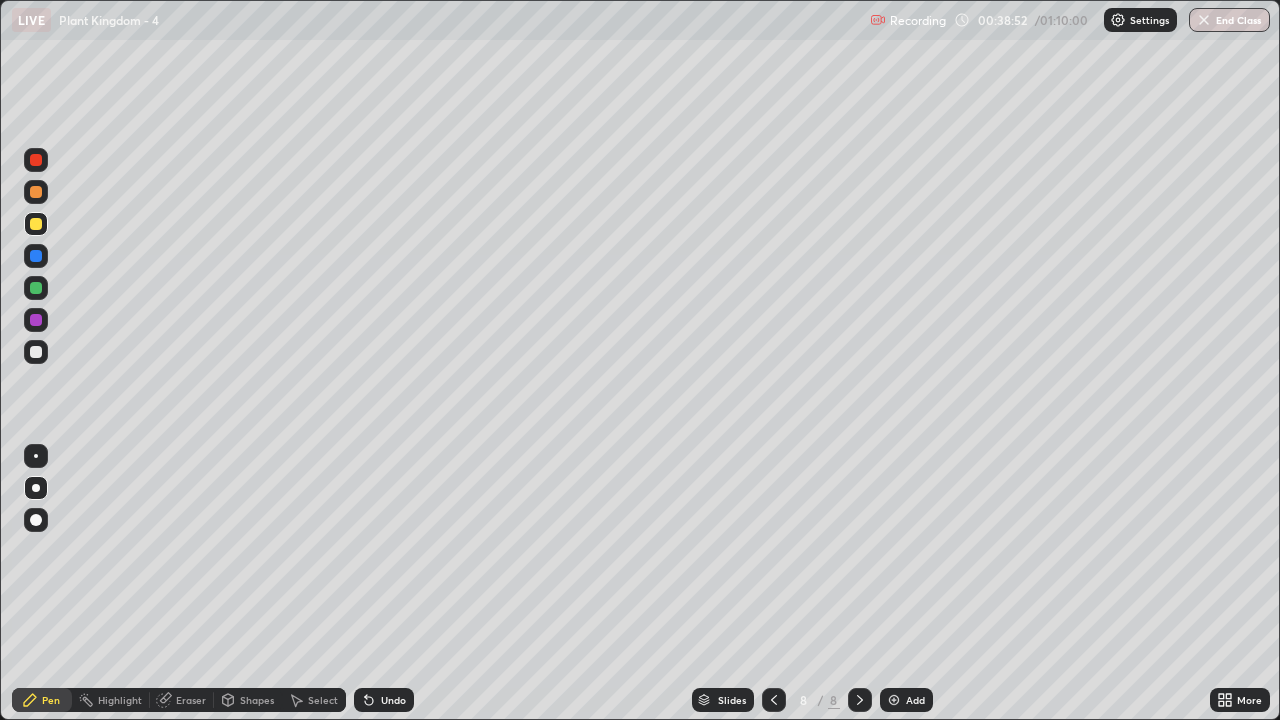 click at bounding box center [36, 352] 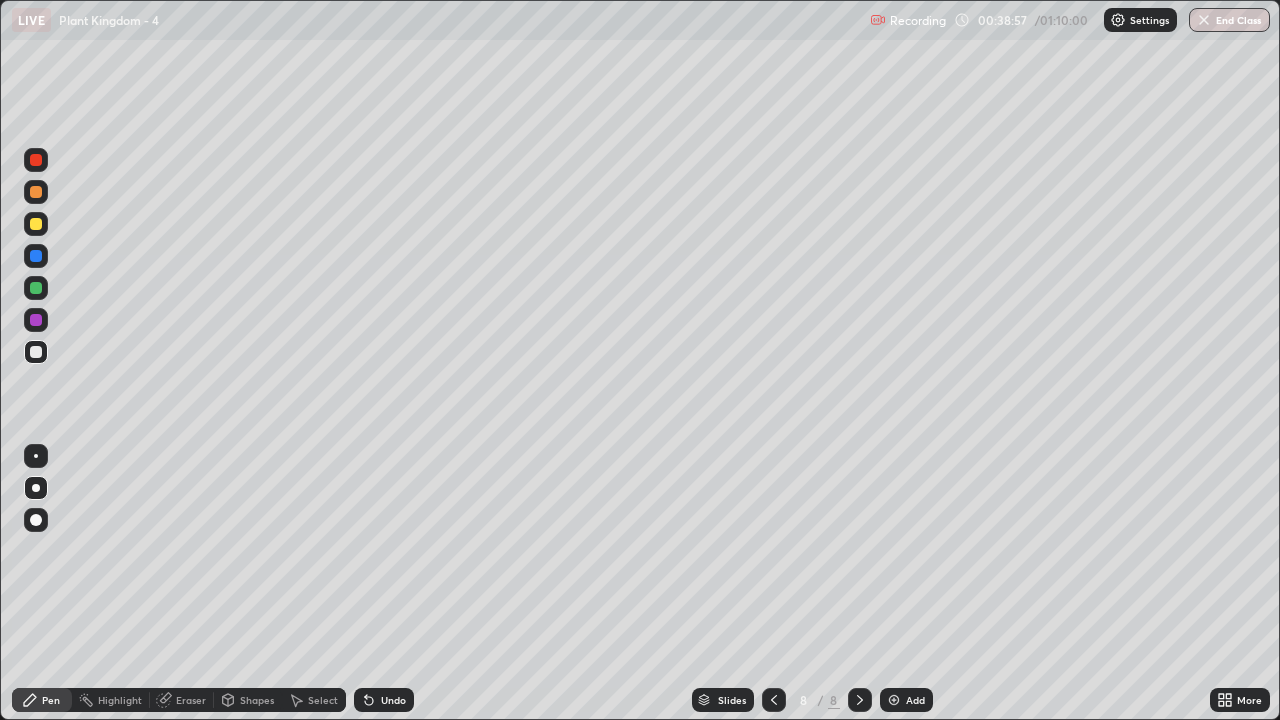 click at bounding box center [36, 224] 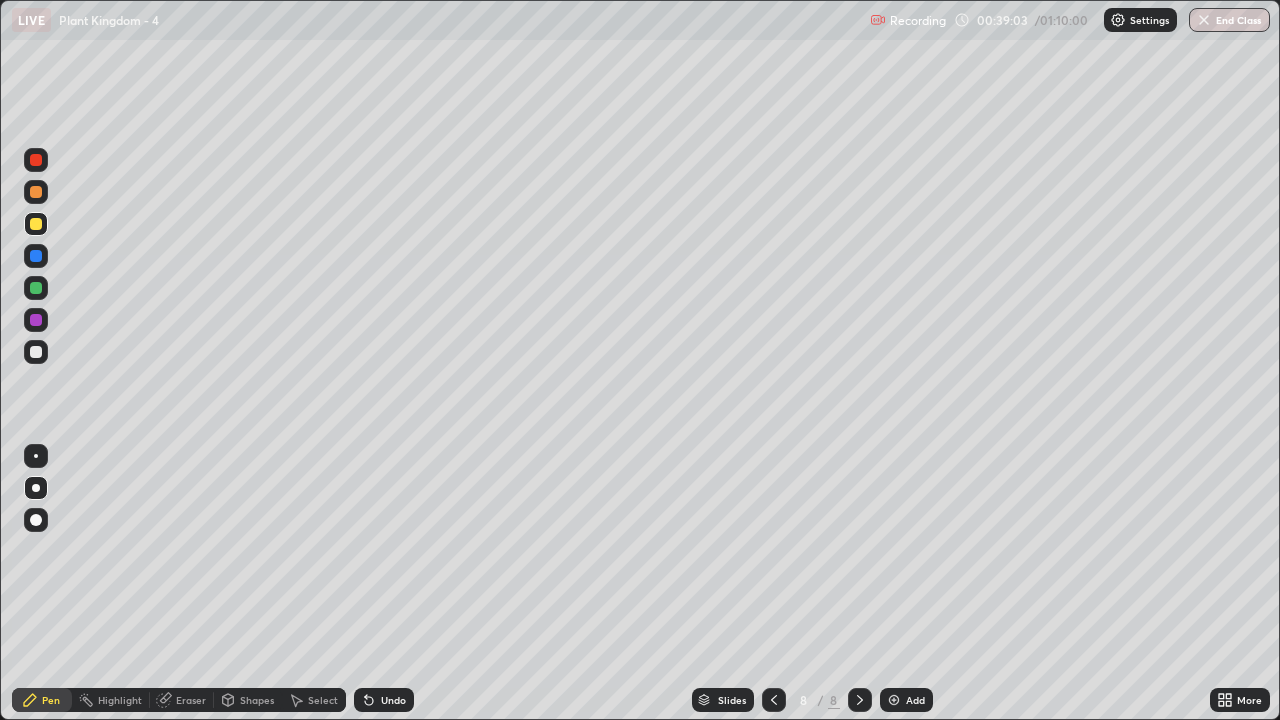 click at bounding box center [36, 352] 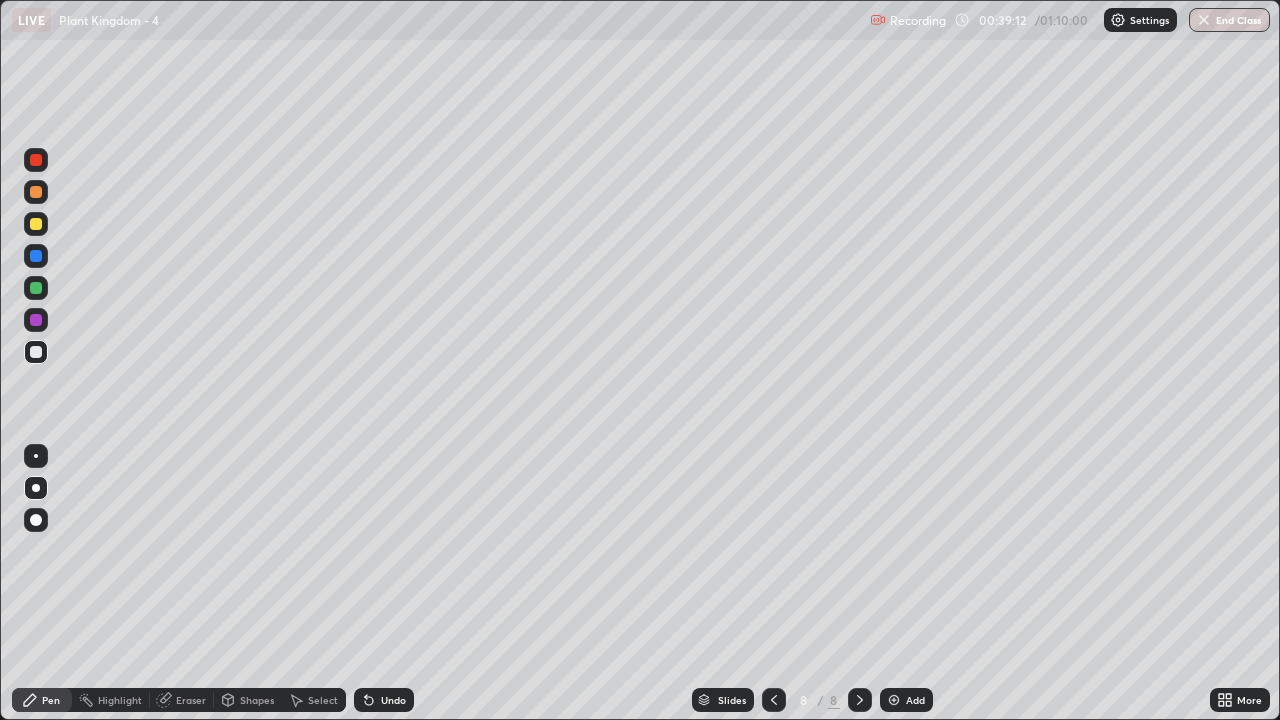 click at bounding box center [36, 224] 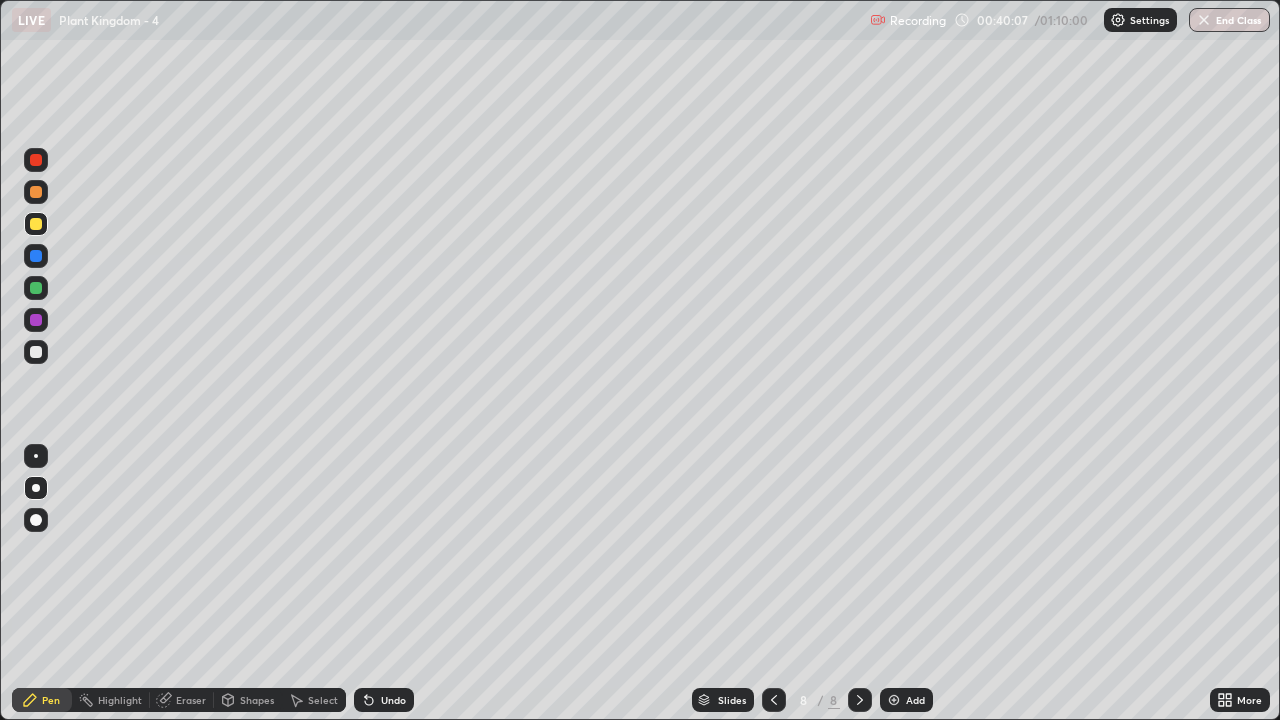 click at bounding box center [36, 352] 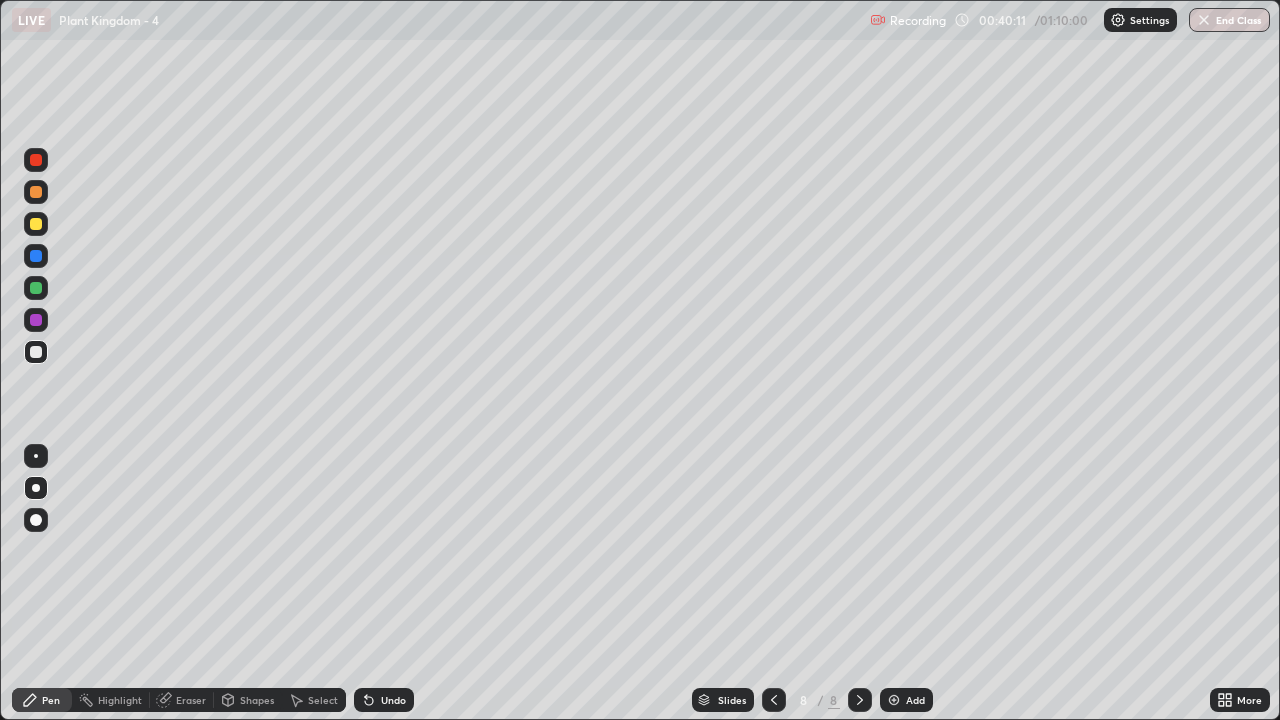 click at bounding box center (36, 160) 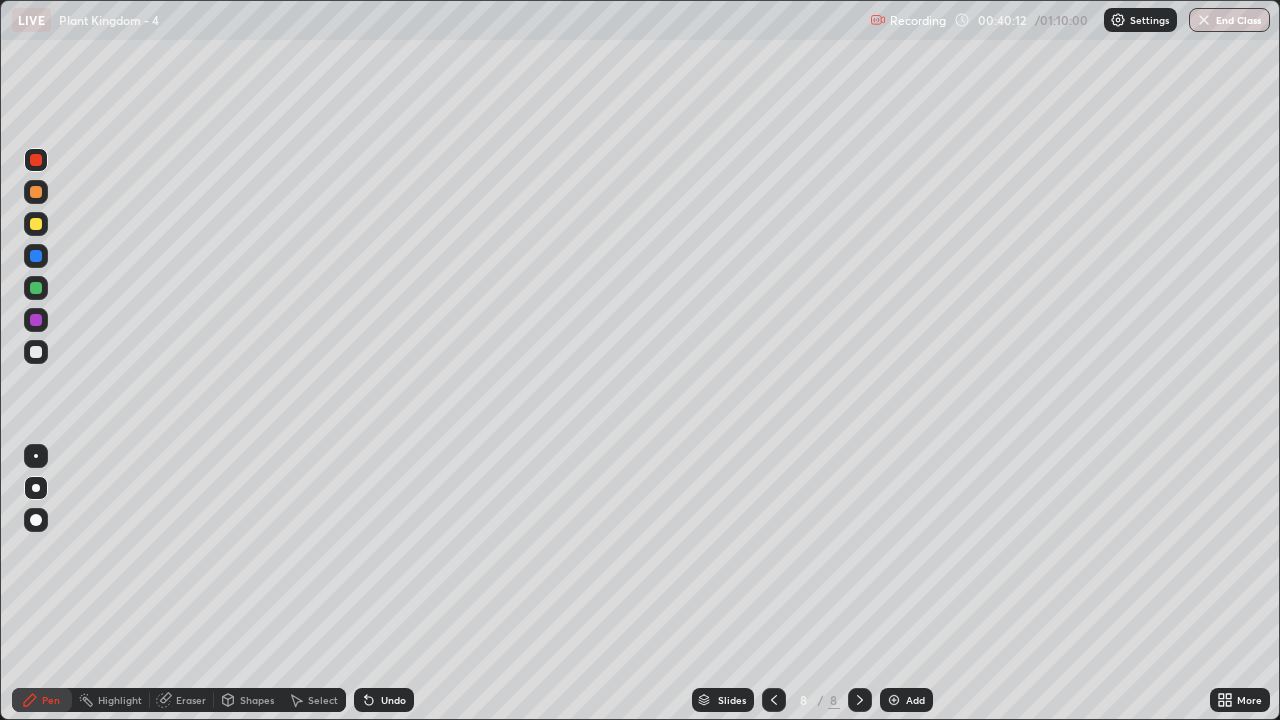 click at bounding box center [36, 320] 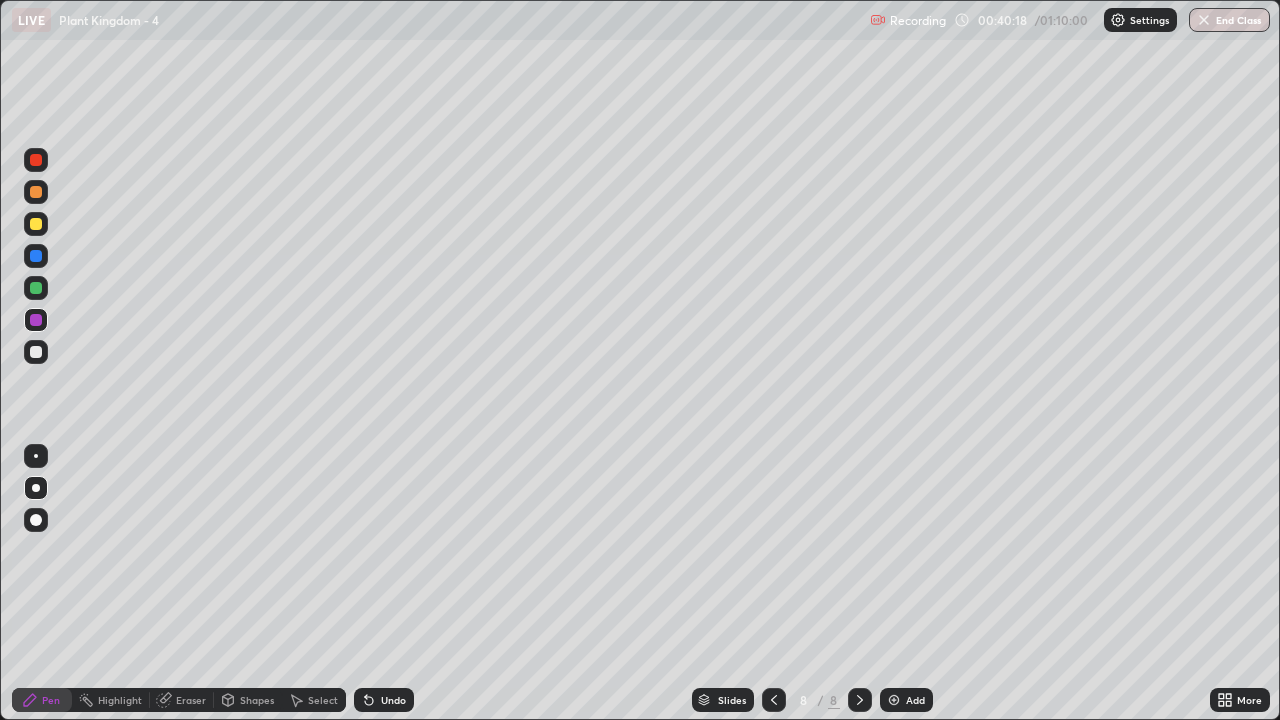 click at bounding box center (36, 224) 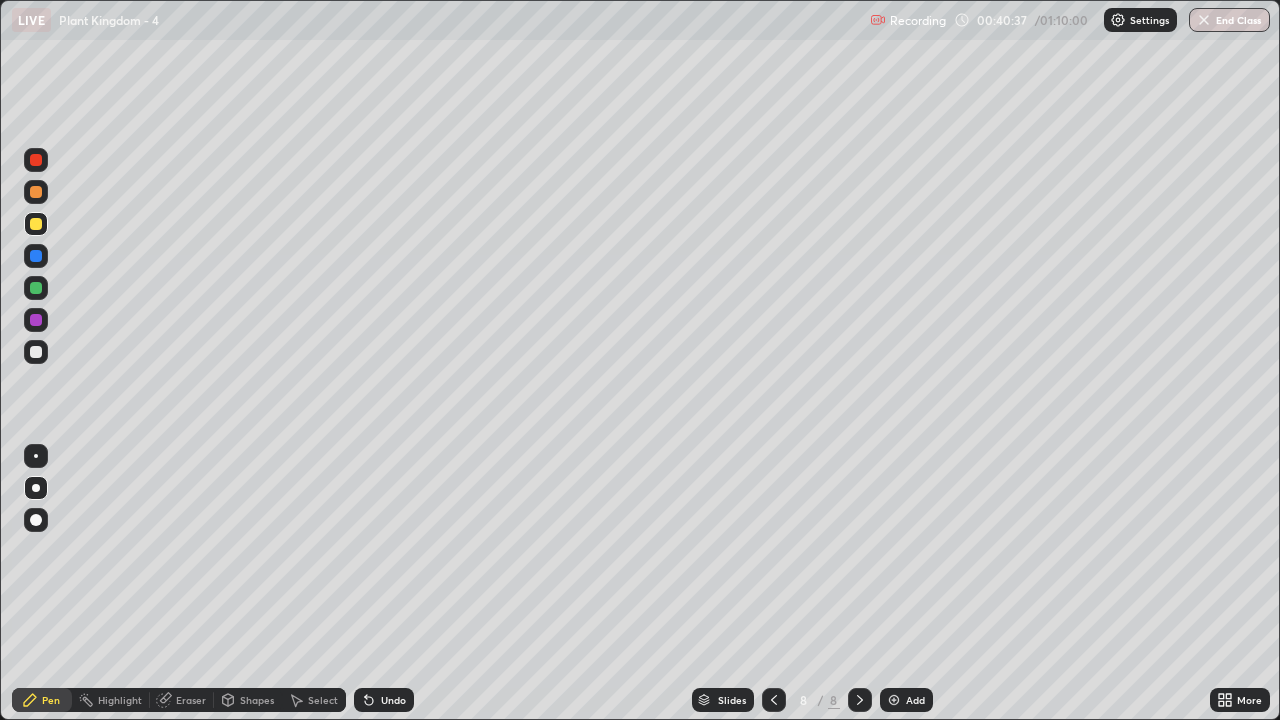click at bounding box center [36, 352] 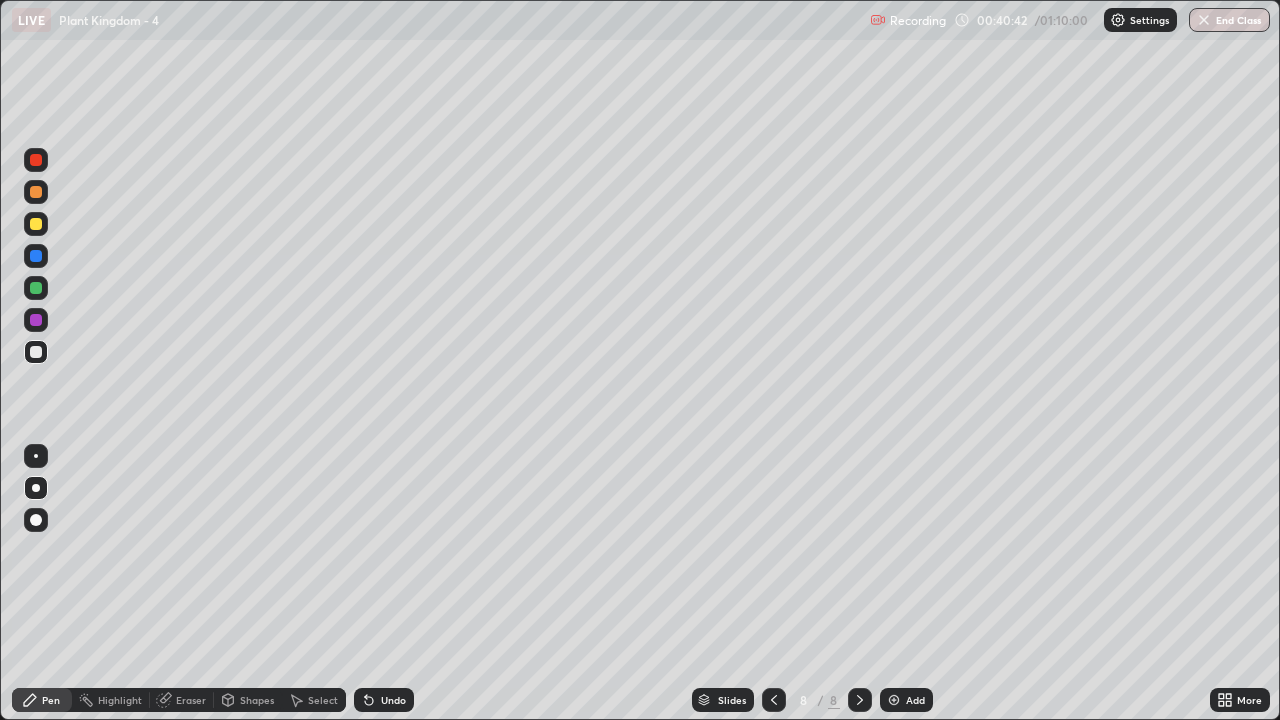 click at bounding box center (36, 224) 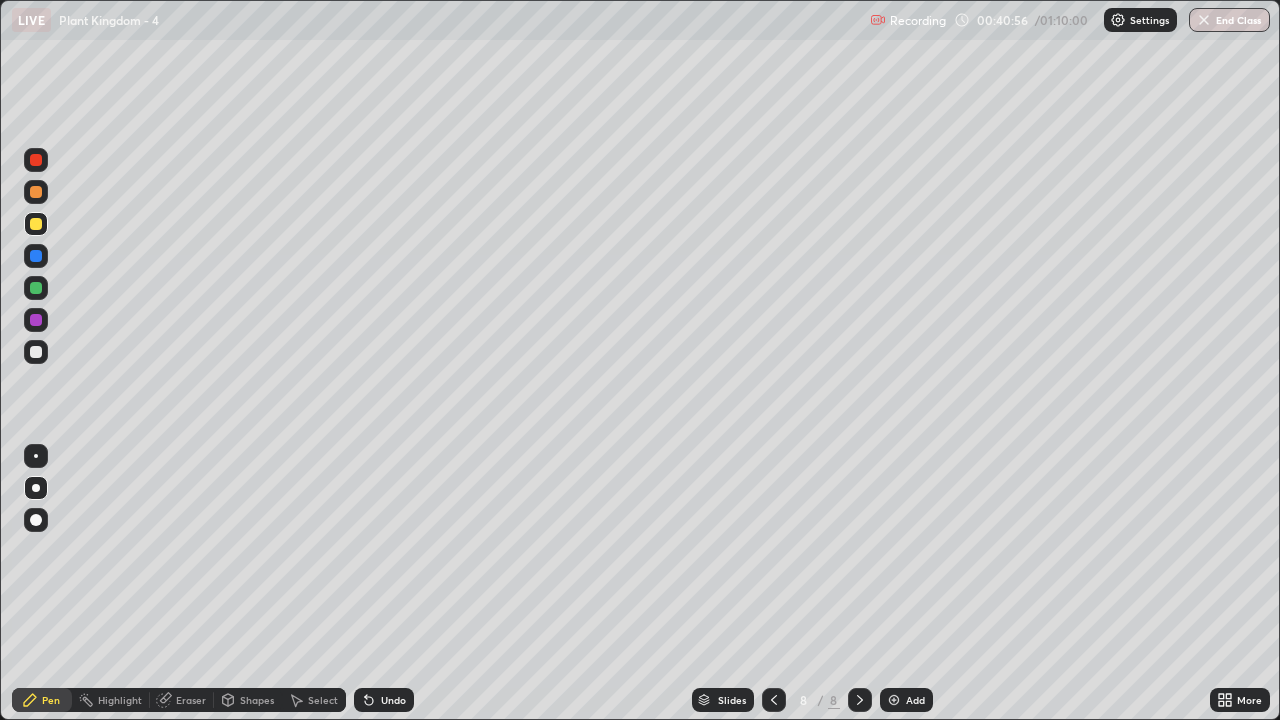 click at bounding box center [36, 352] 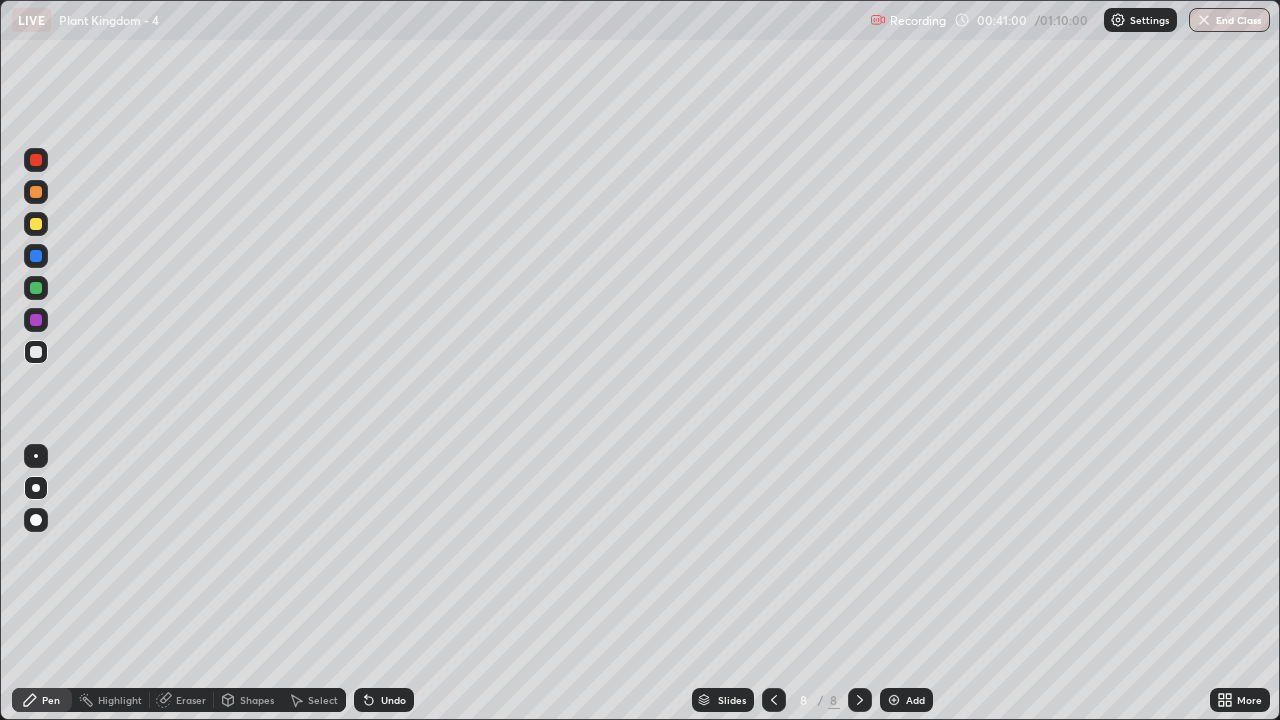 click at bounding box center (36, 320) 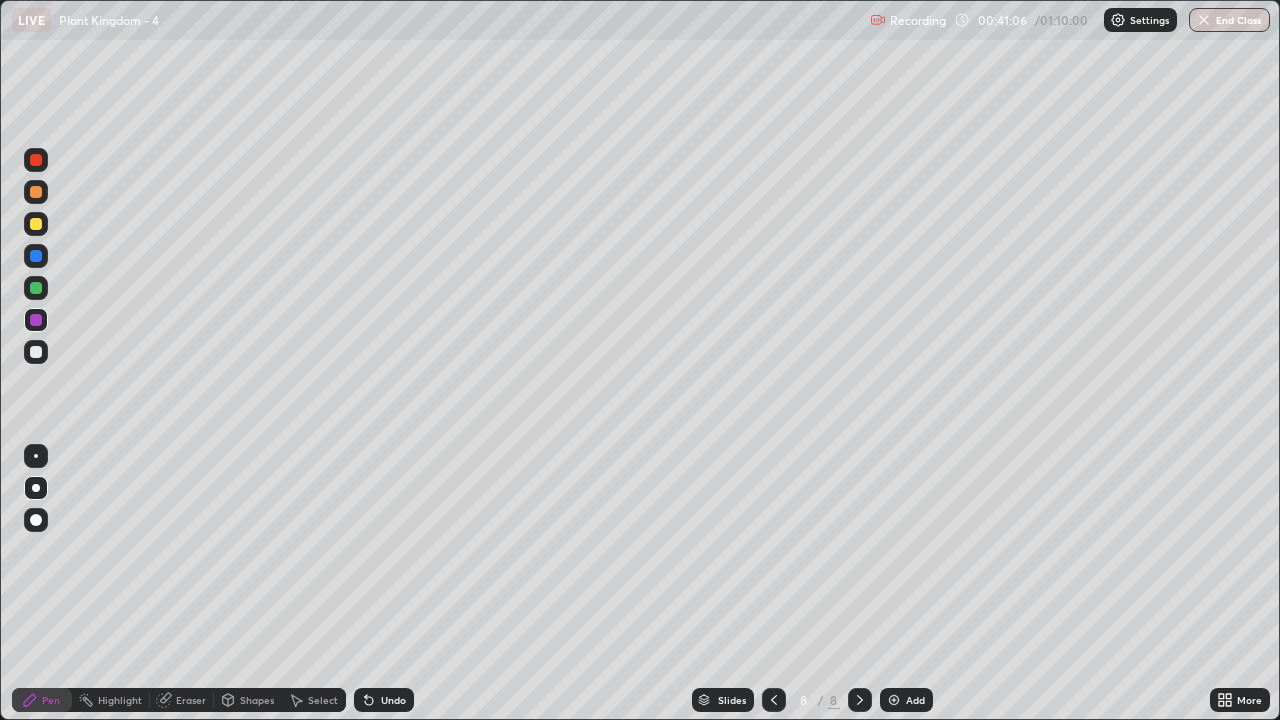 click at bounding box center (36, 224) 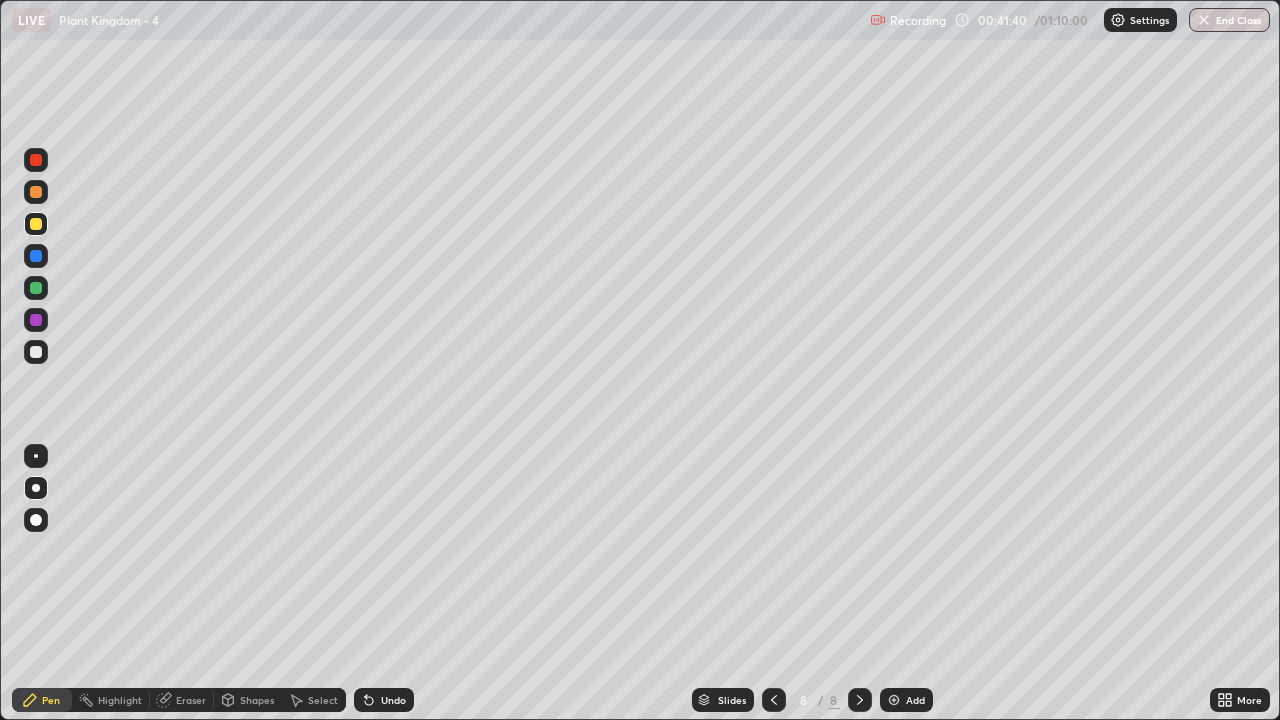 click at bounding box center (36, 352) 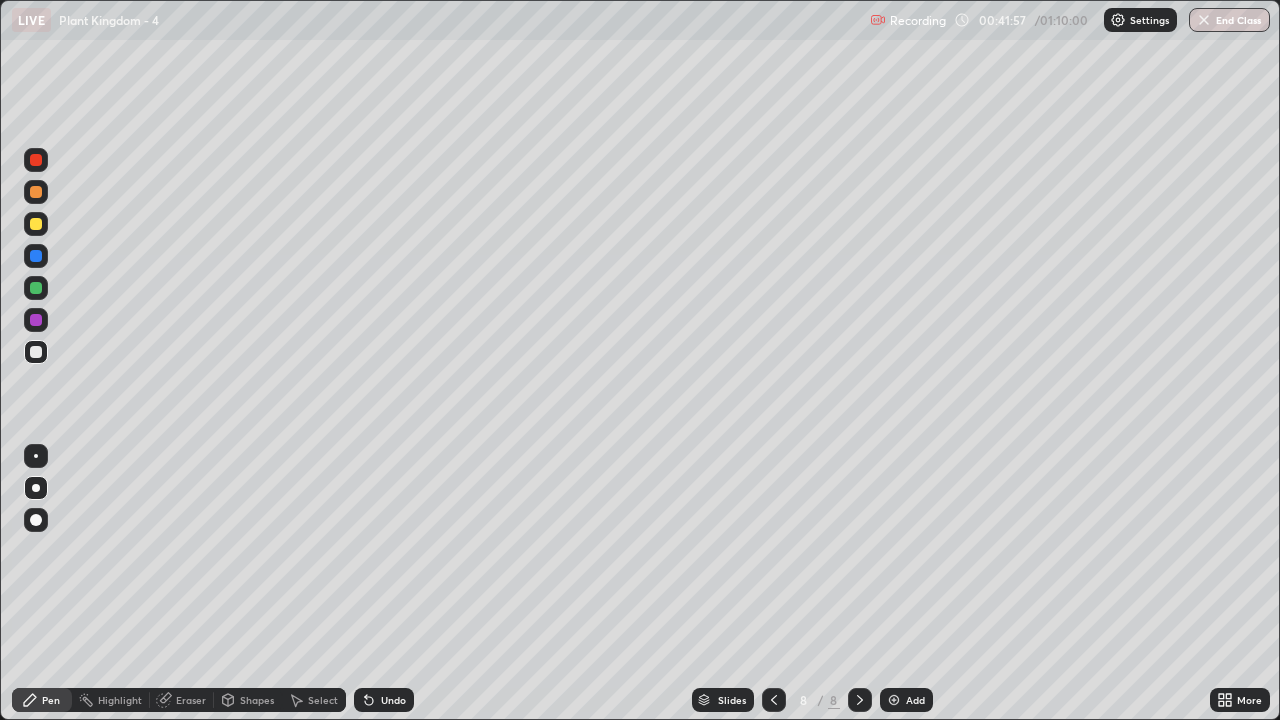 click at bounding box center [36, 320] 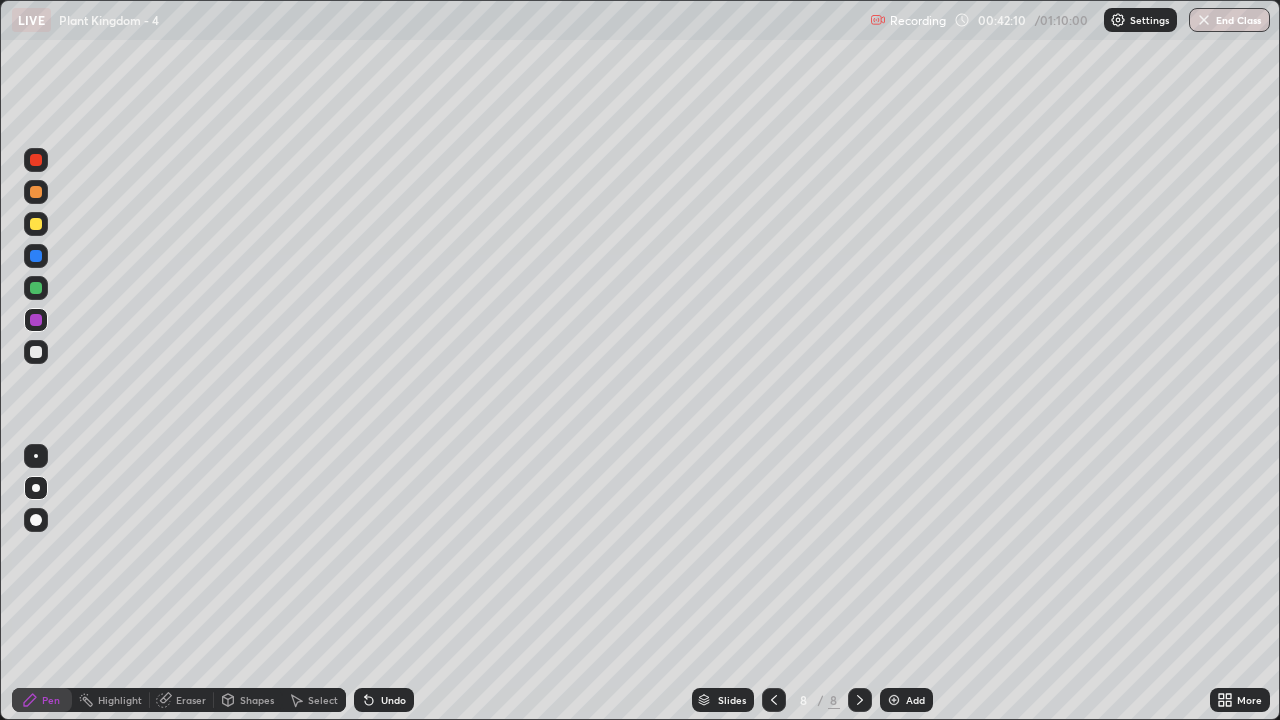 click at bounding box center (36, 288) 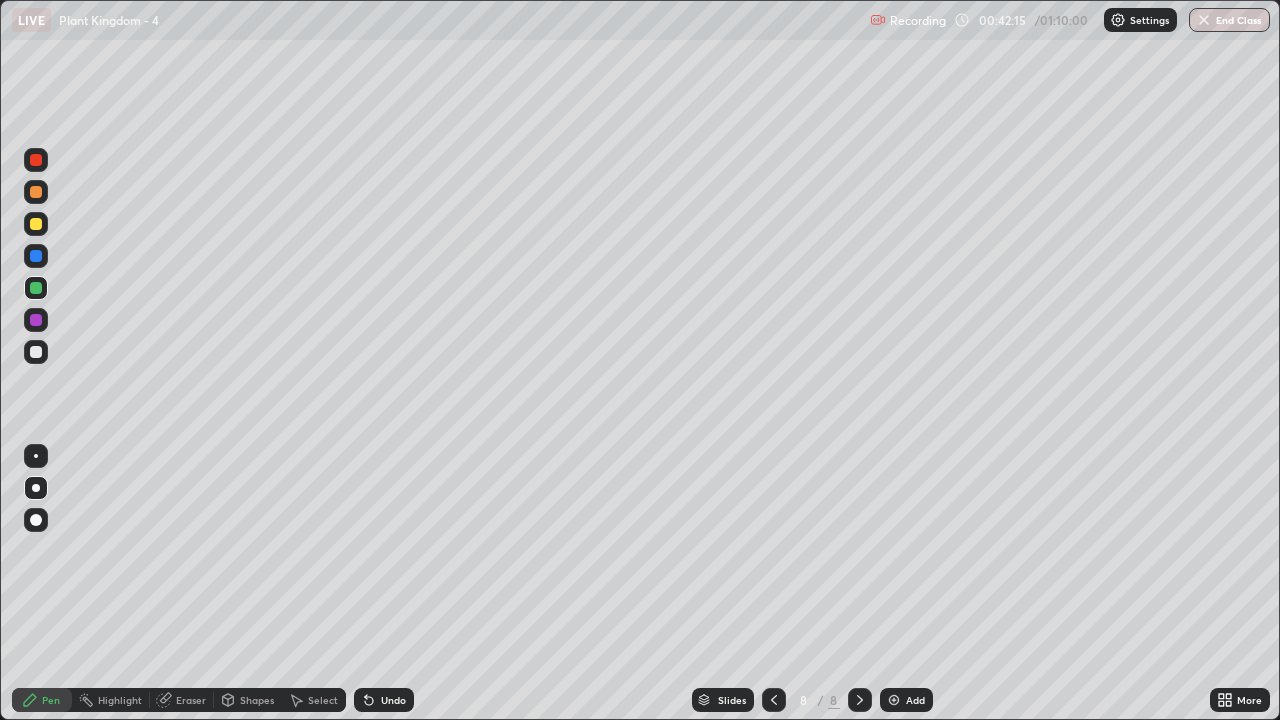 click on "Eraser" at bounding box center (191, 700) 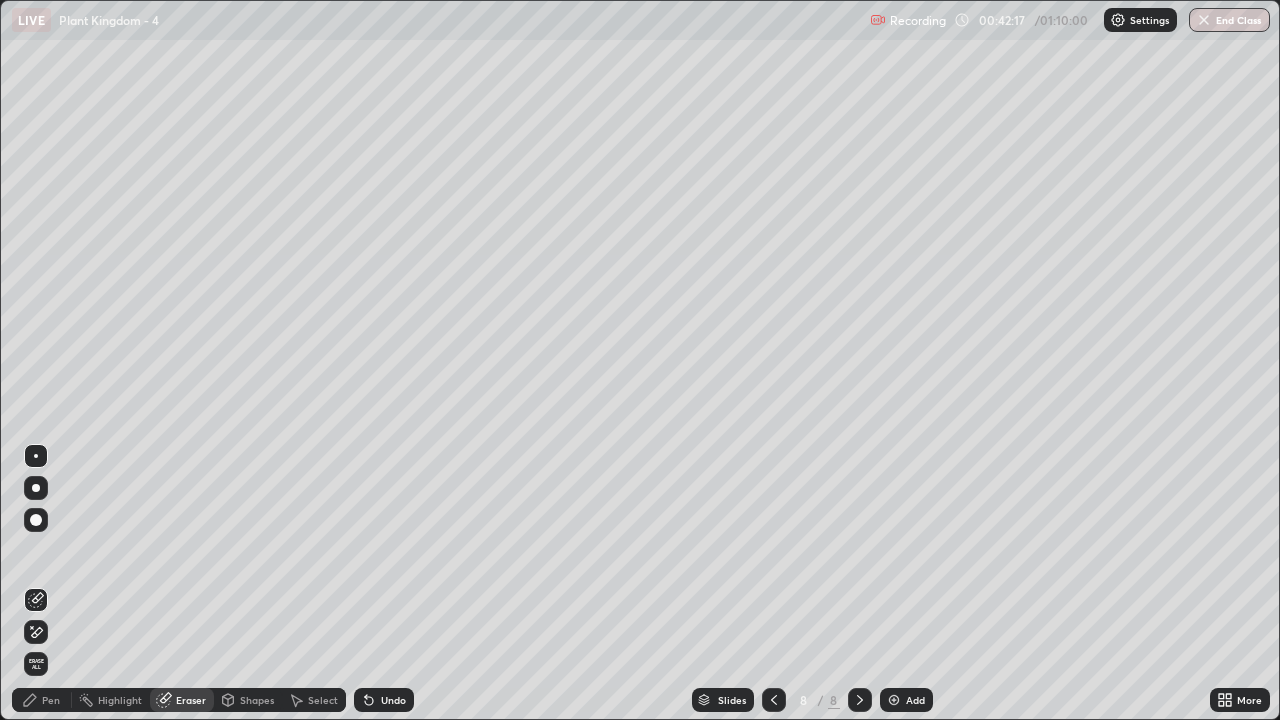 click on "Pen" at bounding box center (42, 700) 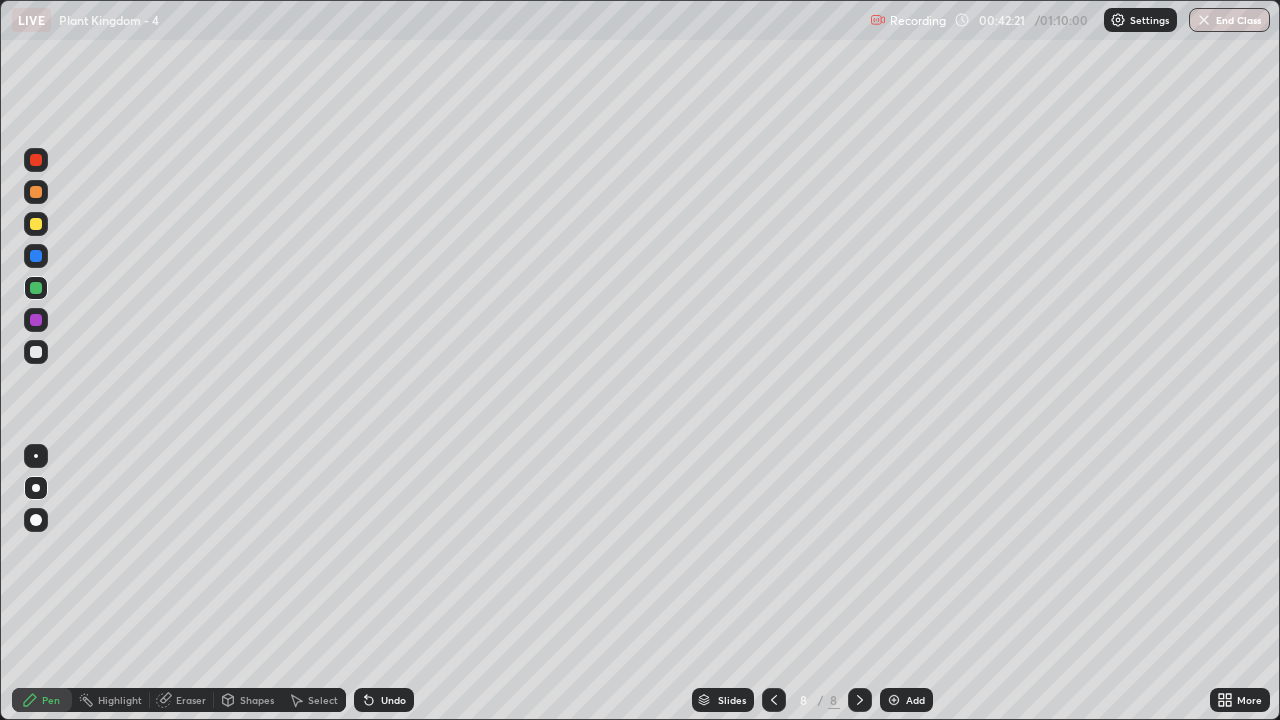 click at bounding box center [36, 352] 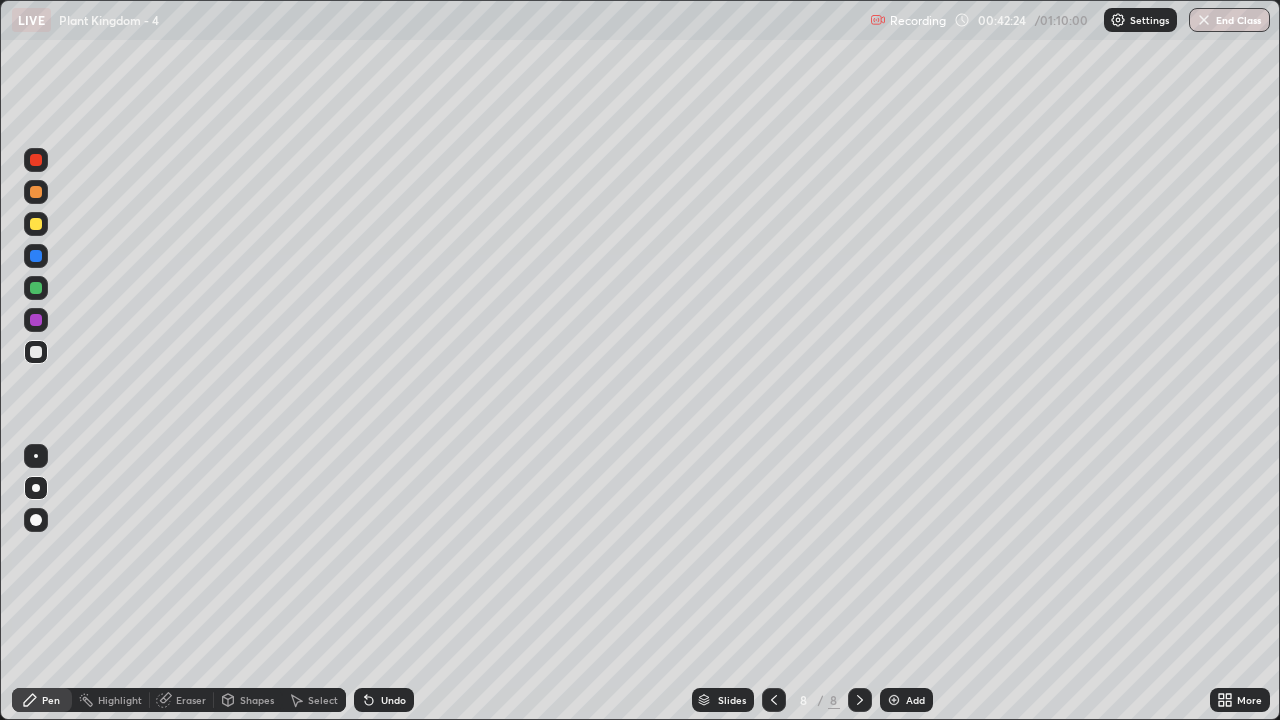 click at bounding box center [36, 288] 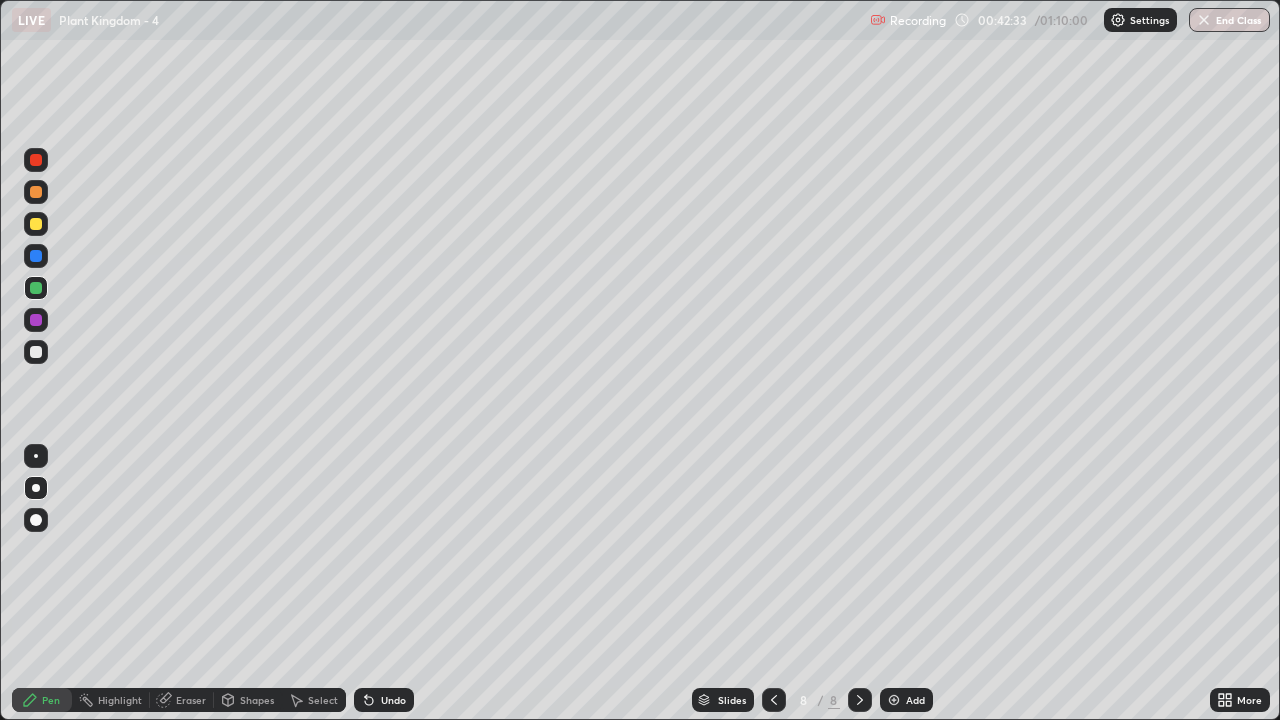 click at bounding box center [36, 352] 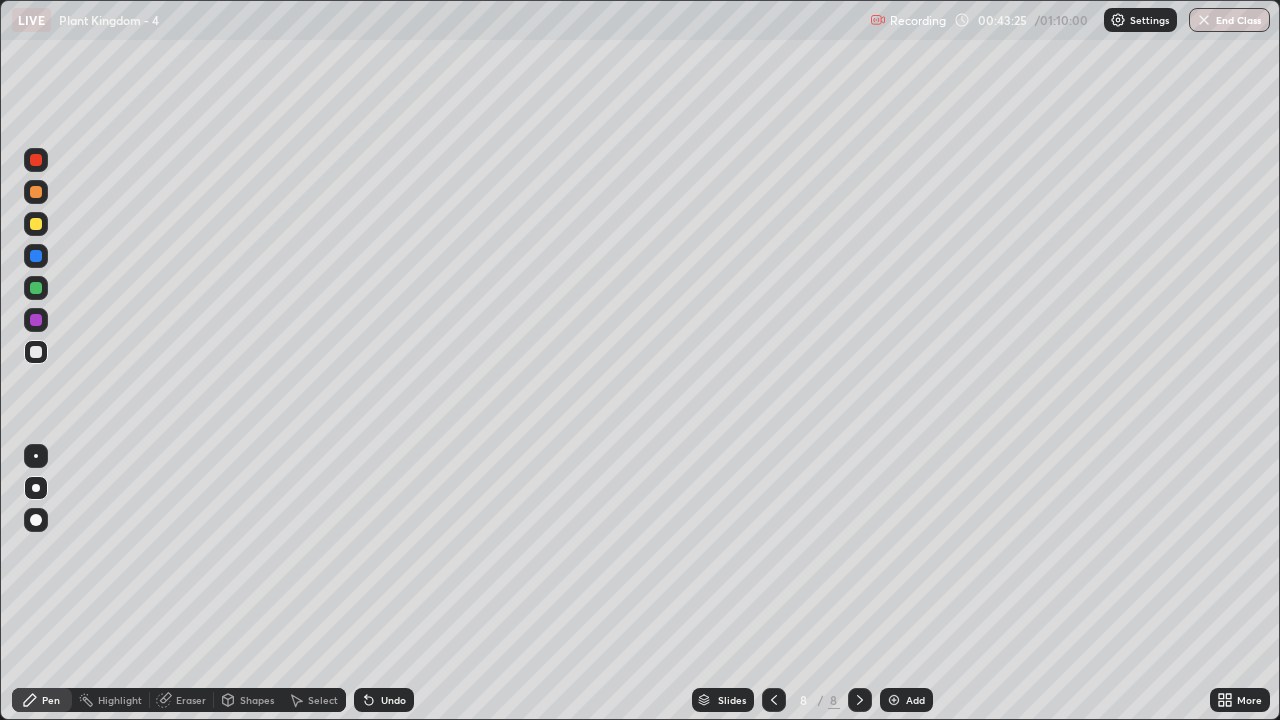 click at bounding box center [36, 320] 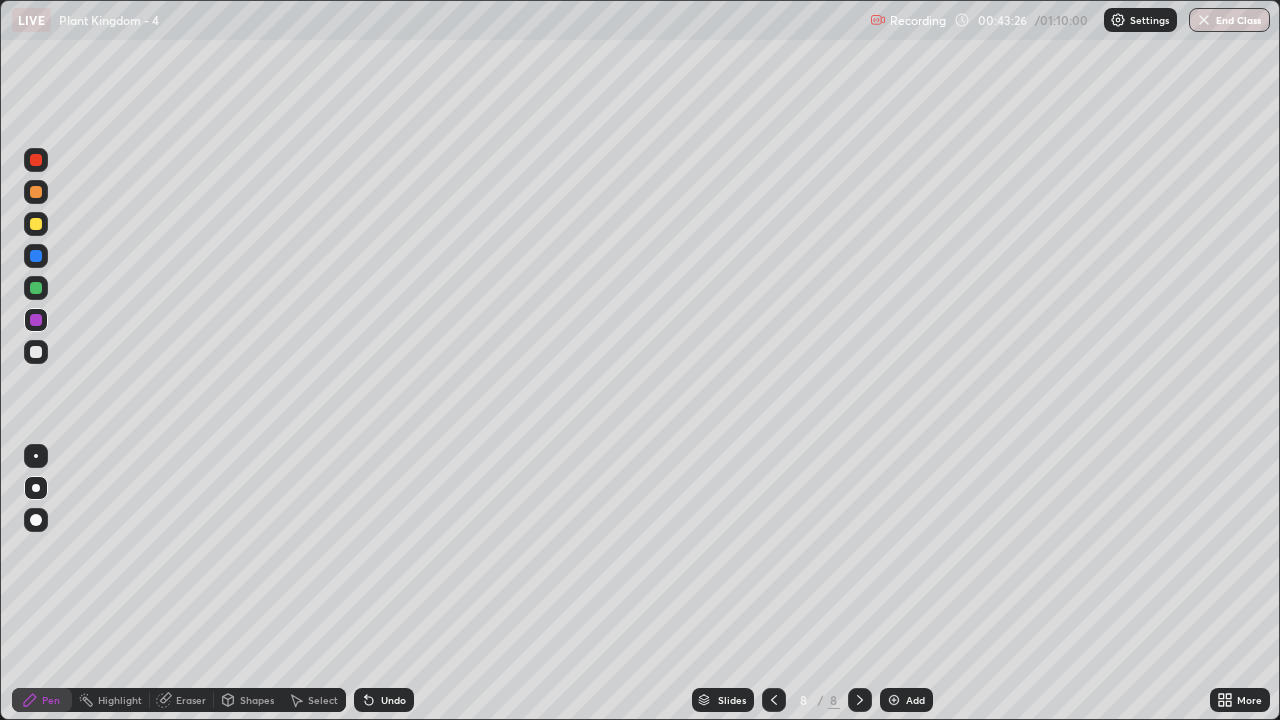 click at bounding box center (36, 288) 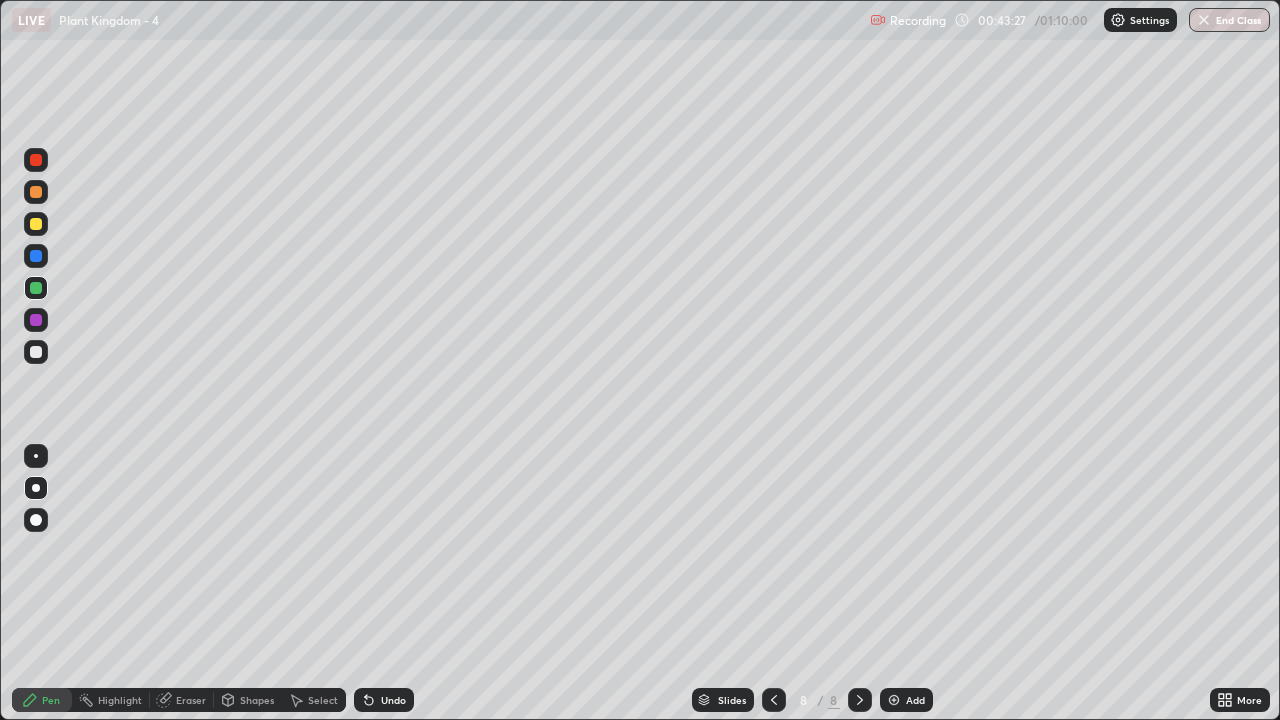 click at bounding box center [36, 456] 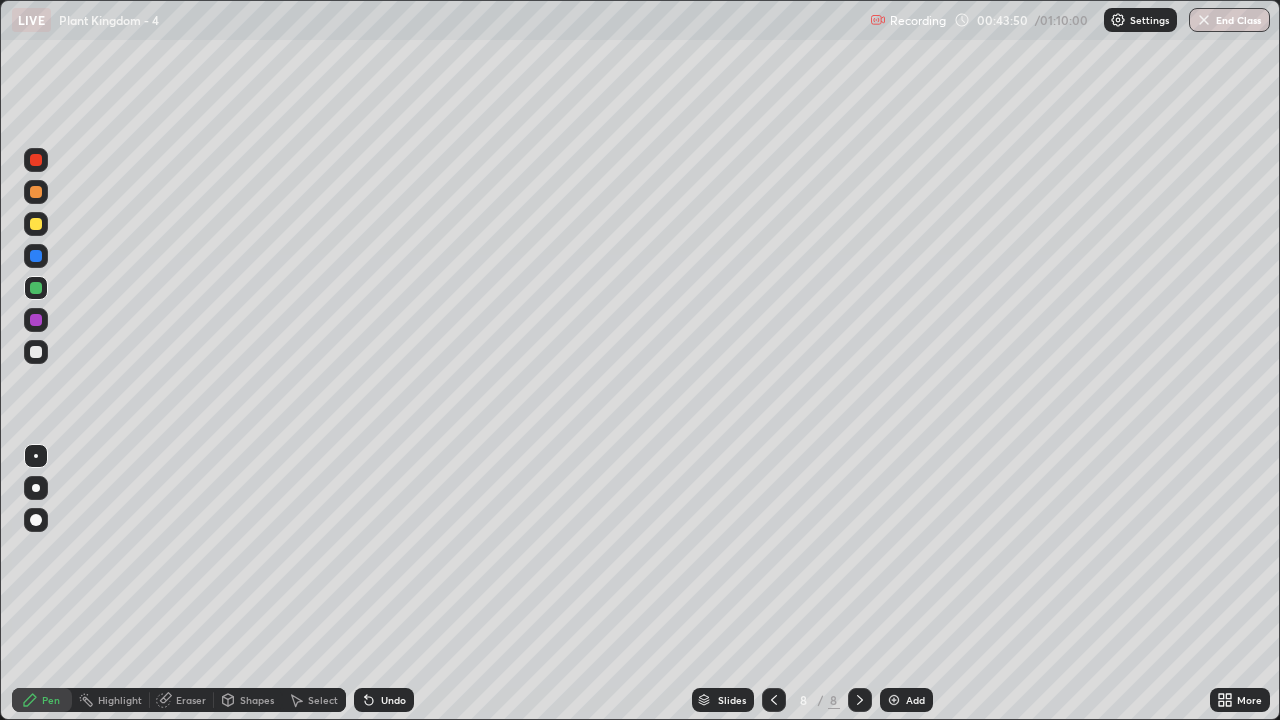 click at bounding box center [36, 160] 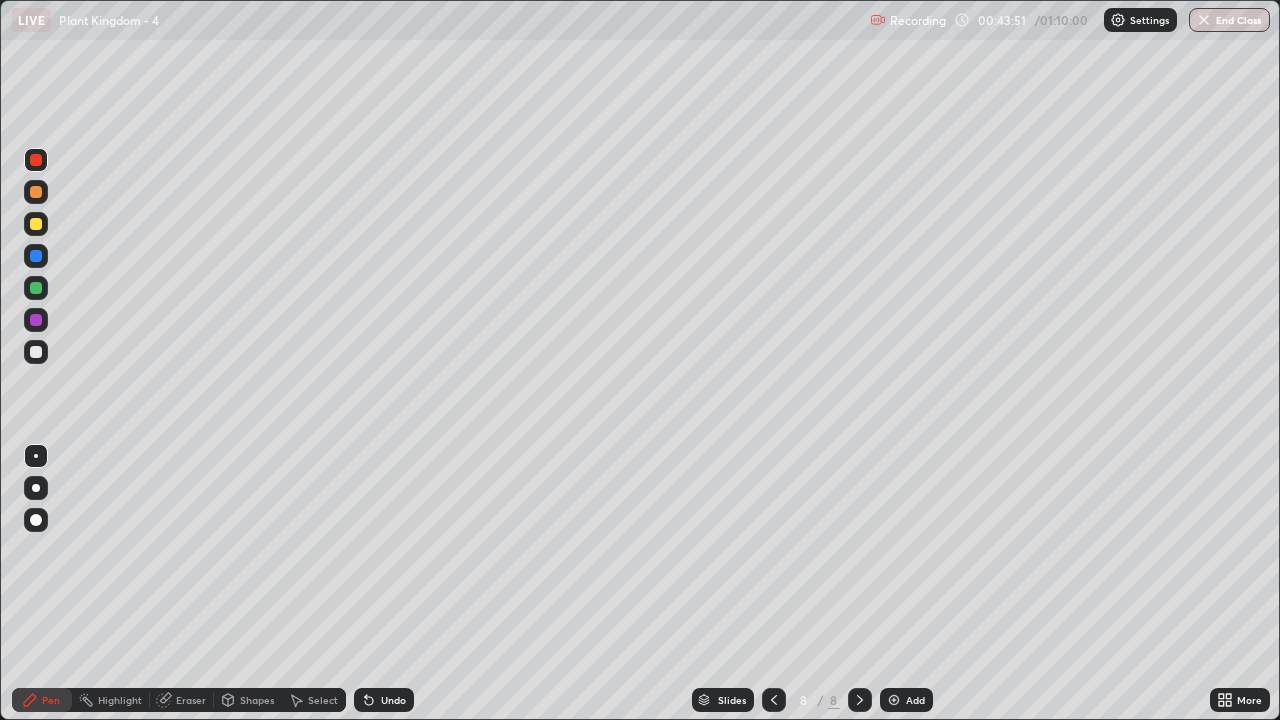 click at bounding box center (36, 256) 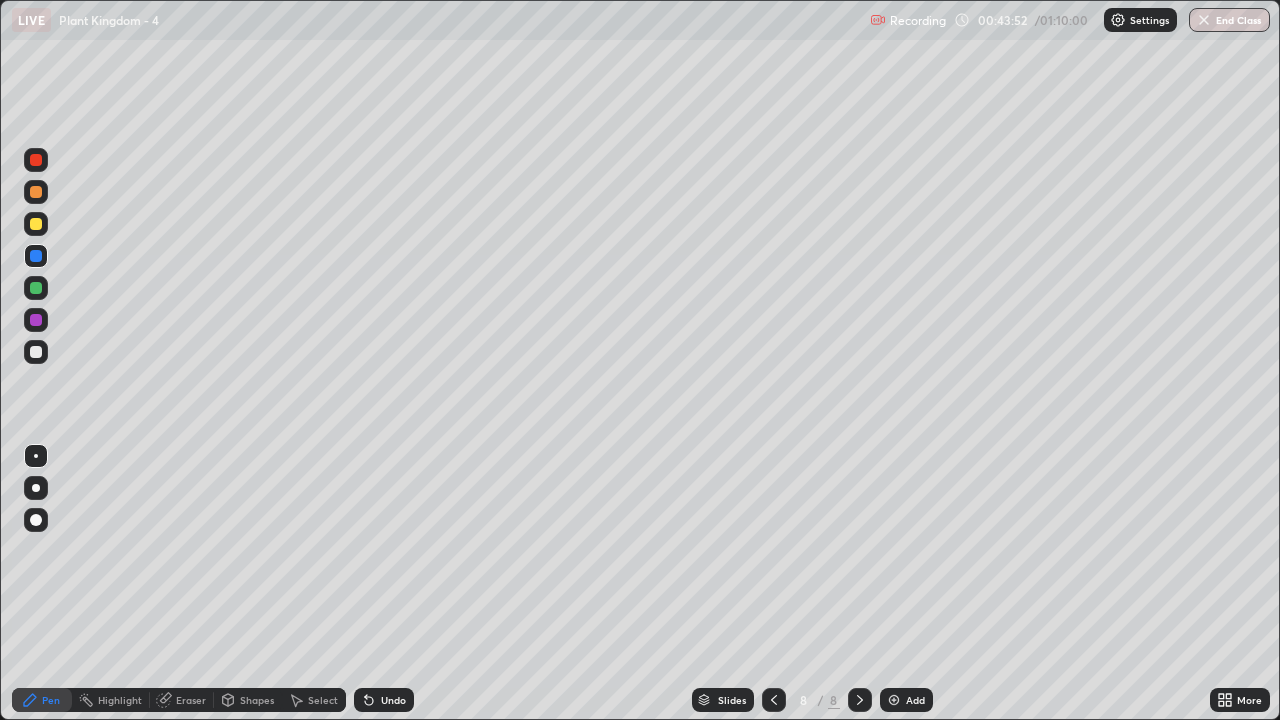 click at bounding box center (36, 520) 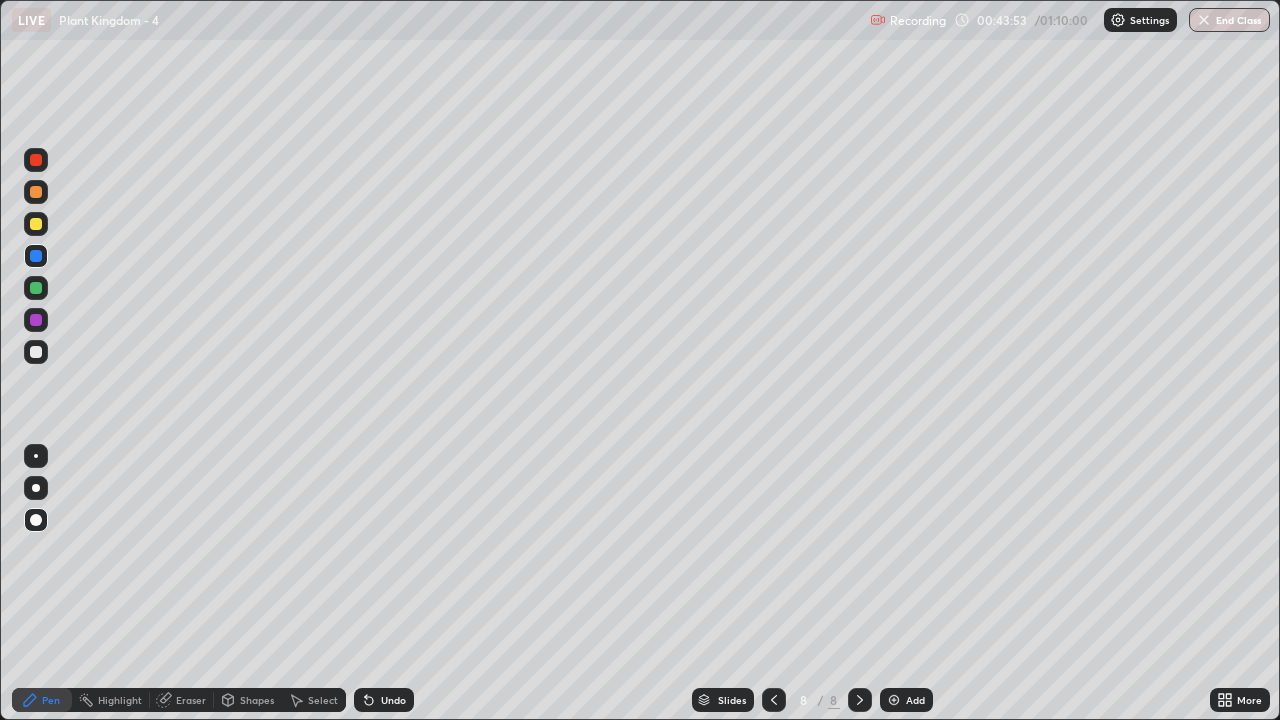 click at bounding box center (36, 488) 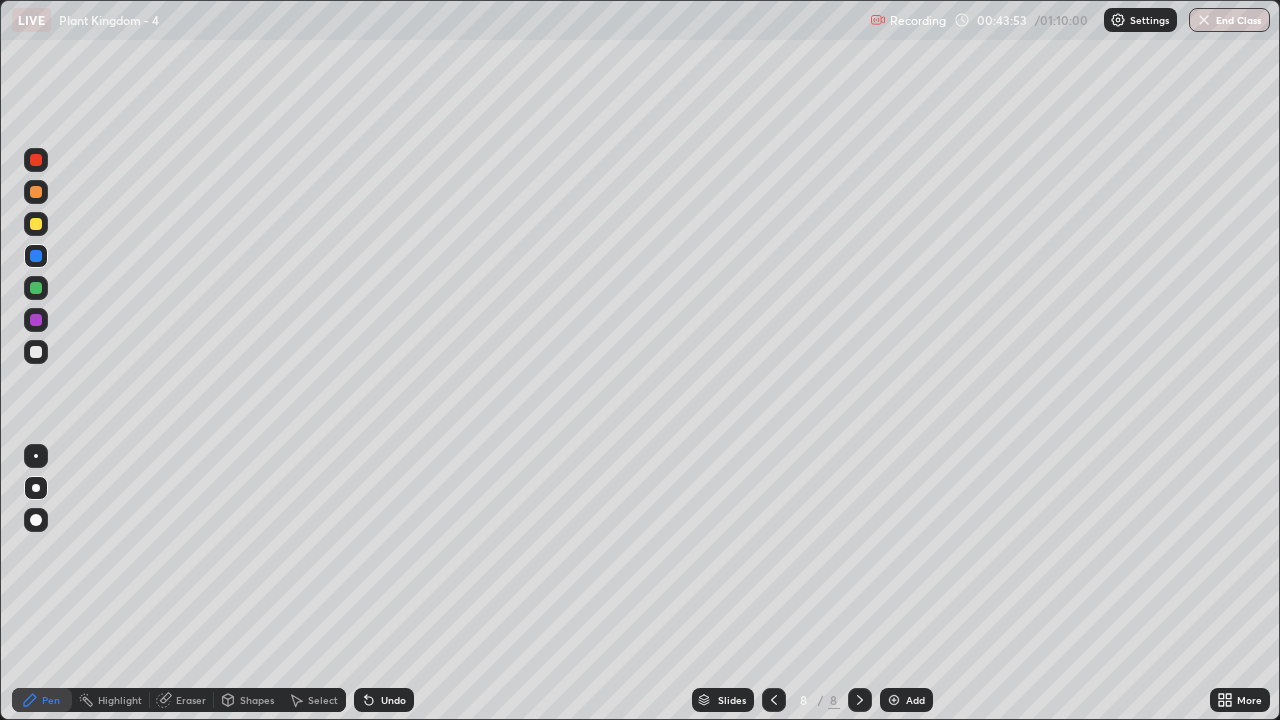 click at bounding box center [36, 520] 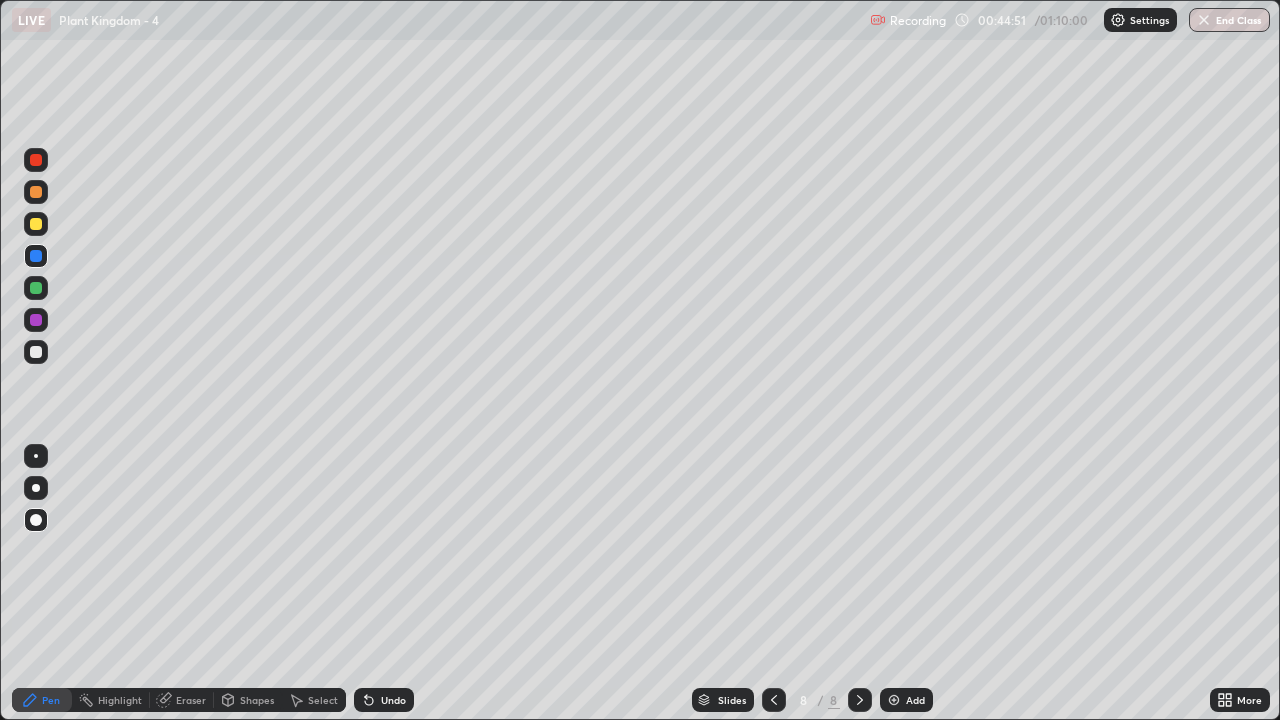 click at bounding box center [36, 224] 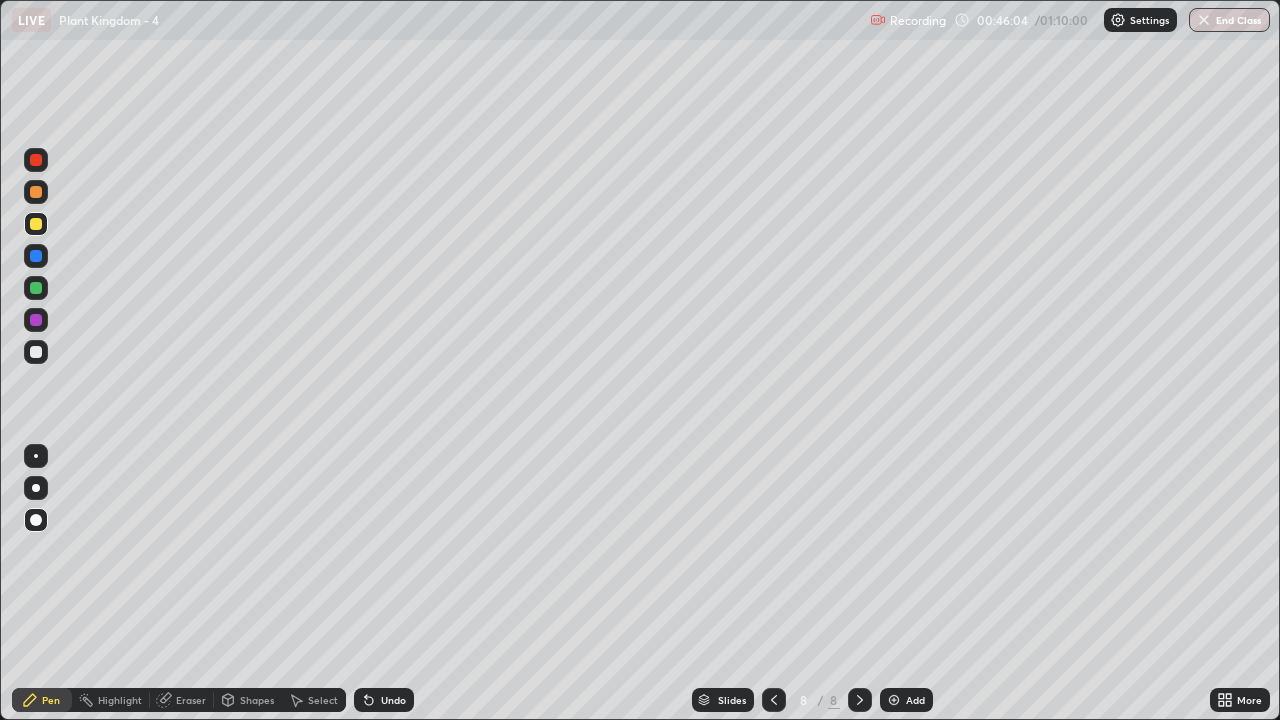 click 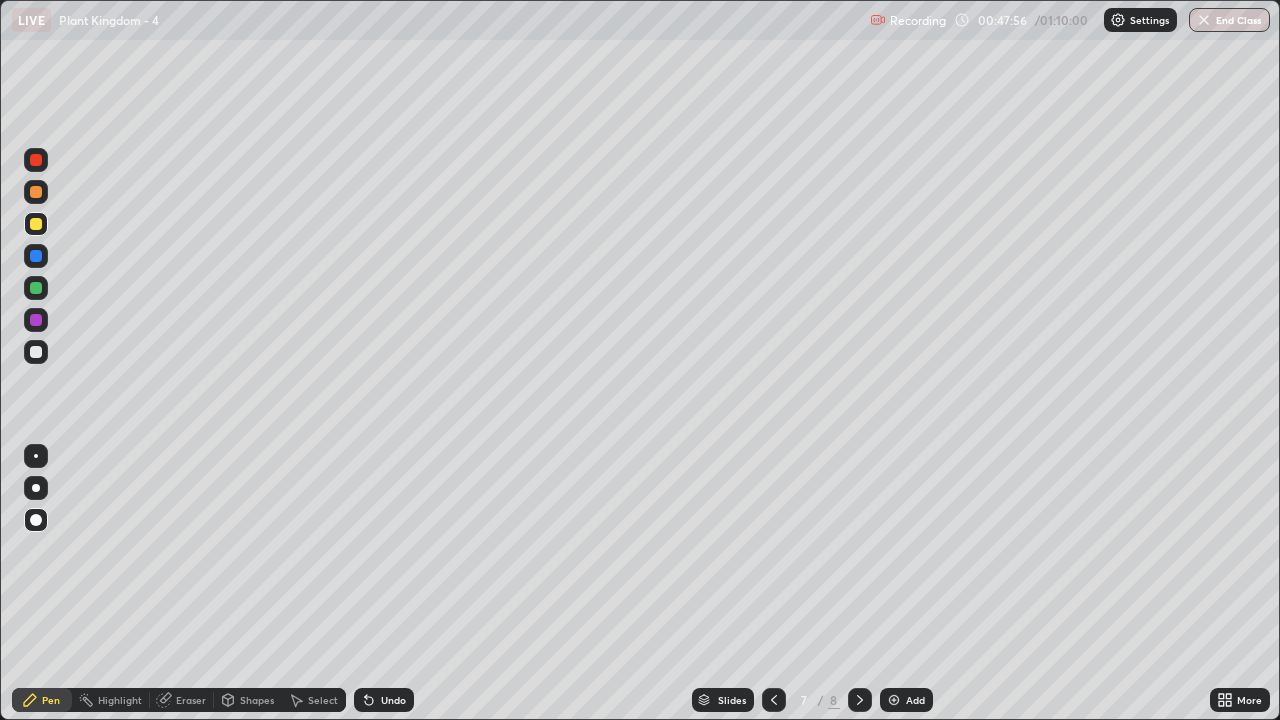 click at bounding box center (860, 700) 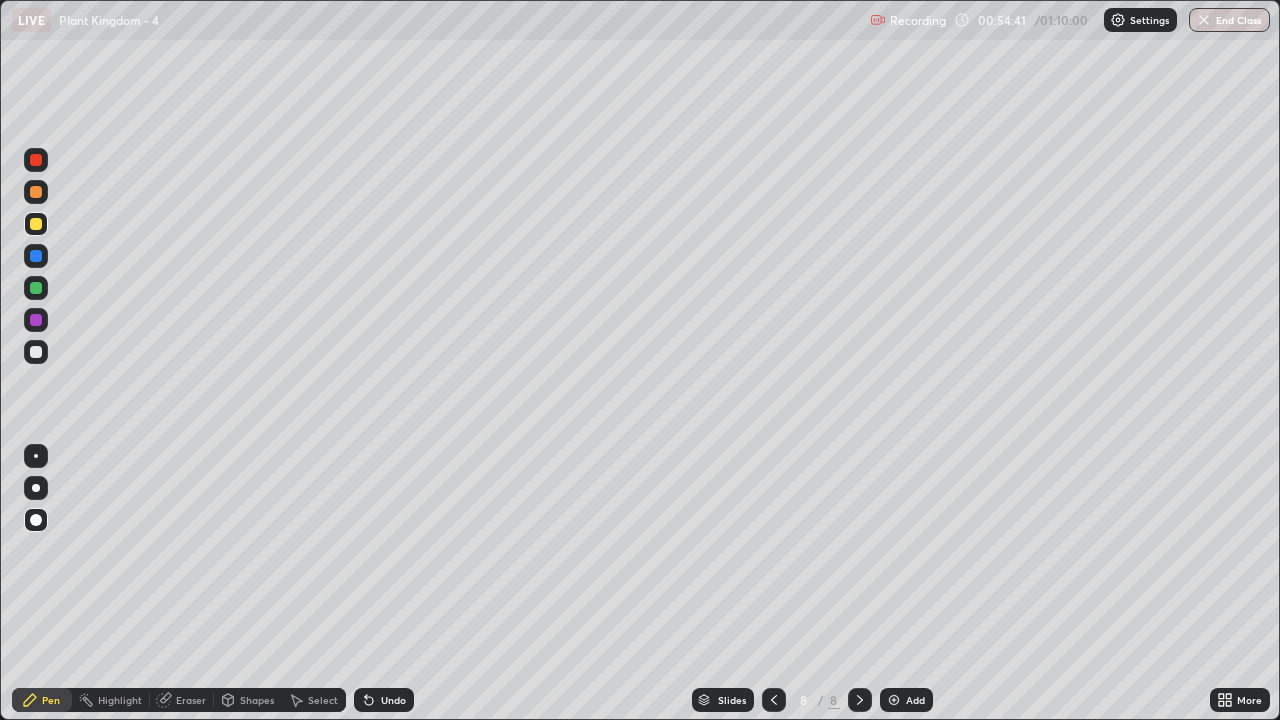click 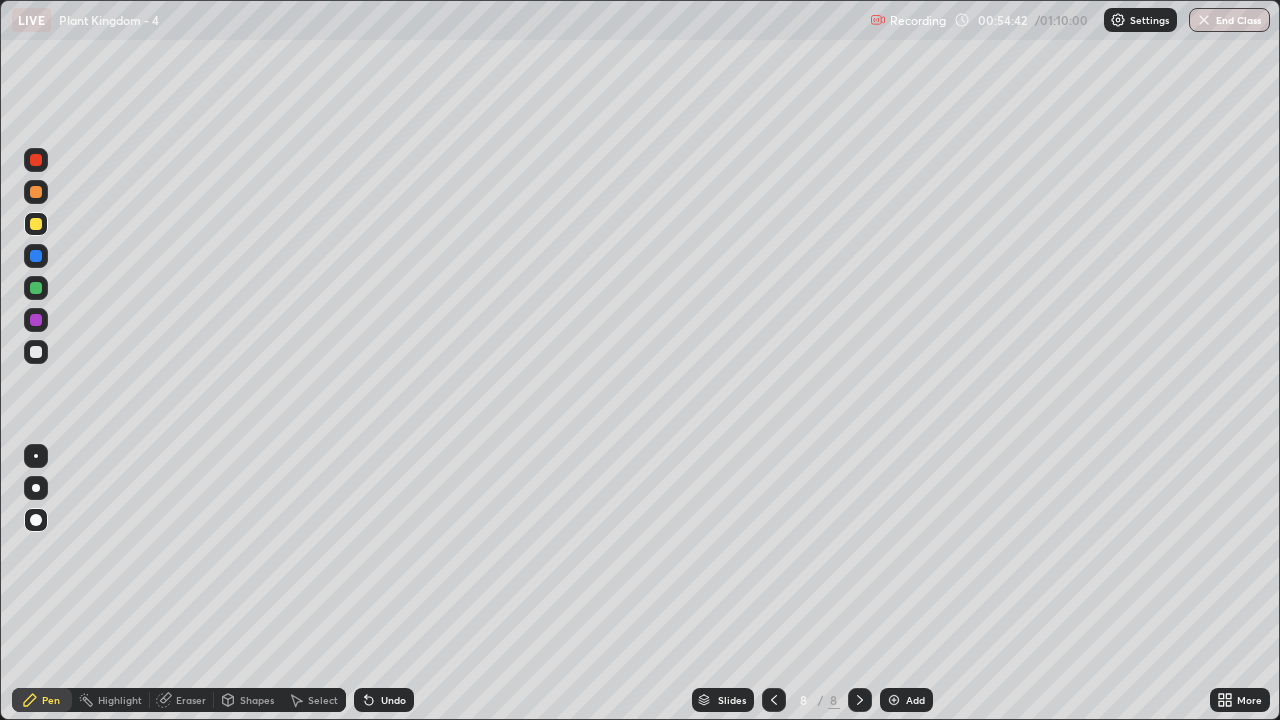 click at bounding box center [894, 700] 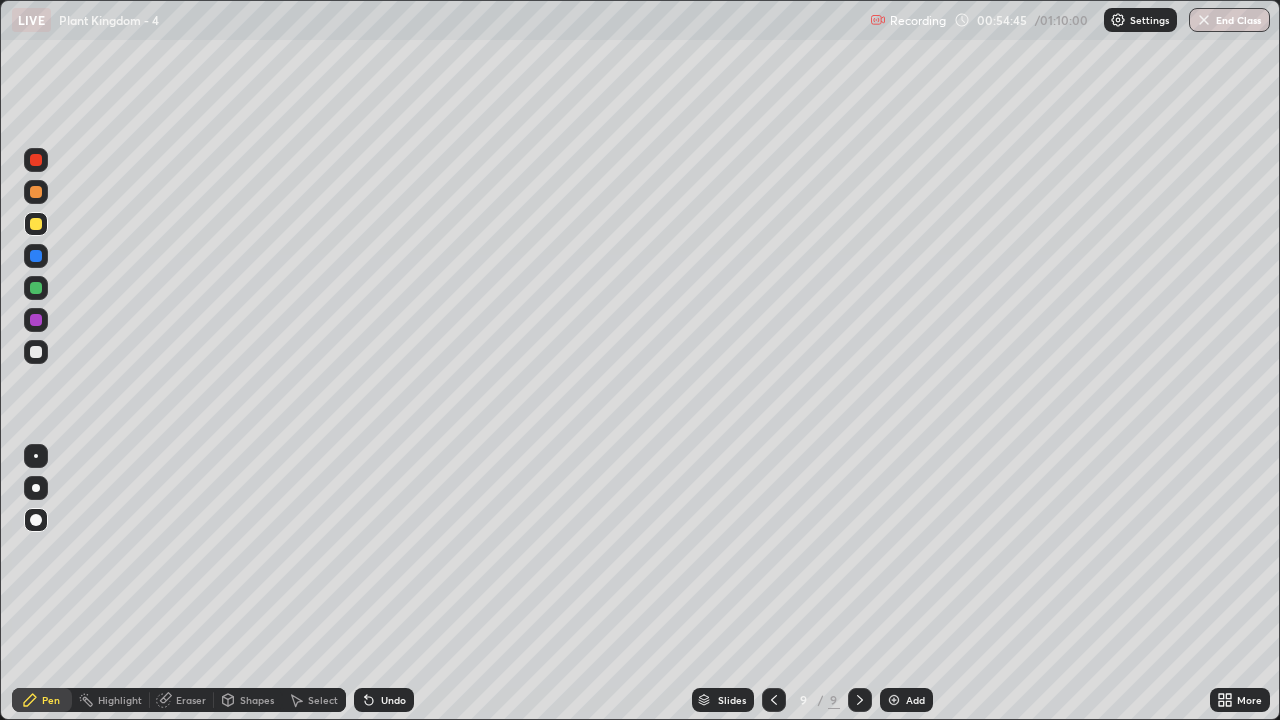 click at bounding box center (36, 224) 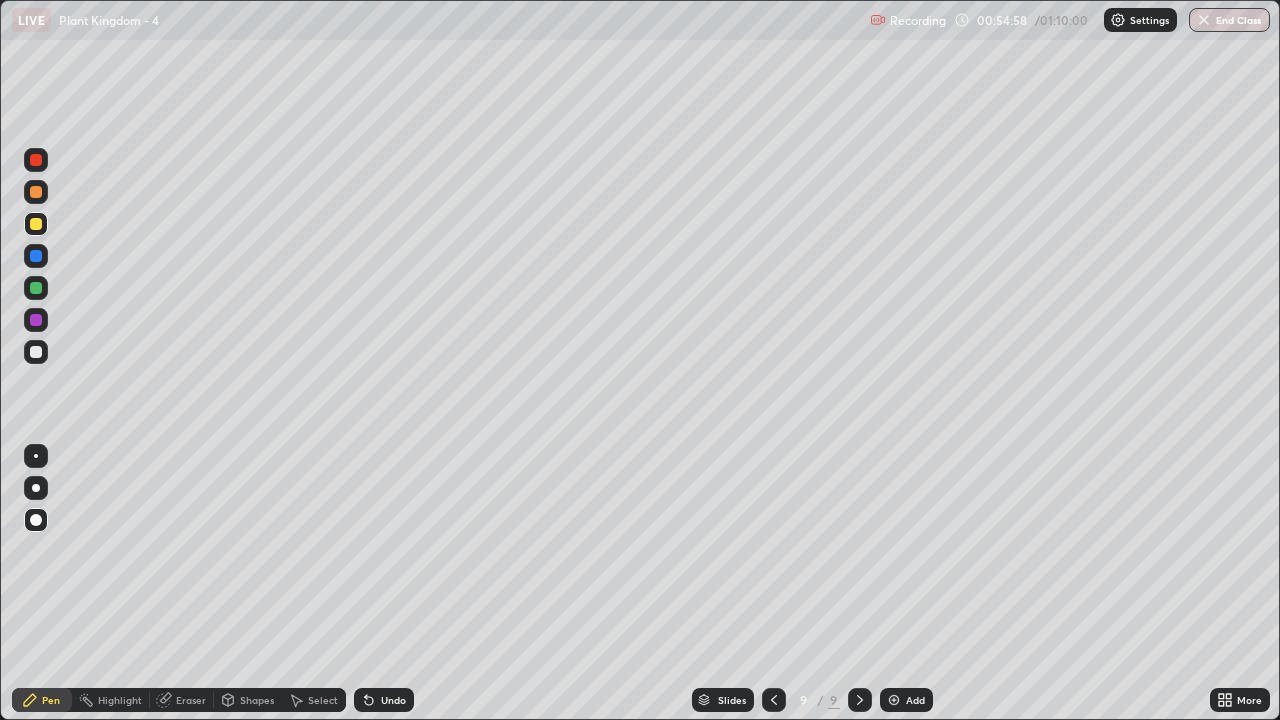 click at bounding box center [36, 224] 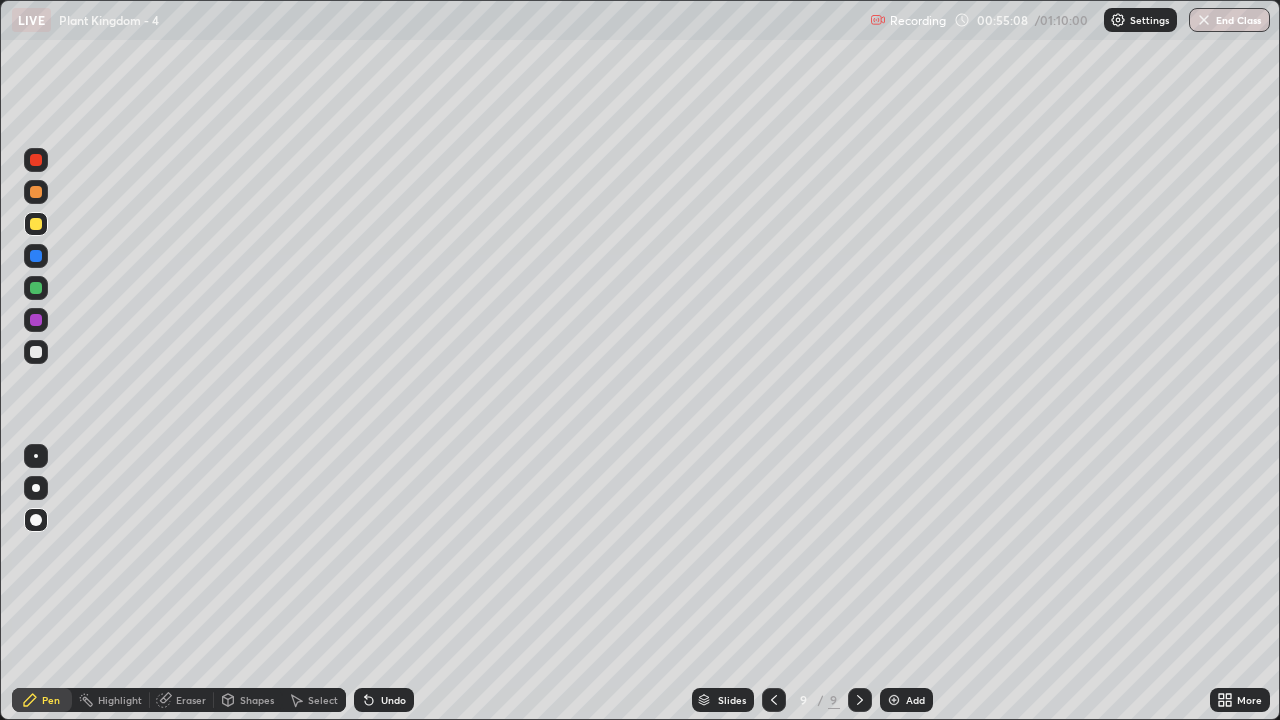 click at bounding box center (36, 488) 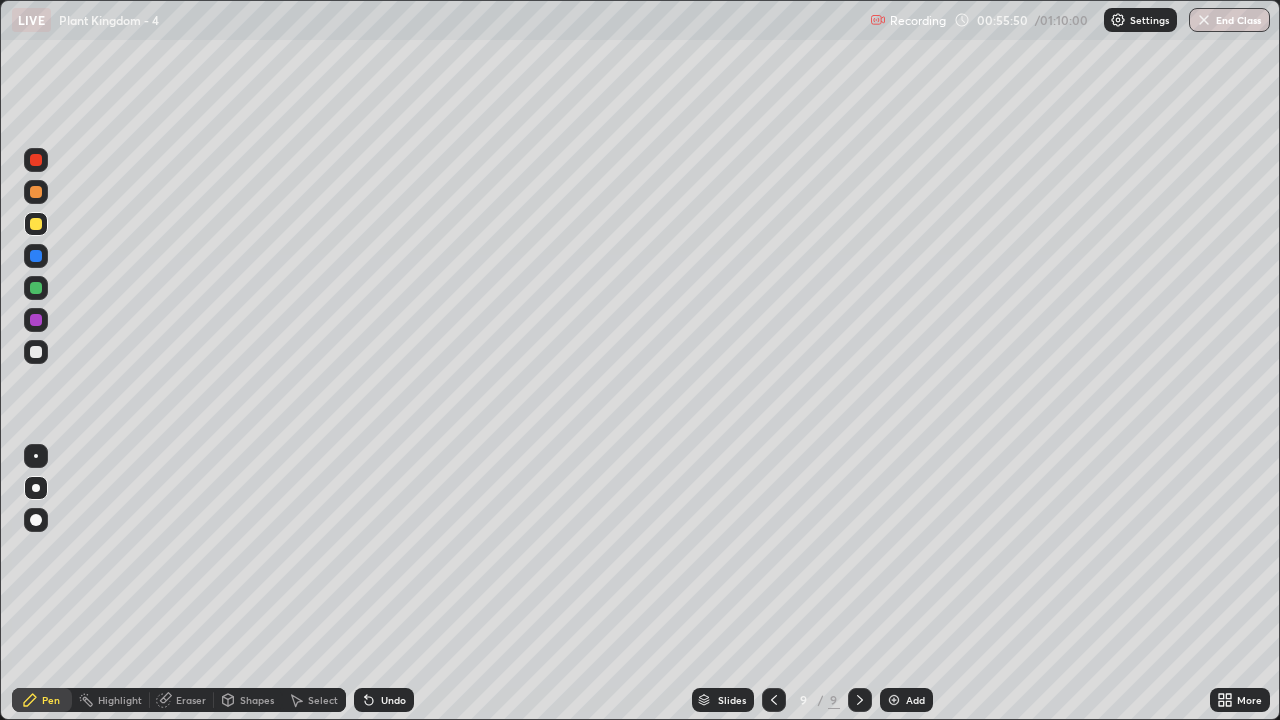 click on "Select" at bounding box center (323, 700) 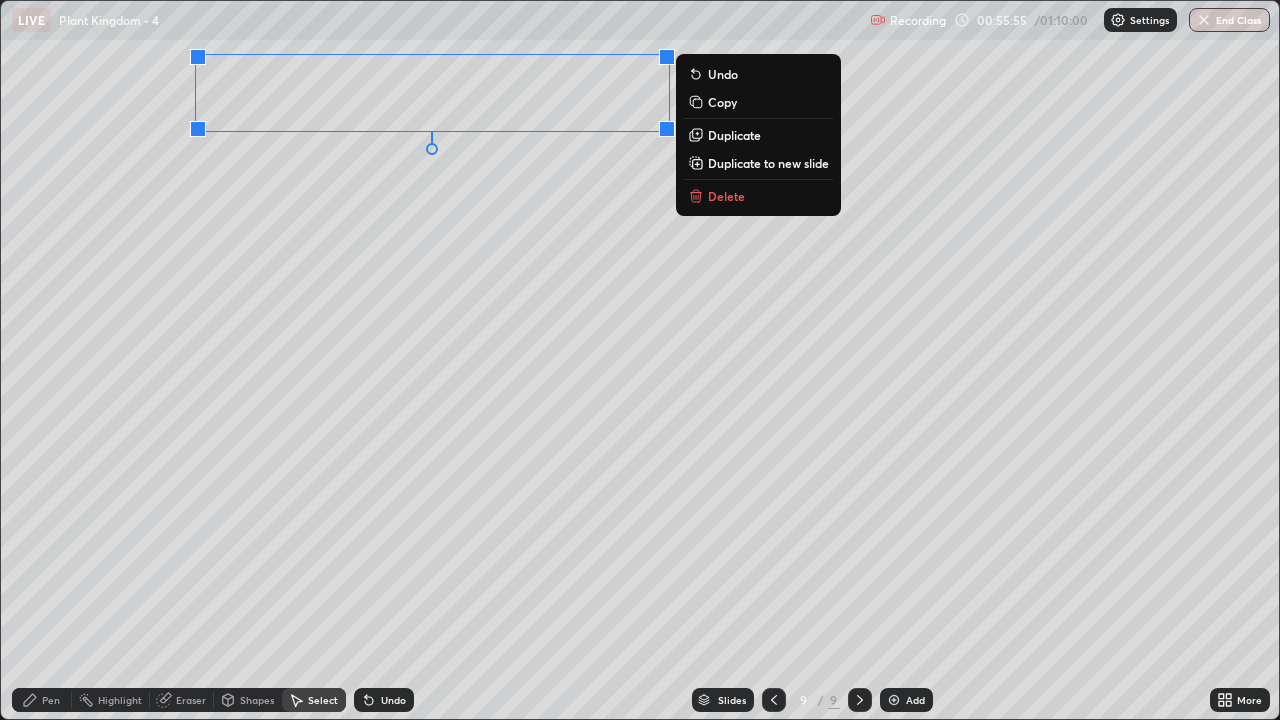 click on "0 ° Undo Copy Duplicate Duplicate to new slide Delete" at bounding box center [640, 360] 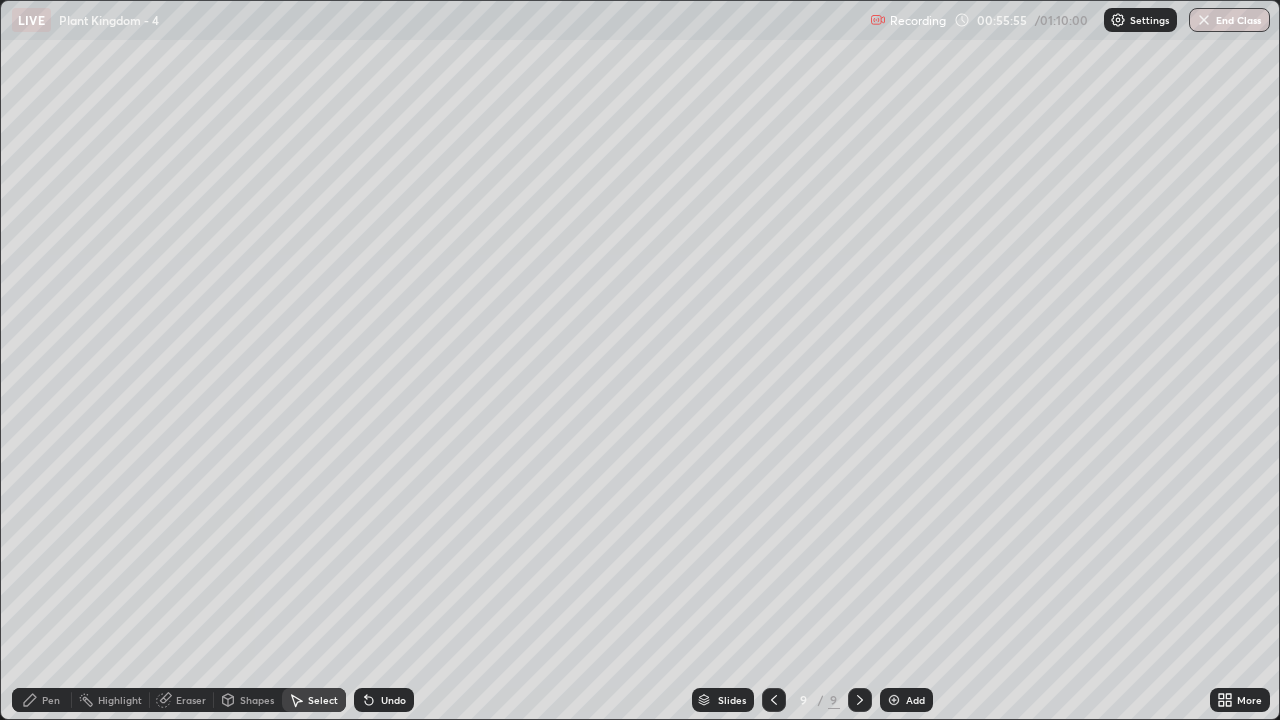 click on "Pen" at bounding box center (51, 700) 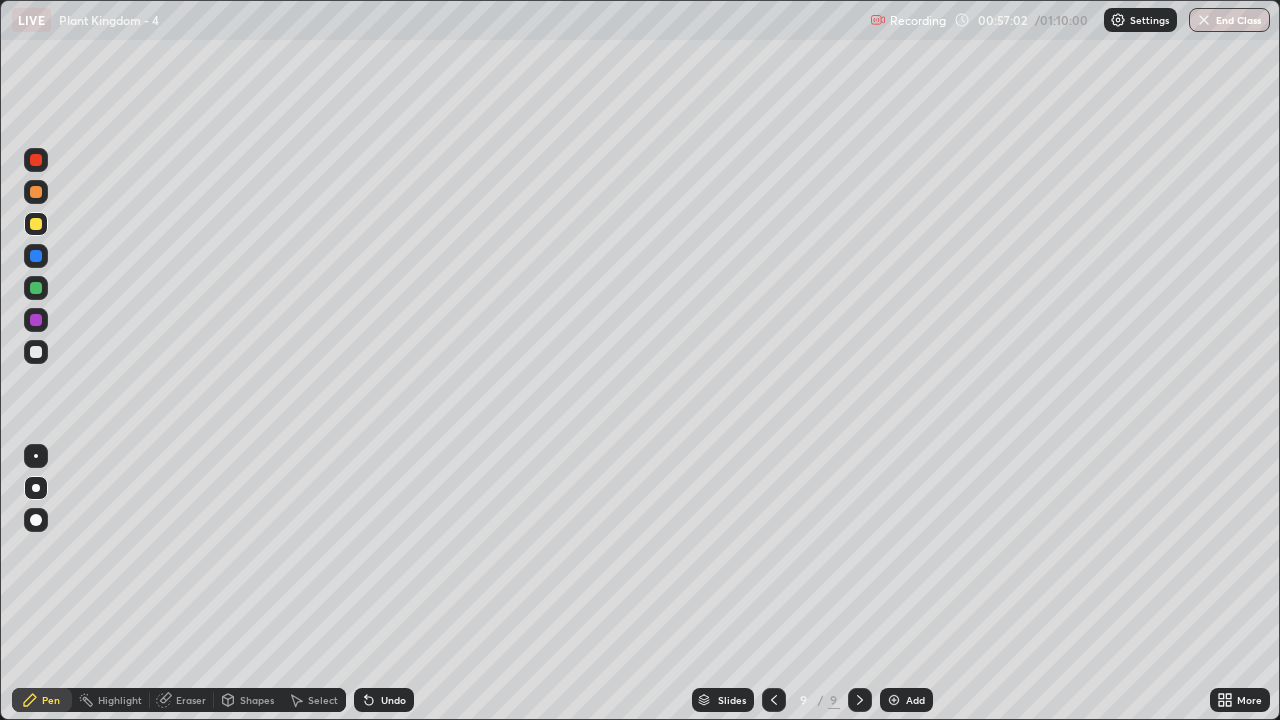 click at bounding box center (36, 288) 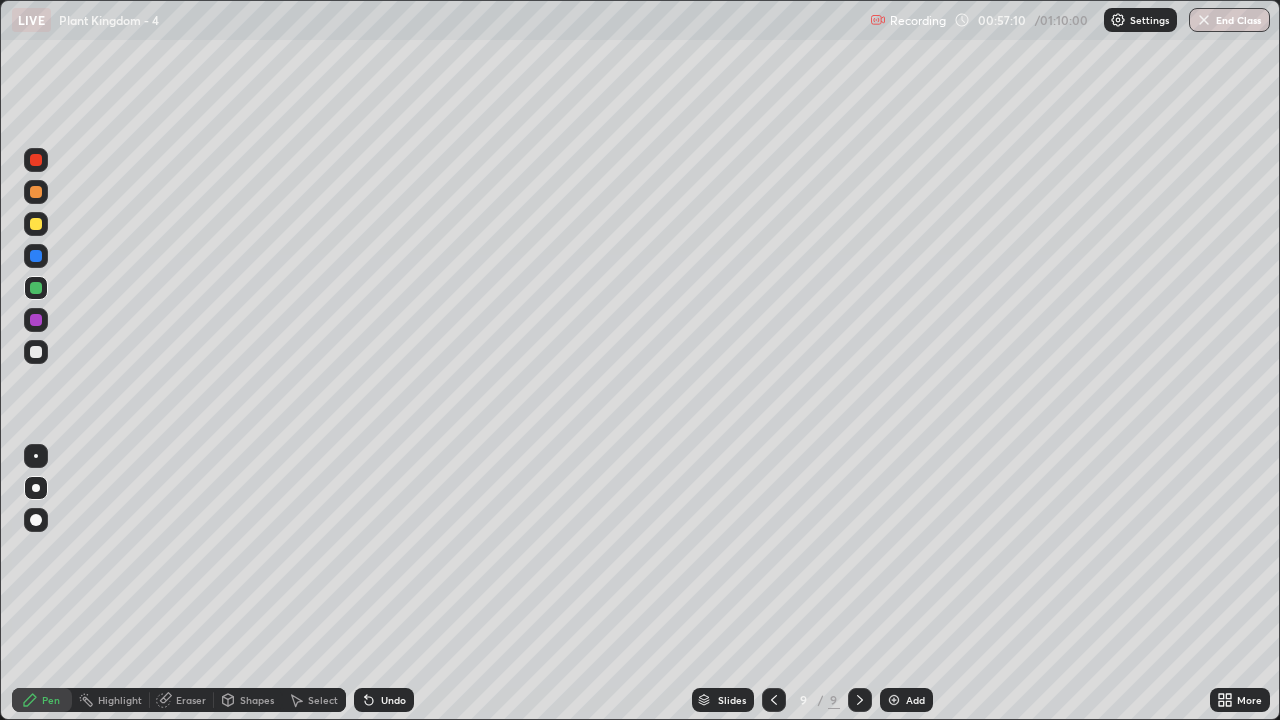 click at bounding box center (36, 224) 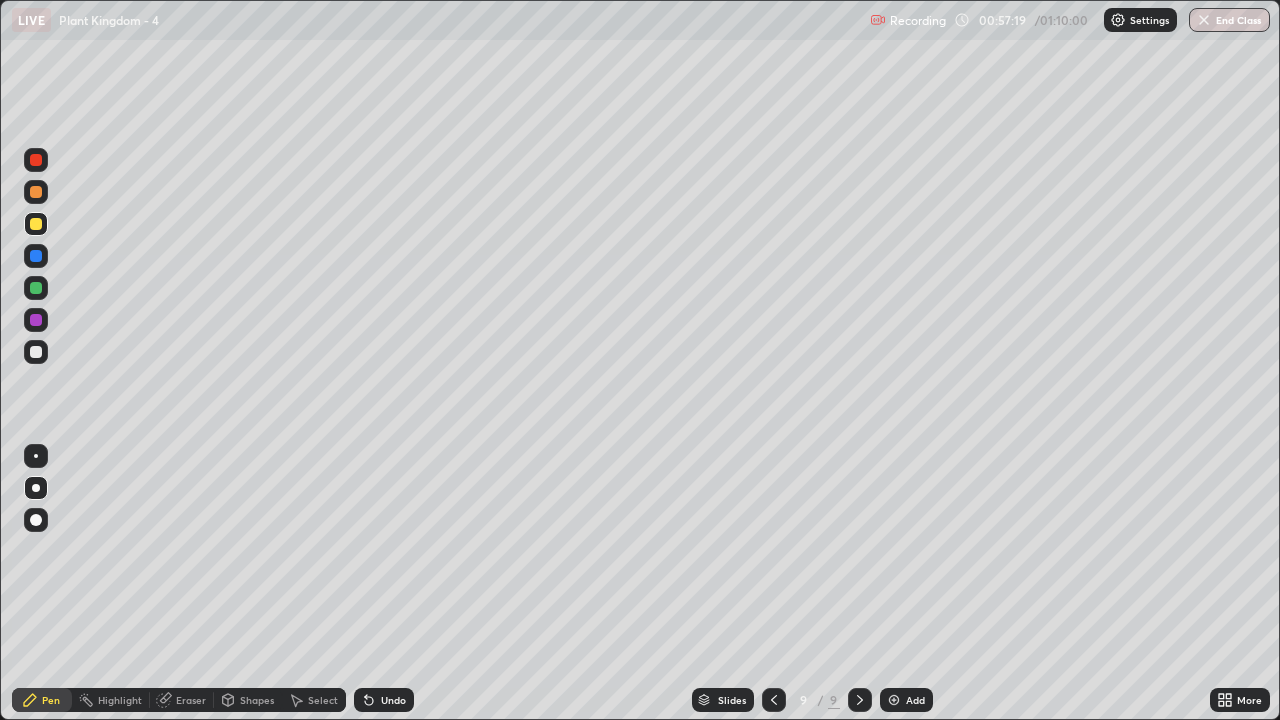 click at bounding box center (36, 192) 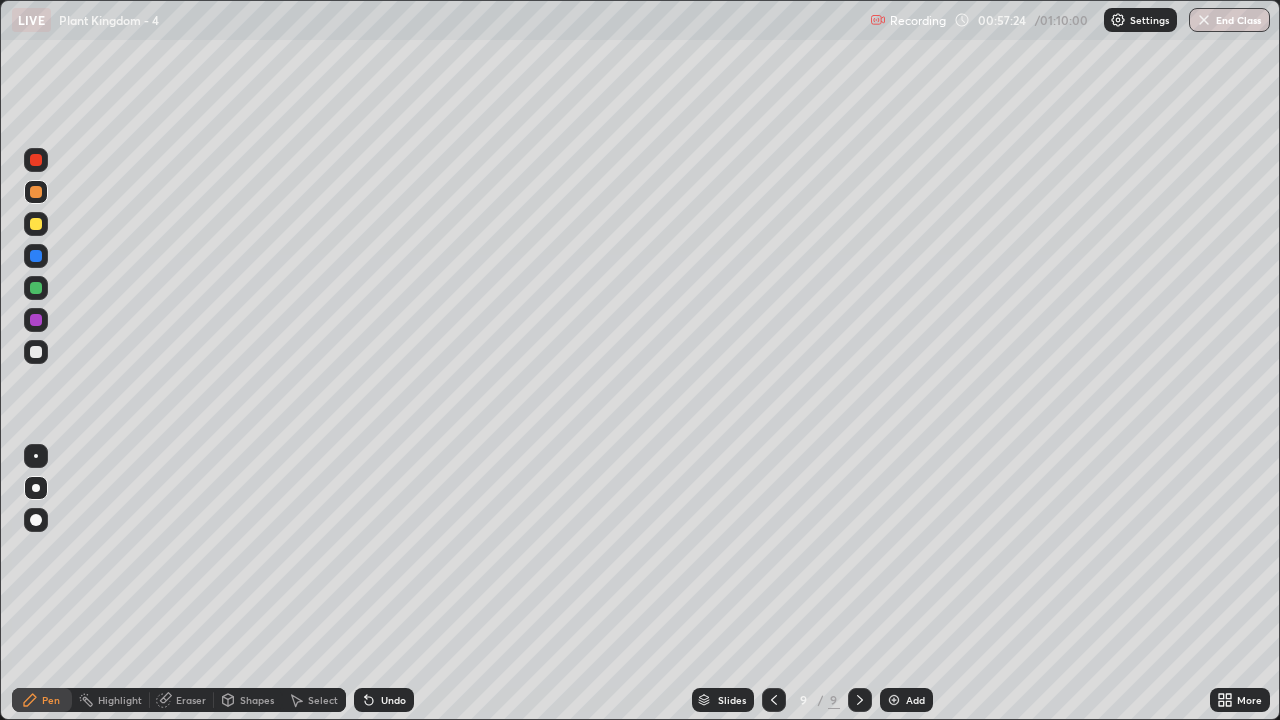 click at bounding box center [36, 320] 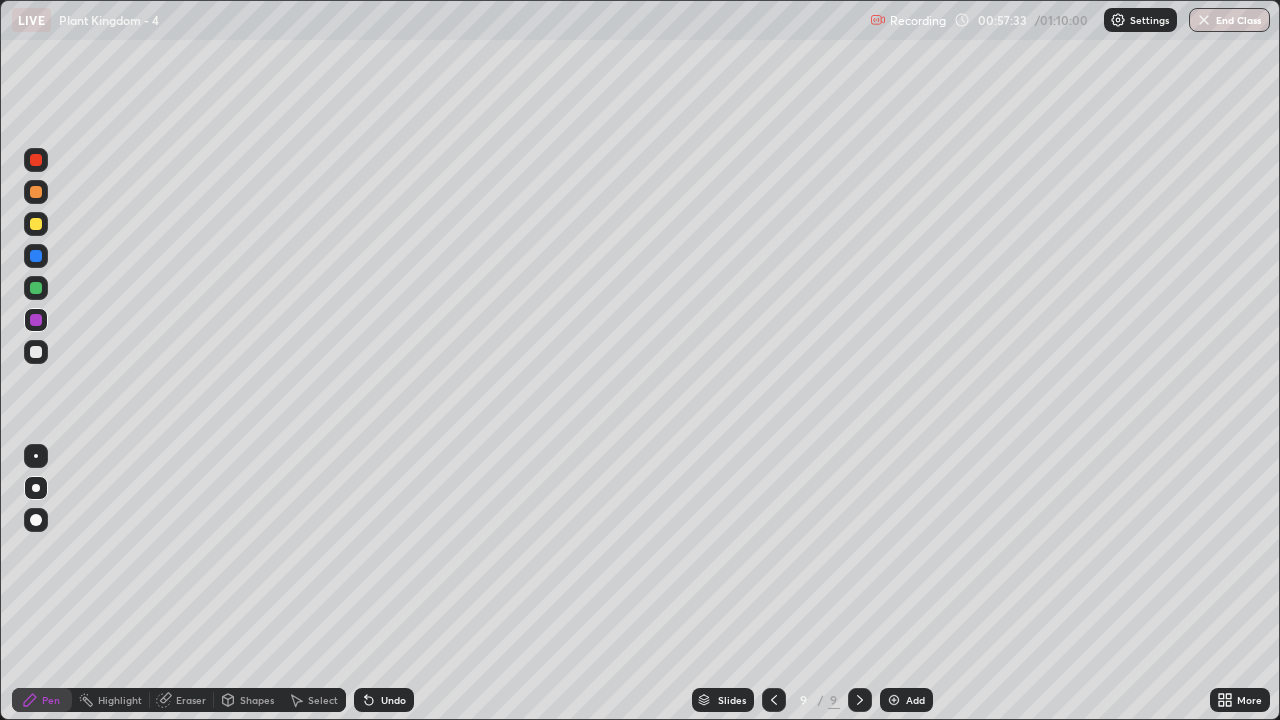 click on "Select" at bounding box center (323, 700) 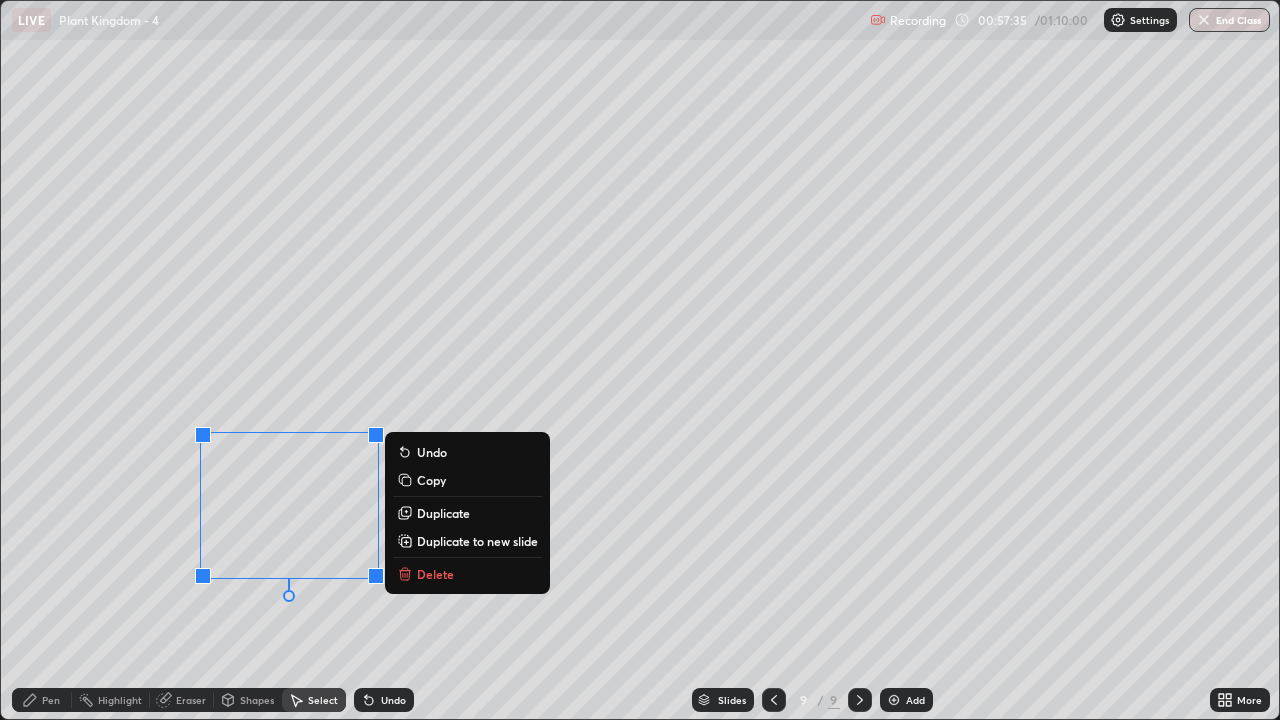 click on "Copy" at bounding box center (431, 480) 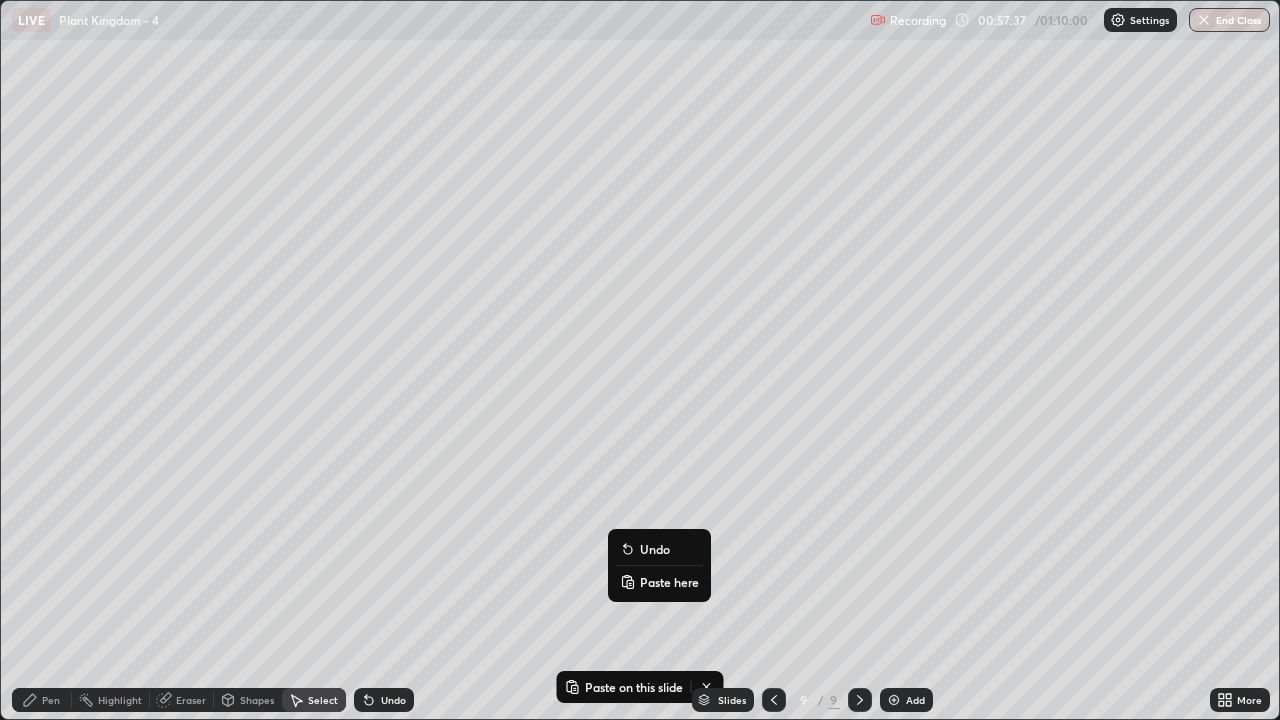 click on "Paste here" at bounding box center (669, 582) 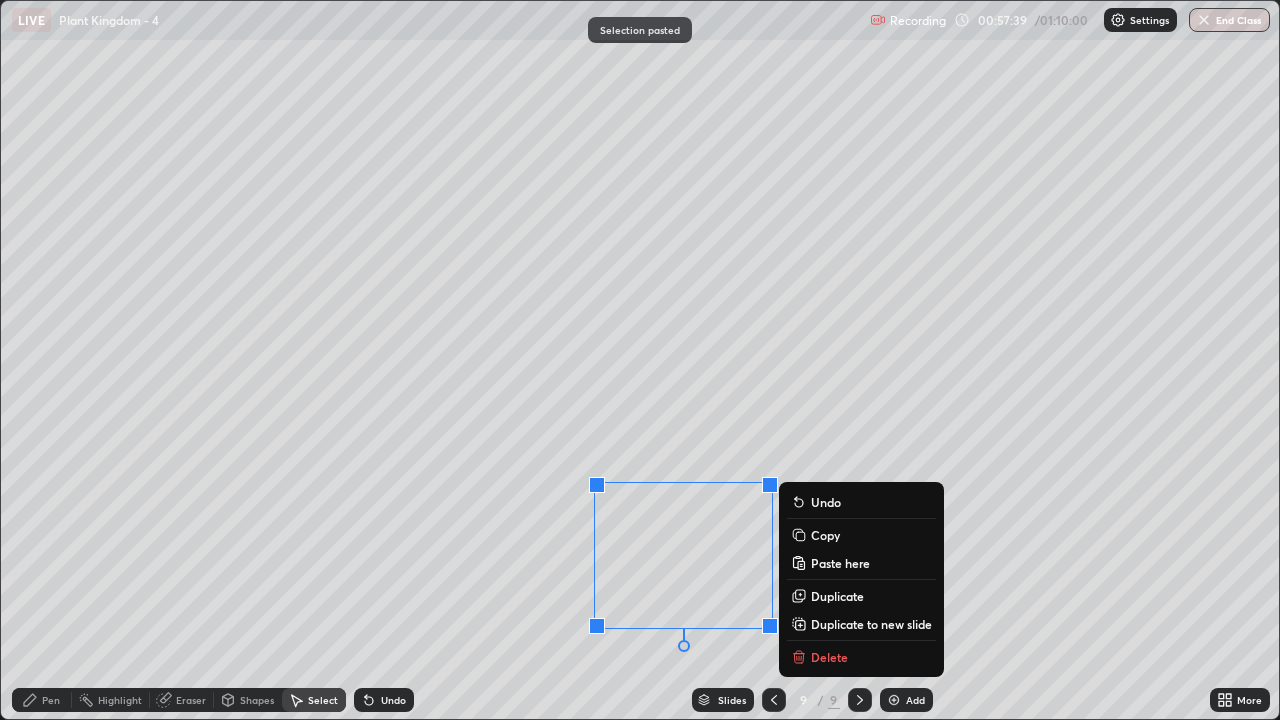 click on "0 ° Undo Copy Paste here Duplicate Duplicate to new slide Delete" at bounding box center [640, 360] 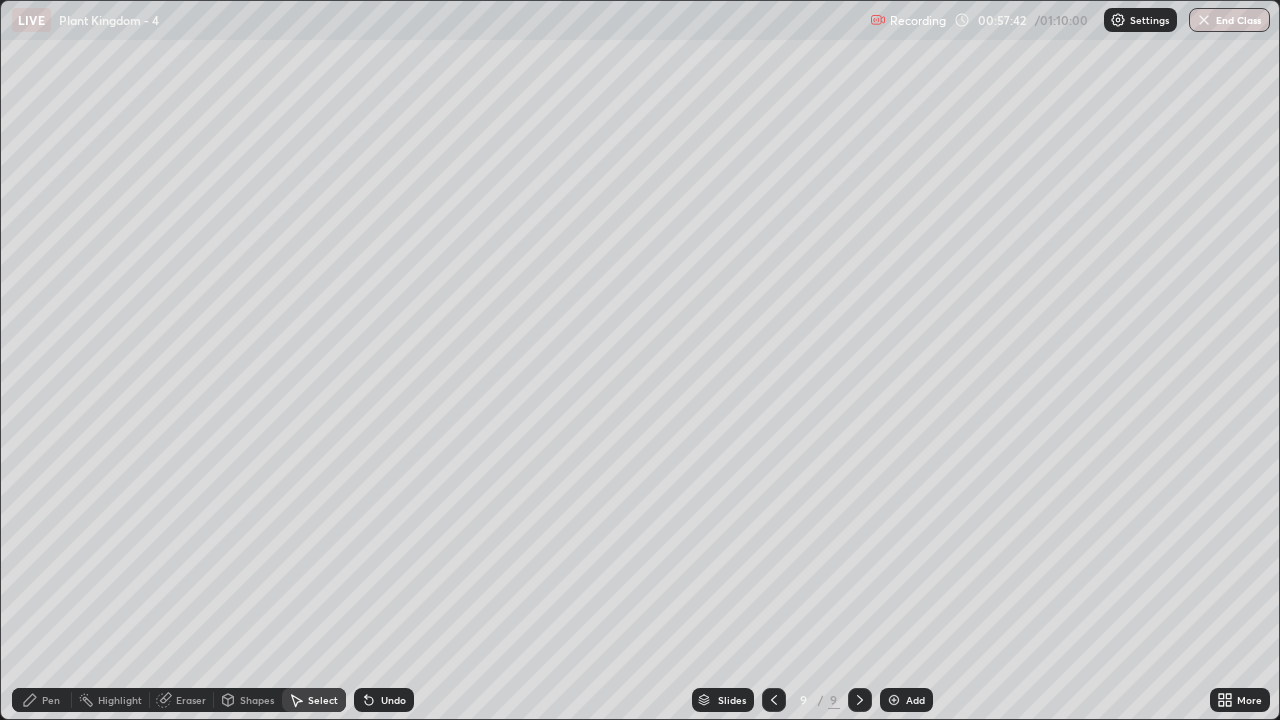click on "Pen" at bounding box center (51, 700) 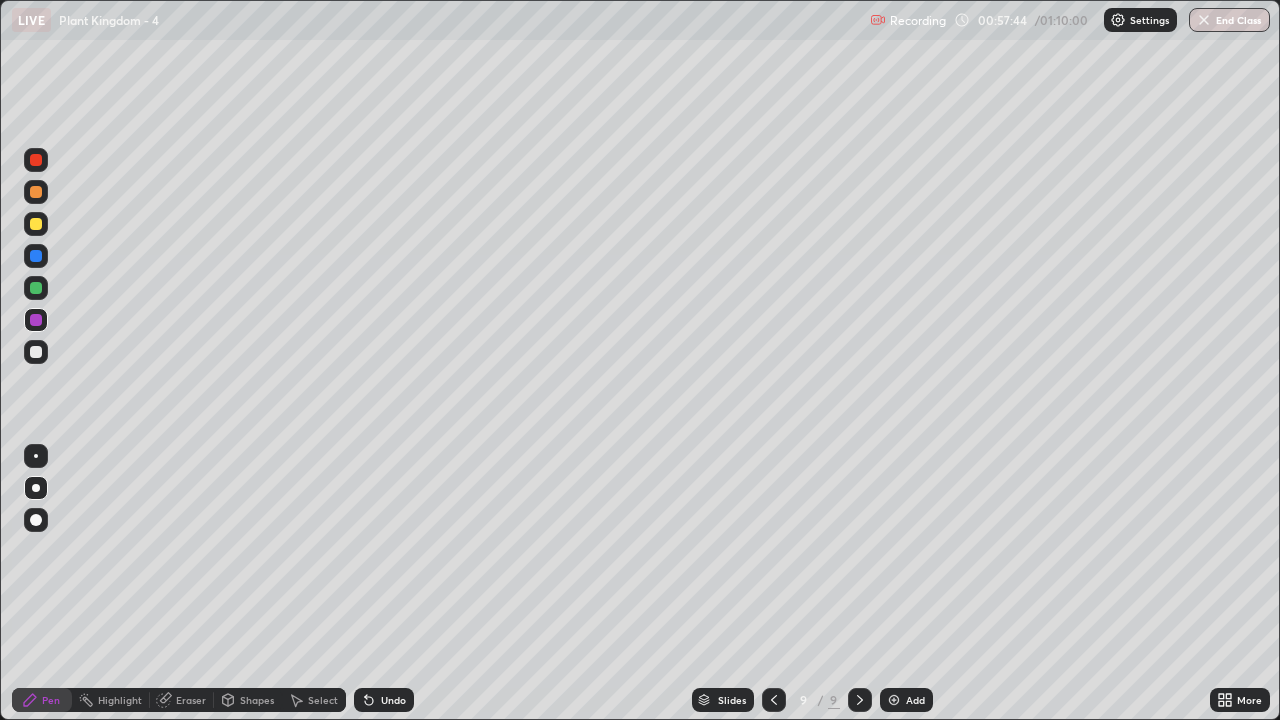 click at bounding box center (36, 224) 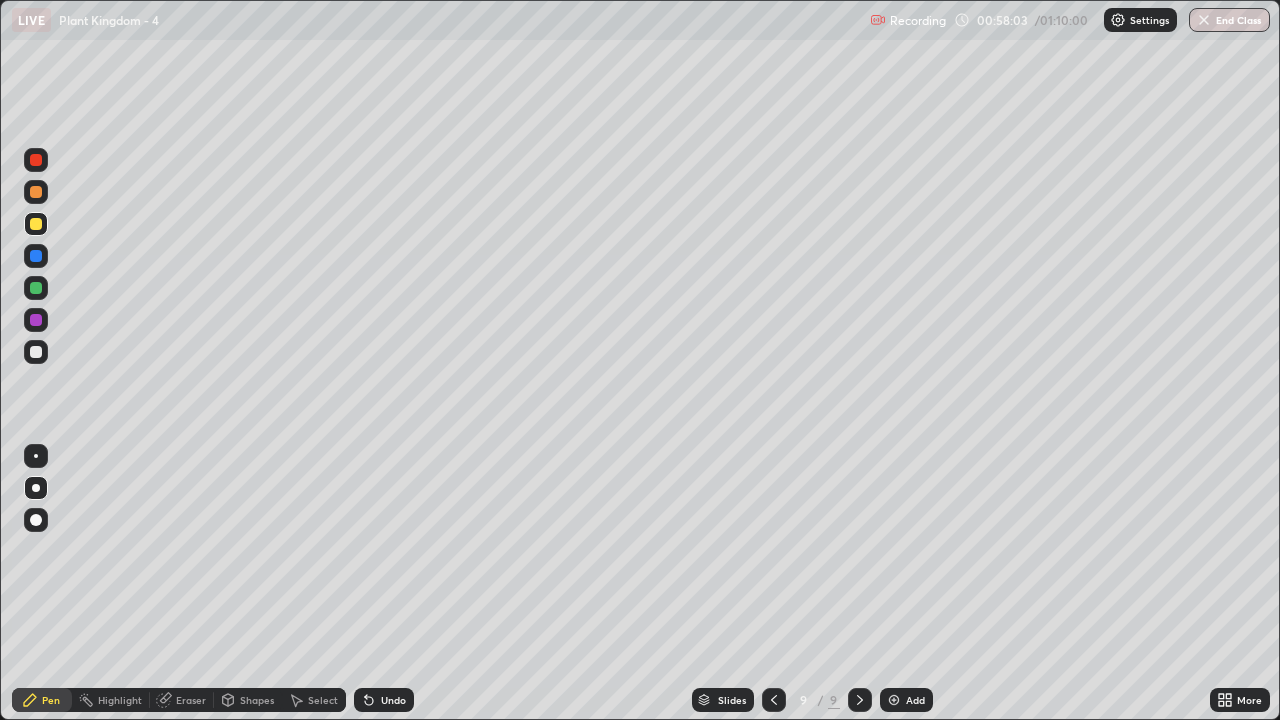 click on "Select" at bounding box center (314, 700) 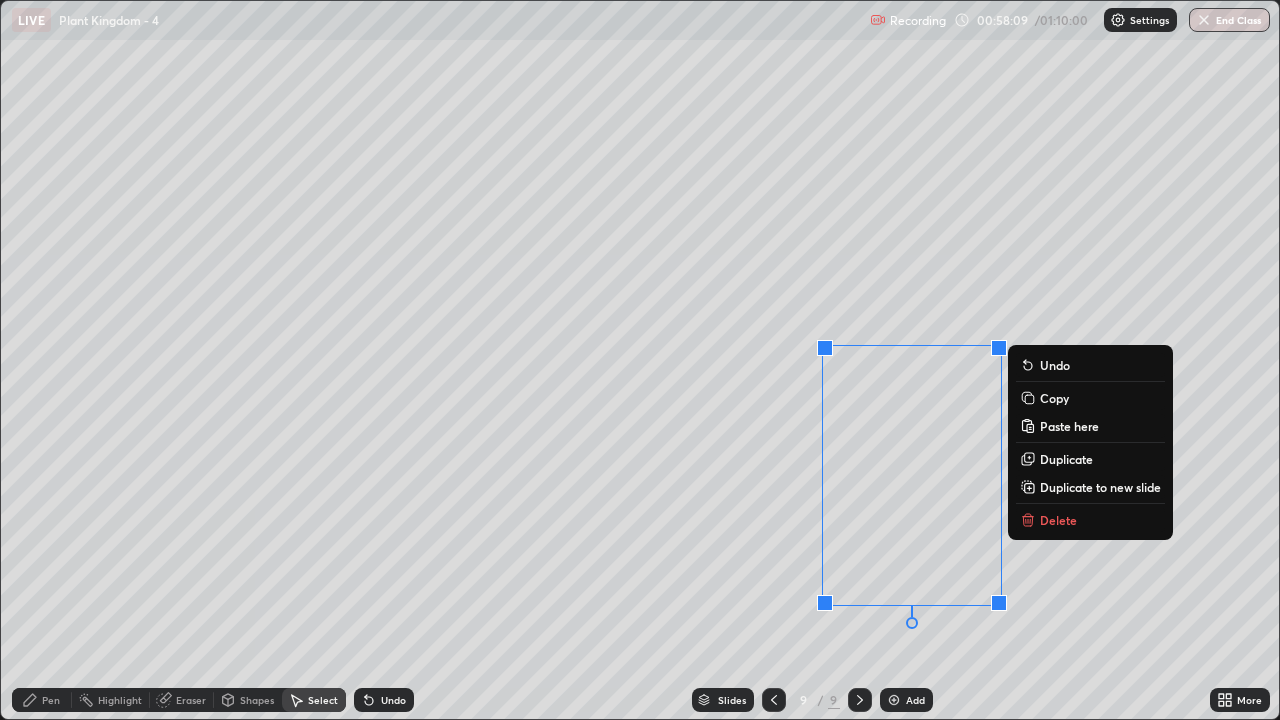 click on "0 ° Undo Copy Paste here Duplicate Duplicate to new slide Delete" at bounding box center (640, 360) 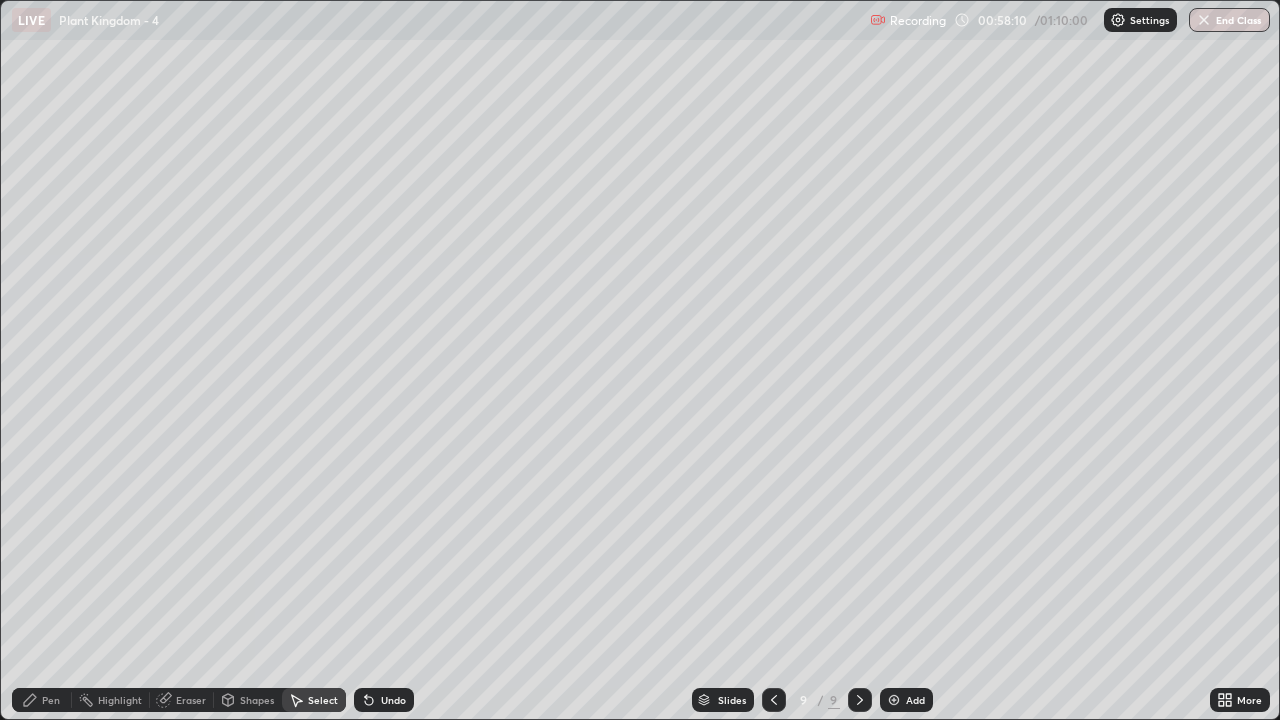 click on "Pen" at bounding box center [51, 700] 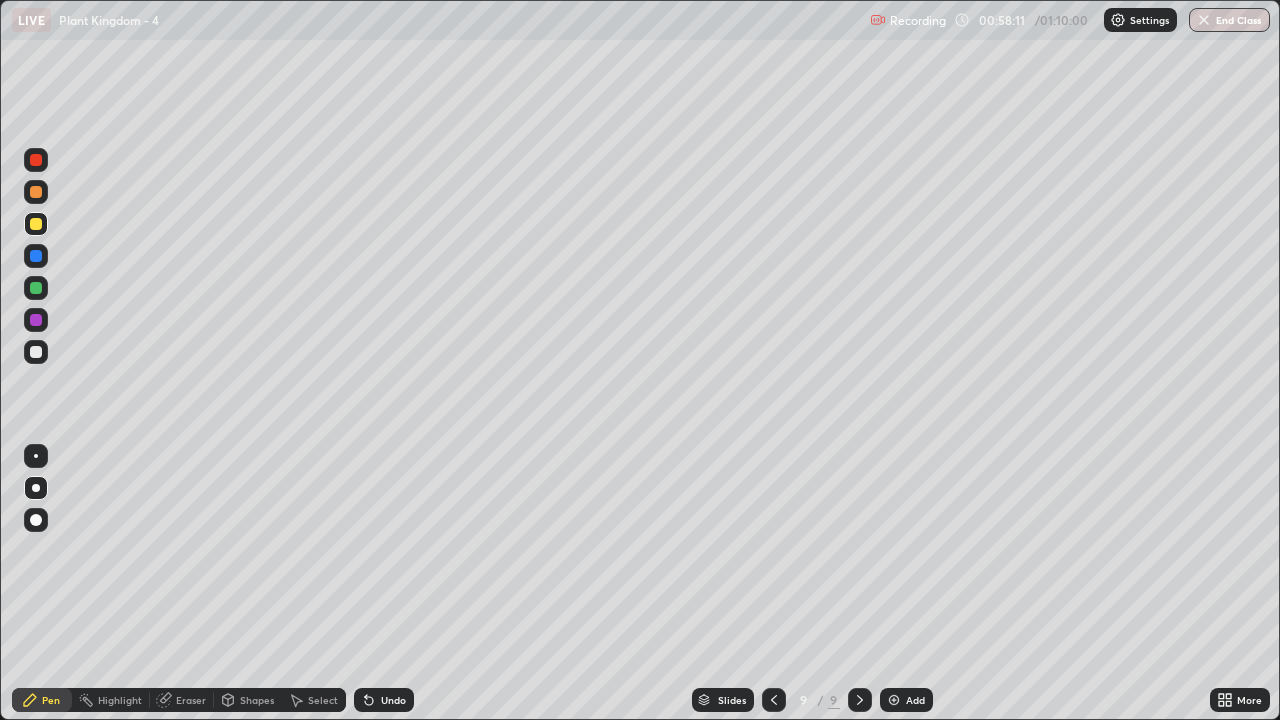 click at bounding box center [36, 352] 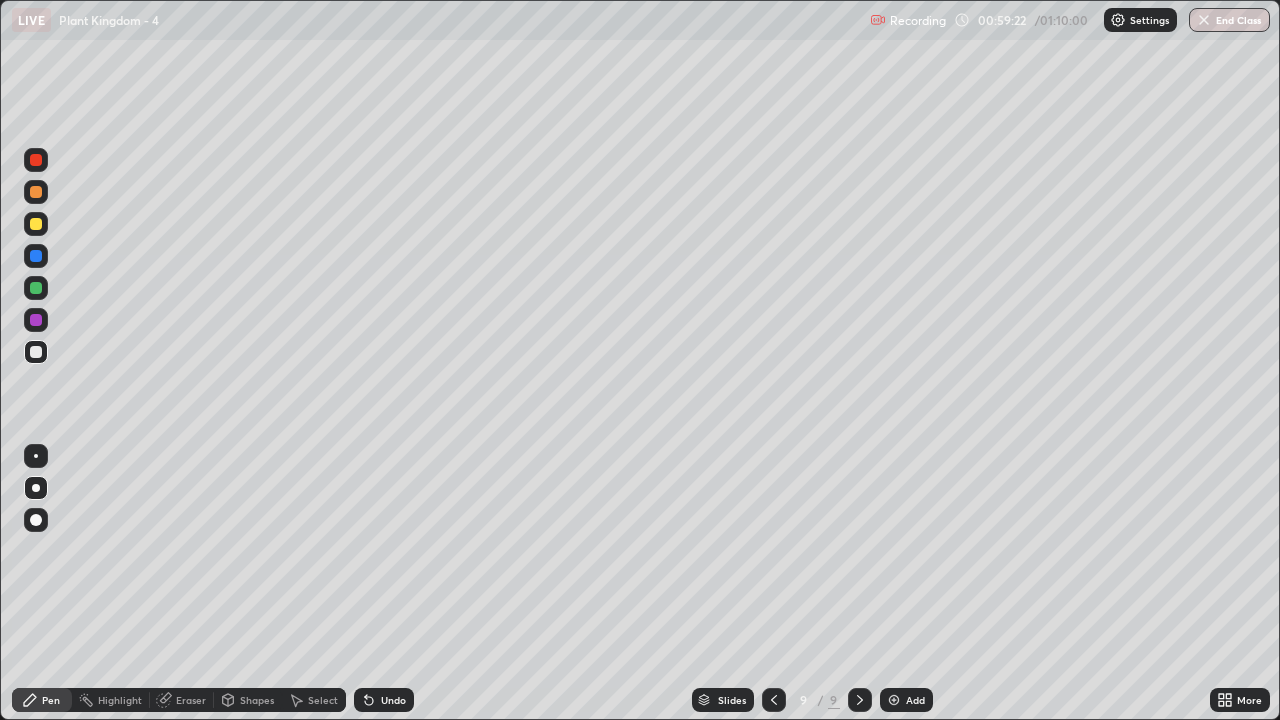 click on "Eraser" at bounding box center [191, 700] 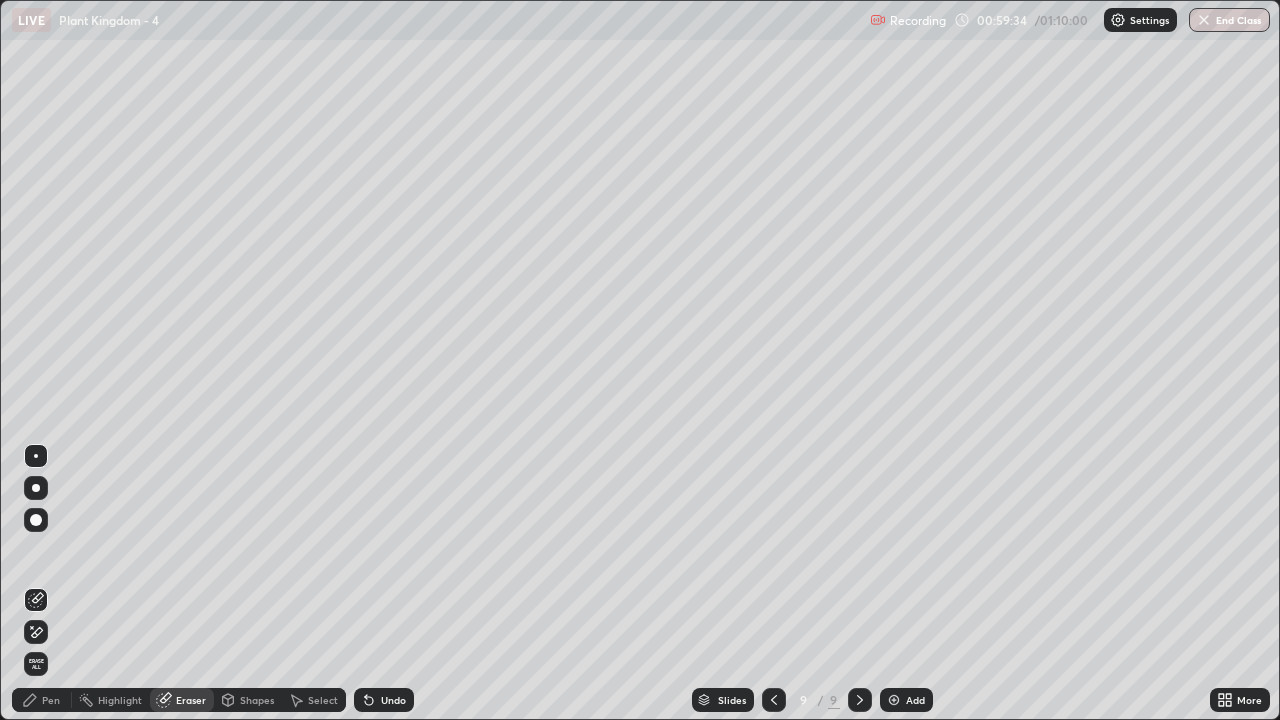 click on "Pen" at bounding box center [42, 700] 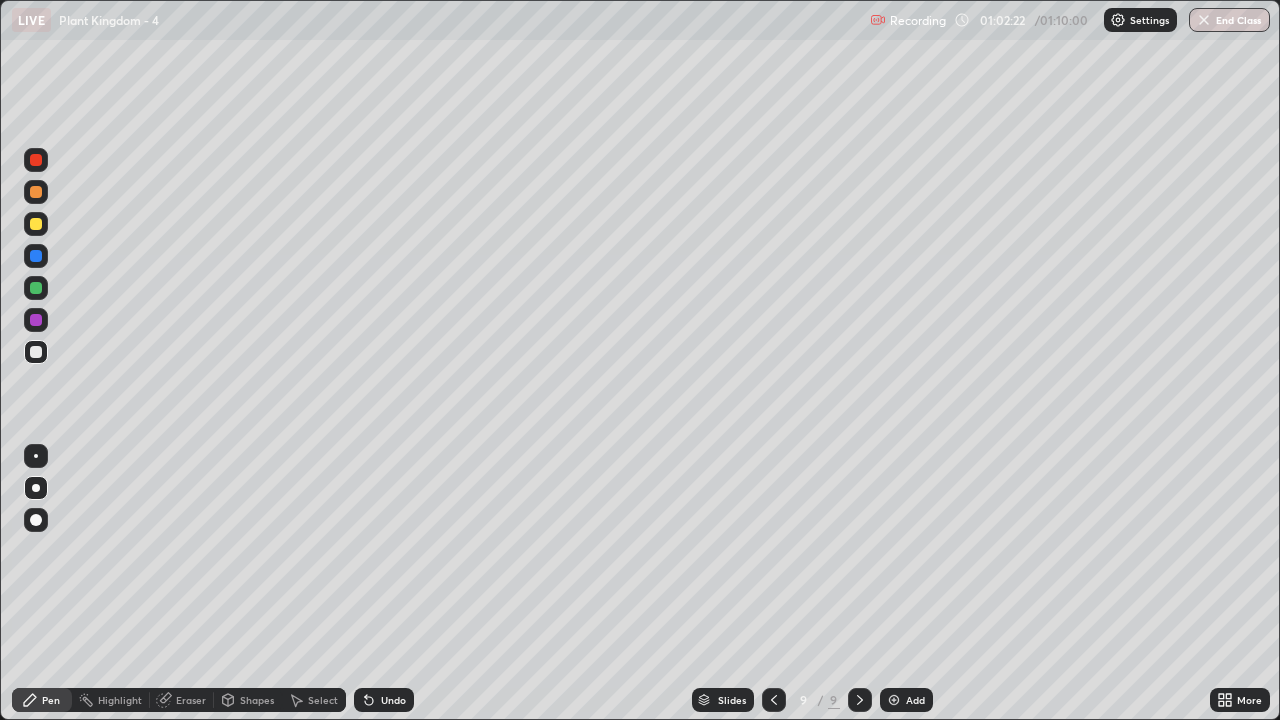 click at bounding box center (36, 320) 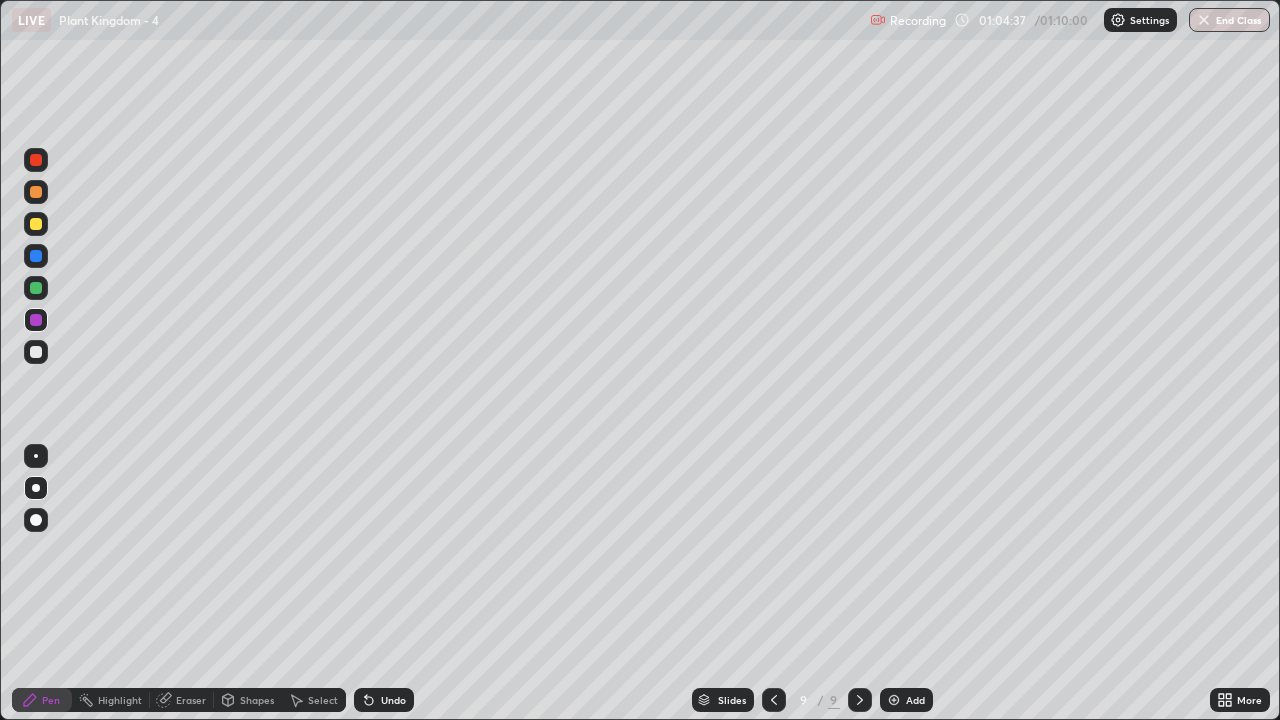 click on "End Class" at bounding box center [1229, 20] 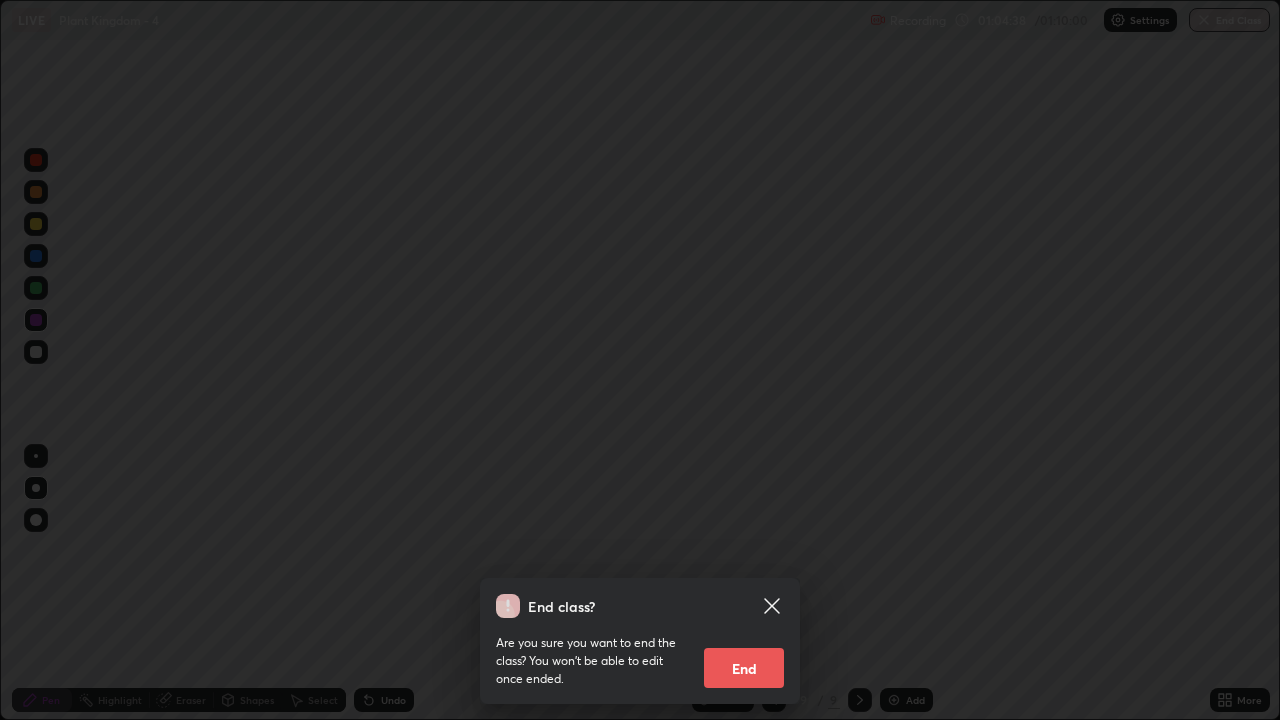click on "End" at bounding box center (744, 668) 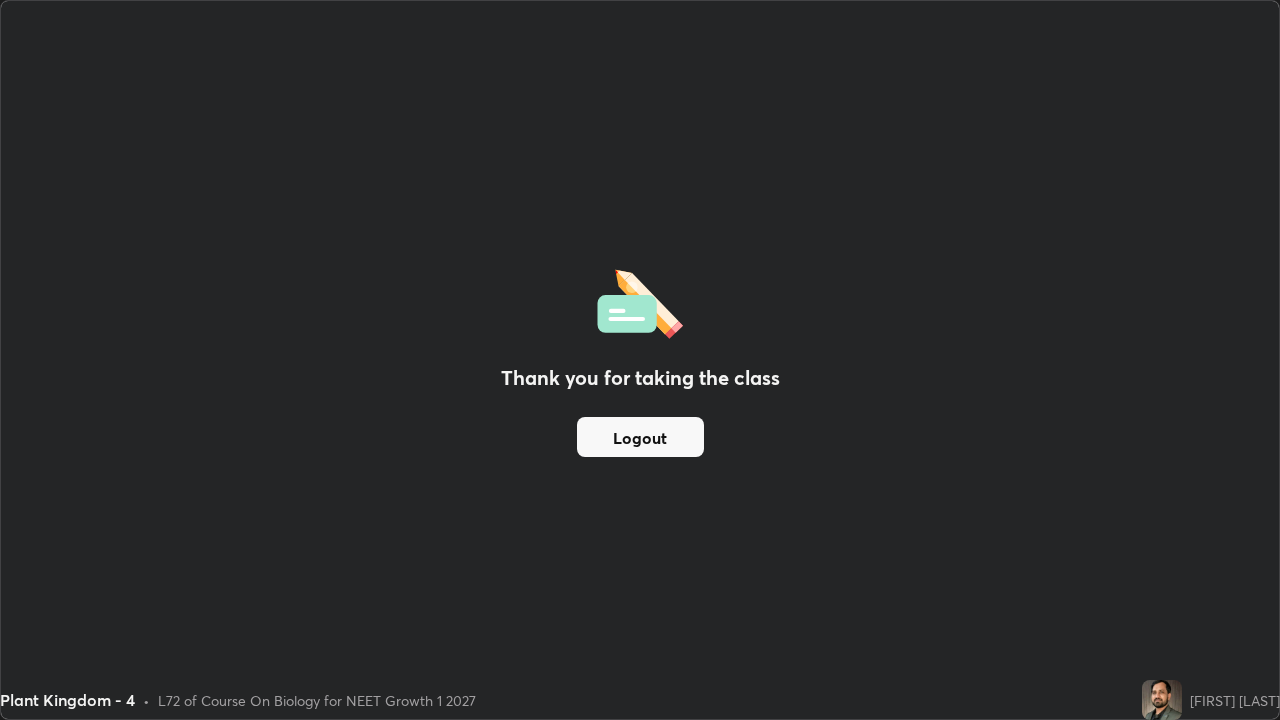 click on "Logout" at bounding box center (640, 437) 